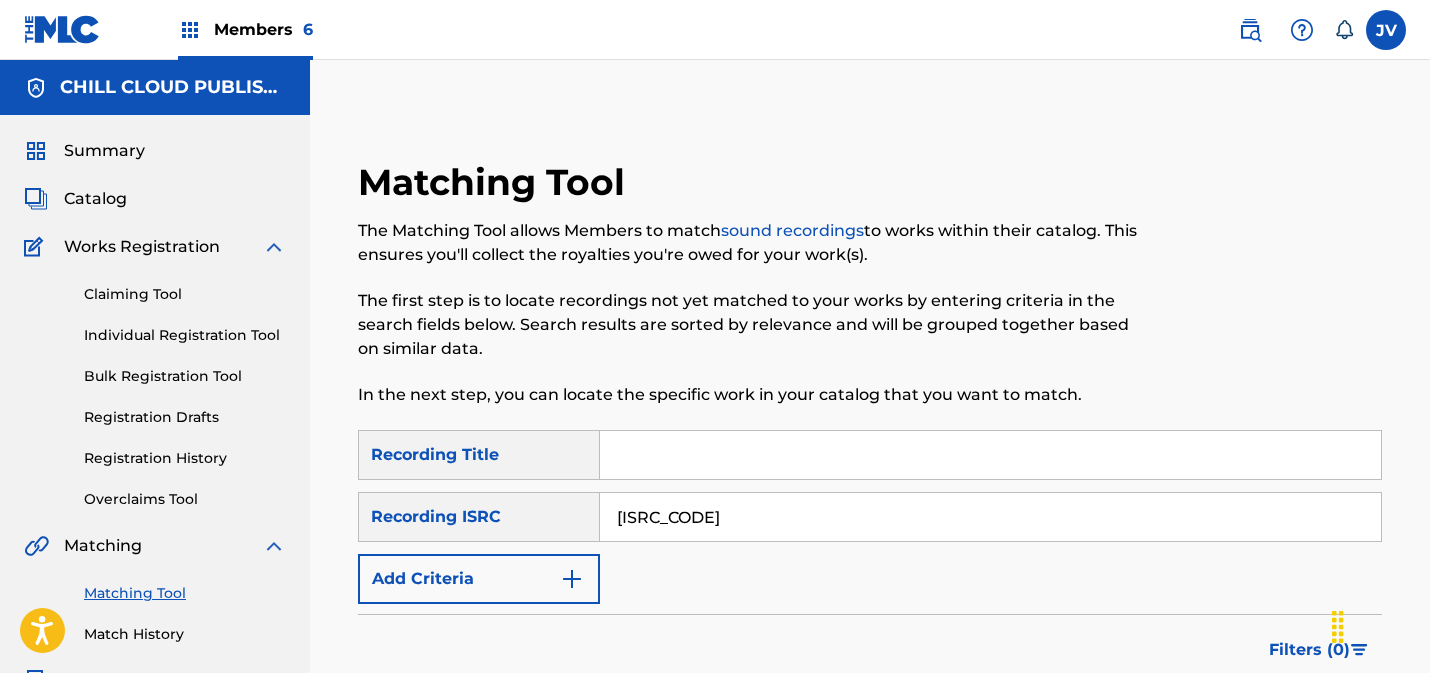 scroll, scrollTop: 321, scrollLeft: 0, axis: vertical 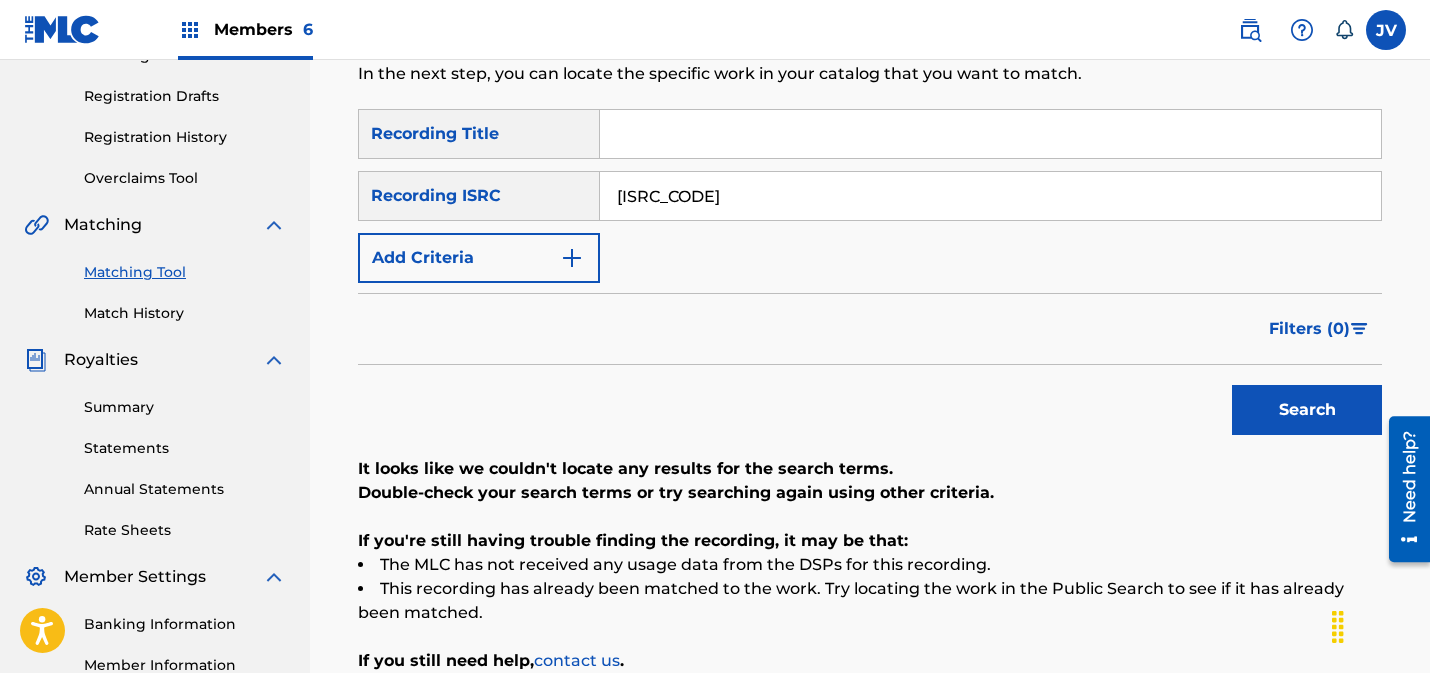 drag, startPoint x: 744, startPoint y: 198, endPoint x: 502, endPoint y: 184, distance: 242.40462 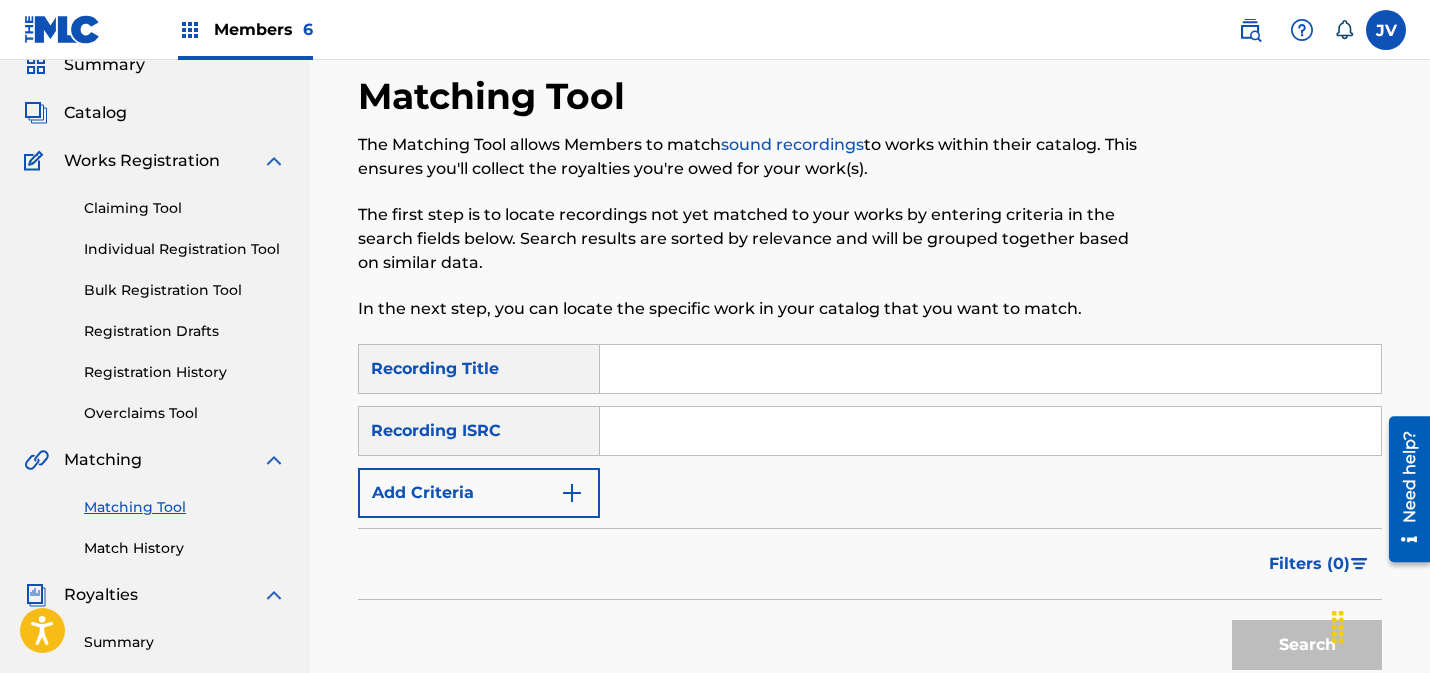 scroll, scrollTop: 0, scrollLeft: 0, axis: both 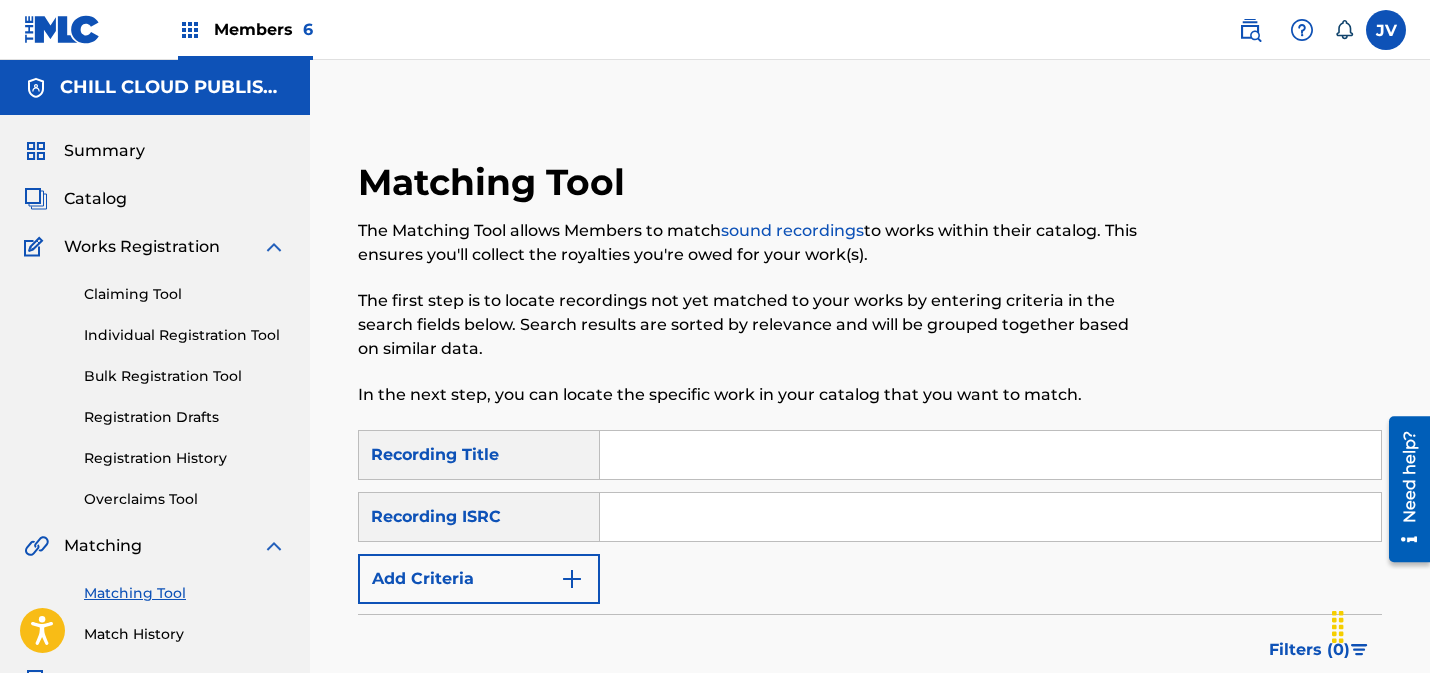 type 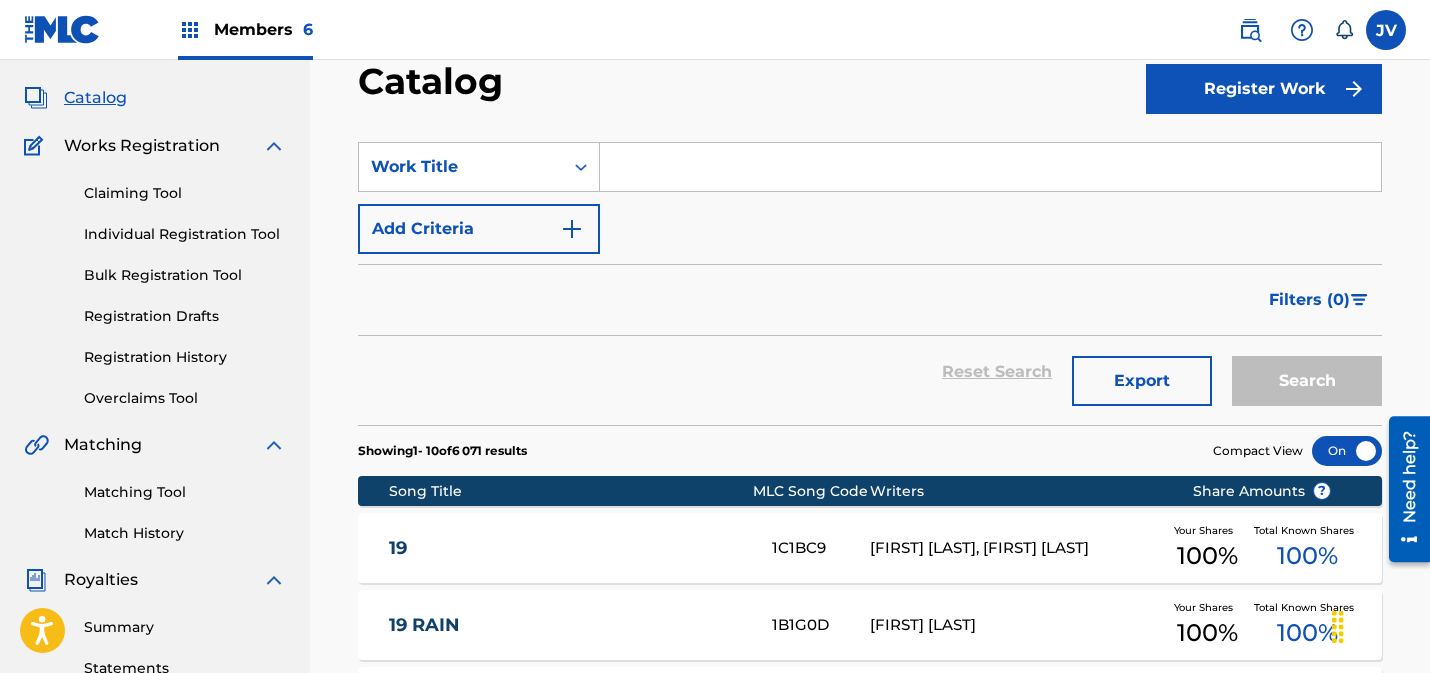 scroll, scrollTop: 312, scrollLeft: 0, axis: vertical 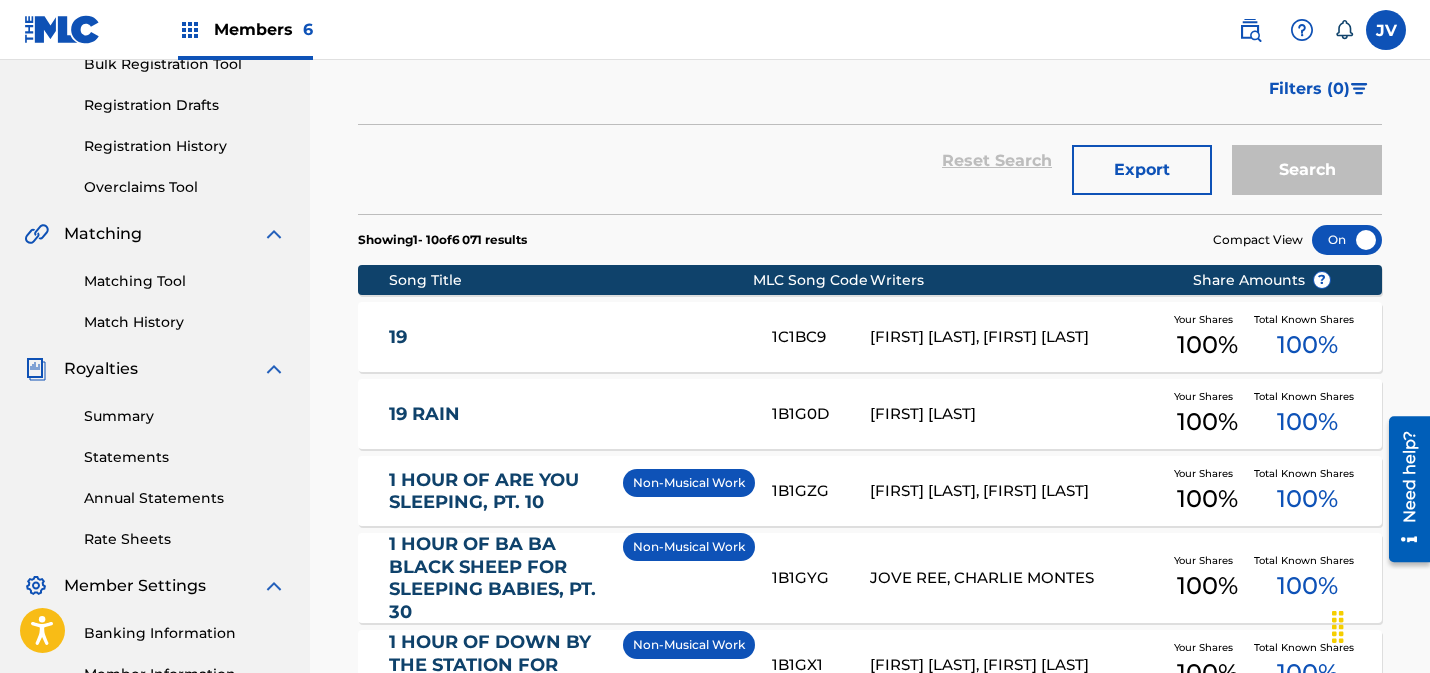 click on "Matching Tool" at bounding box center [185, 281] 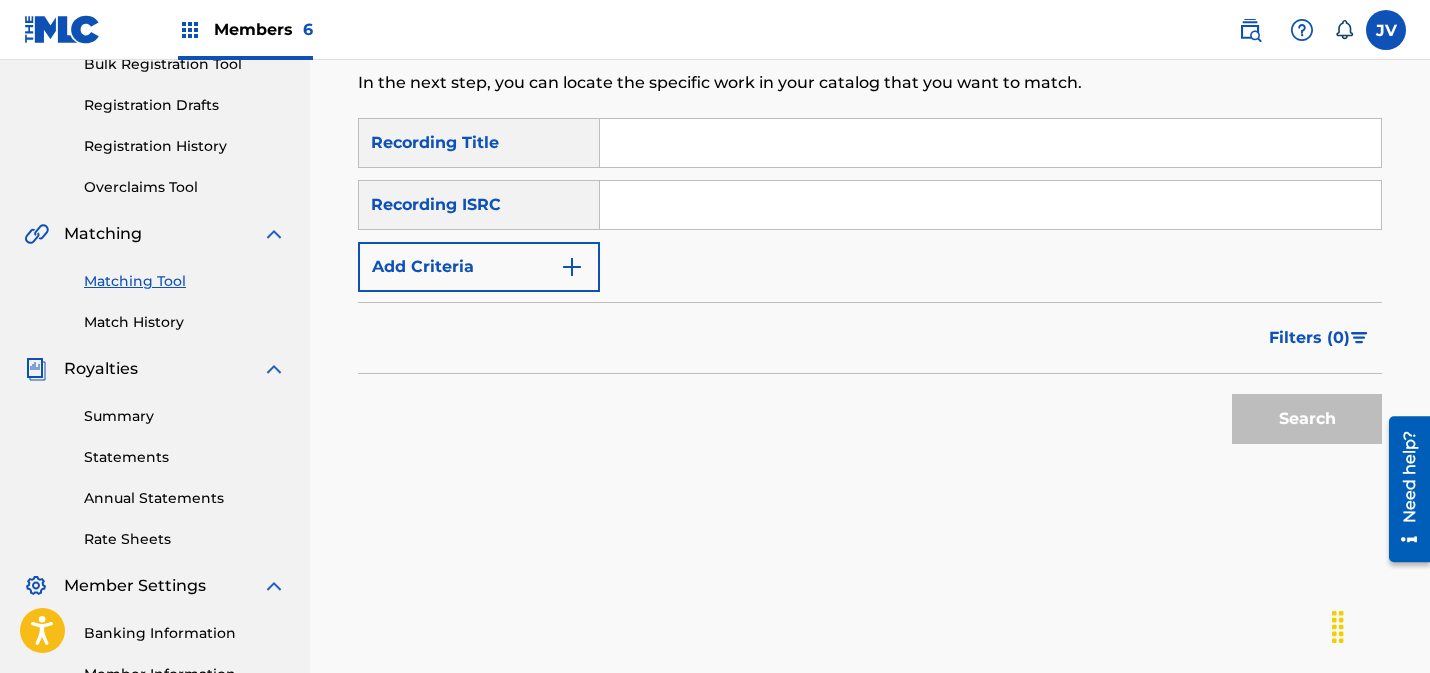 scroll, scrollTop: 0, scrollLeft: 0, axis: both 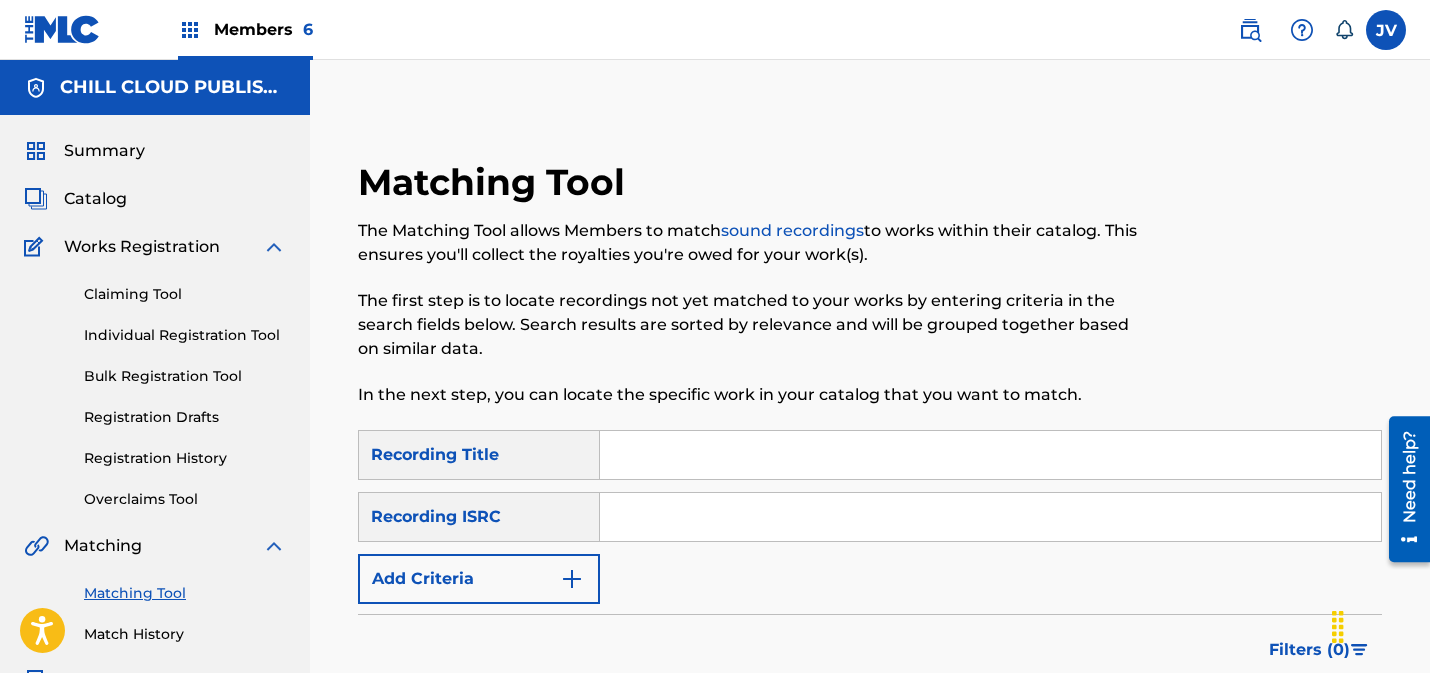 click at bounding box center [990, 517] 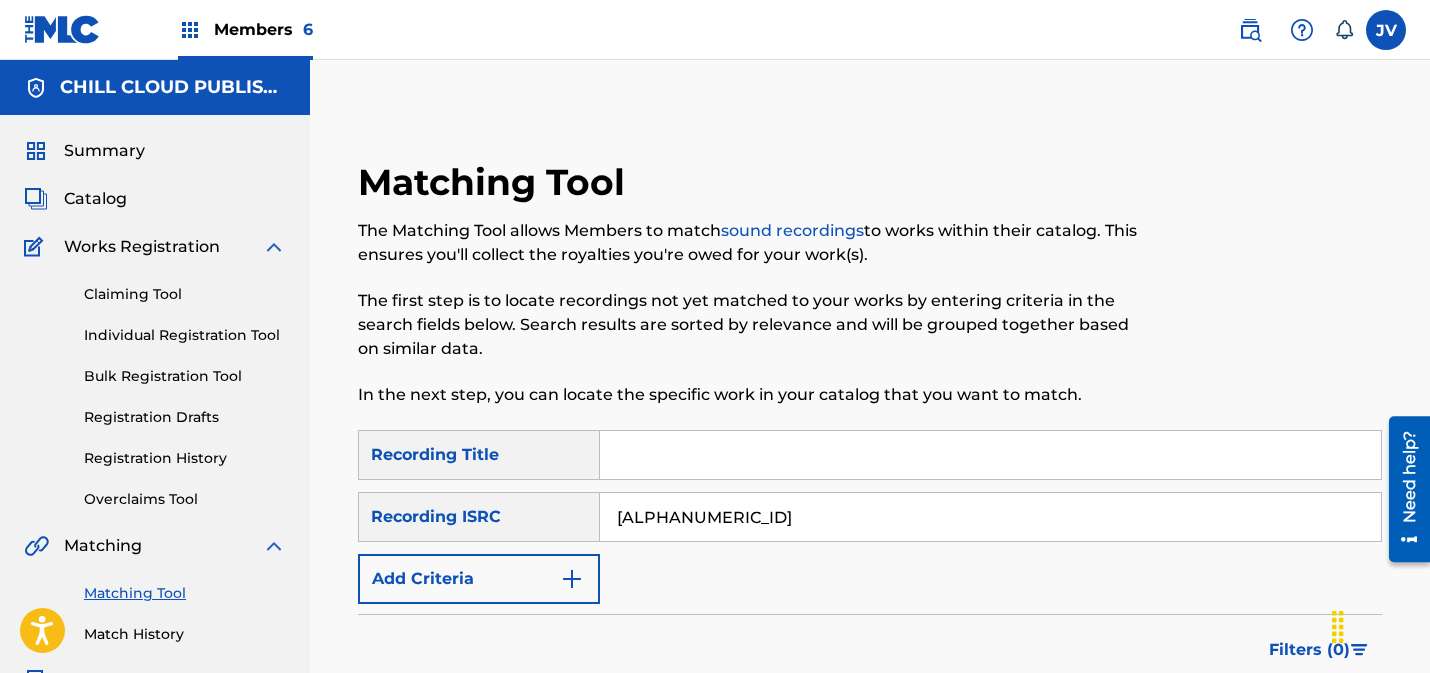 click on "Search" at bounding box center [1307, 731] 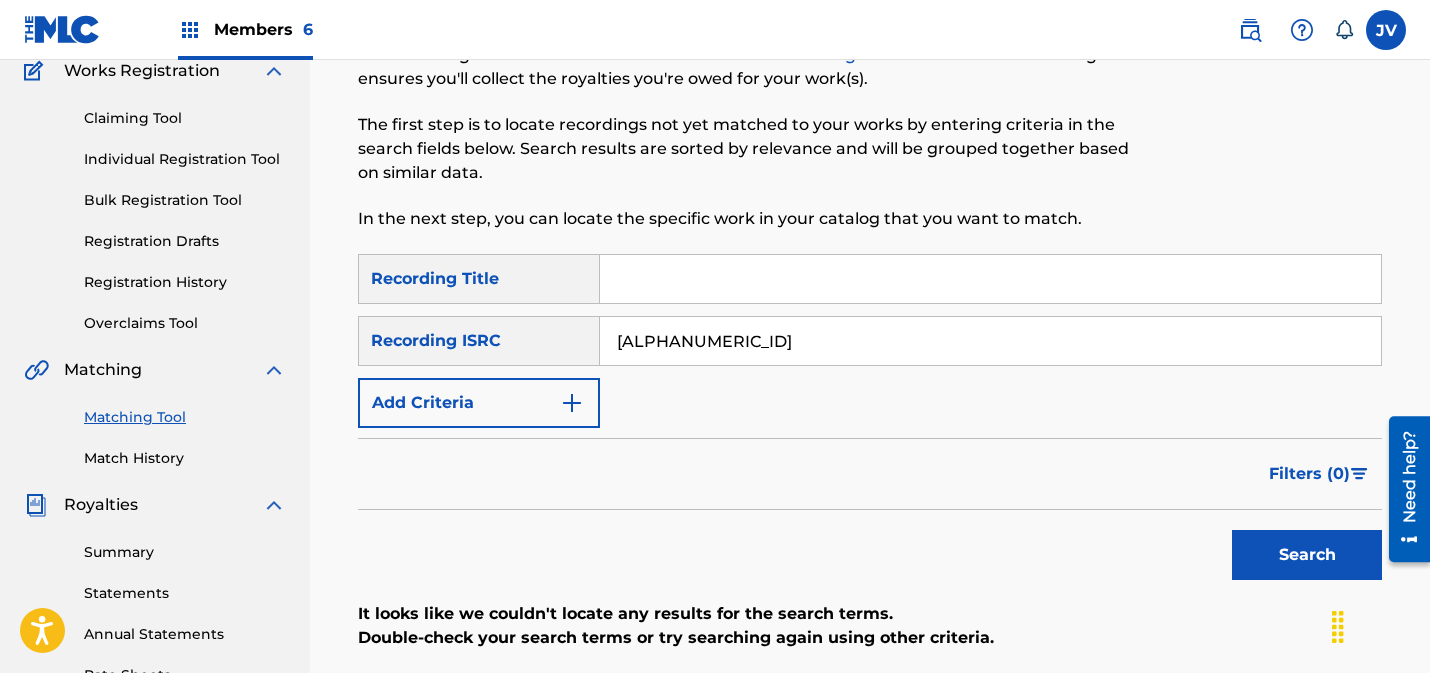 scroll, scrollTop: 199, scrollLeft: 0, axis: vertical 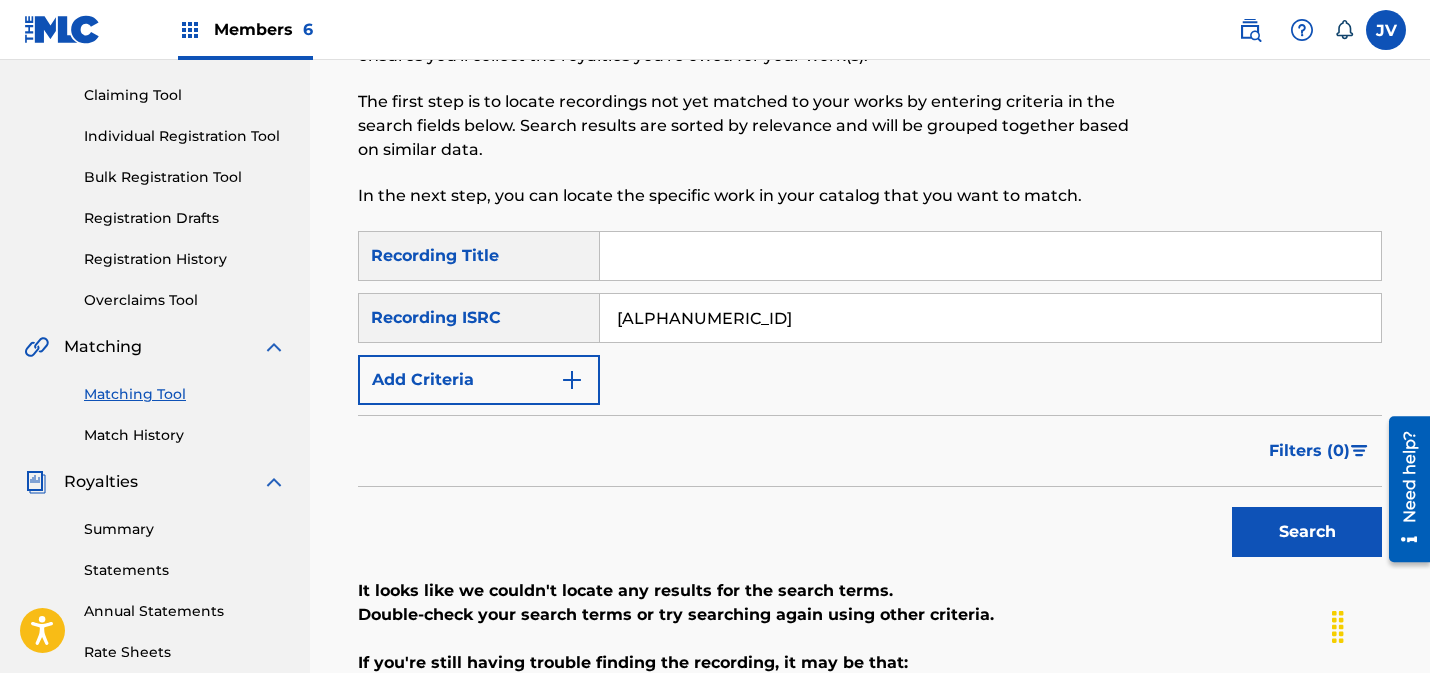 click on "Search" at bounding box center (1307, 532) 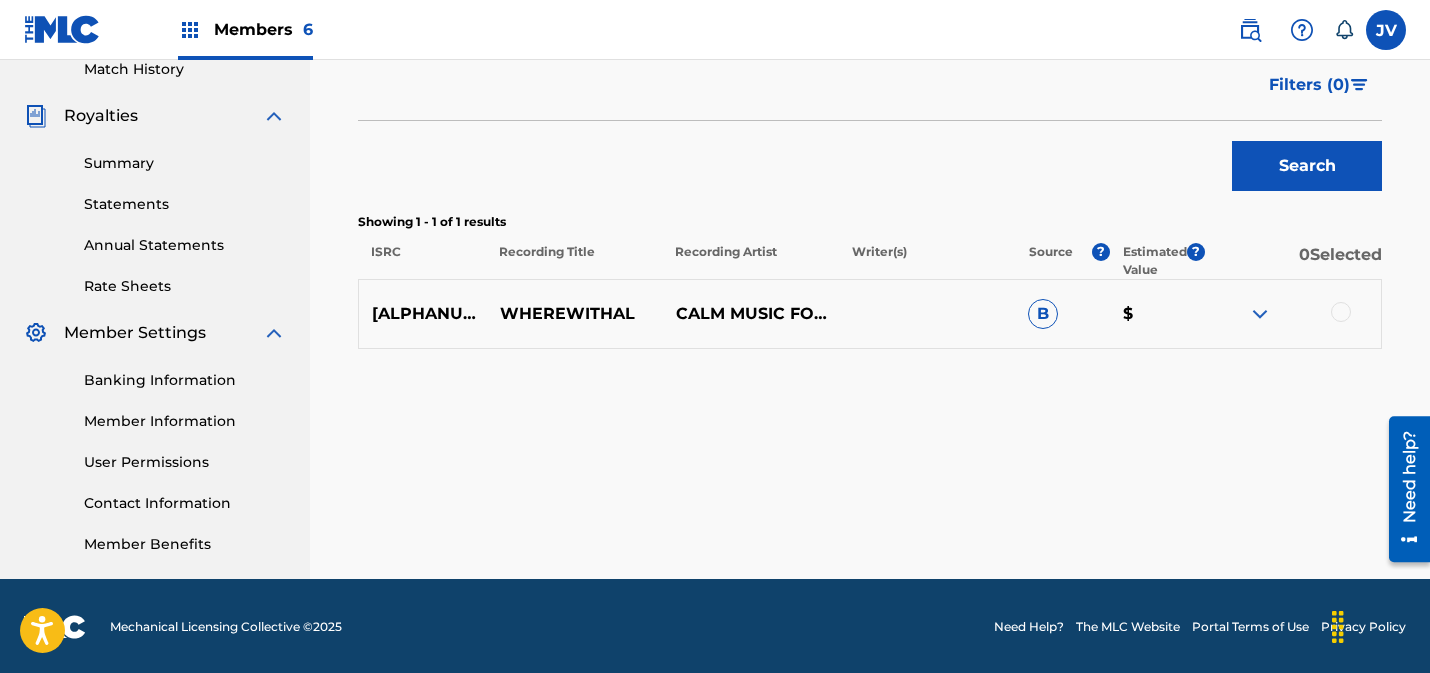 scroll, scrollTop: 567, scrollLeft: 0, axis: vertical 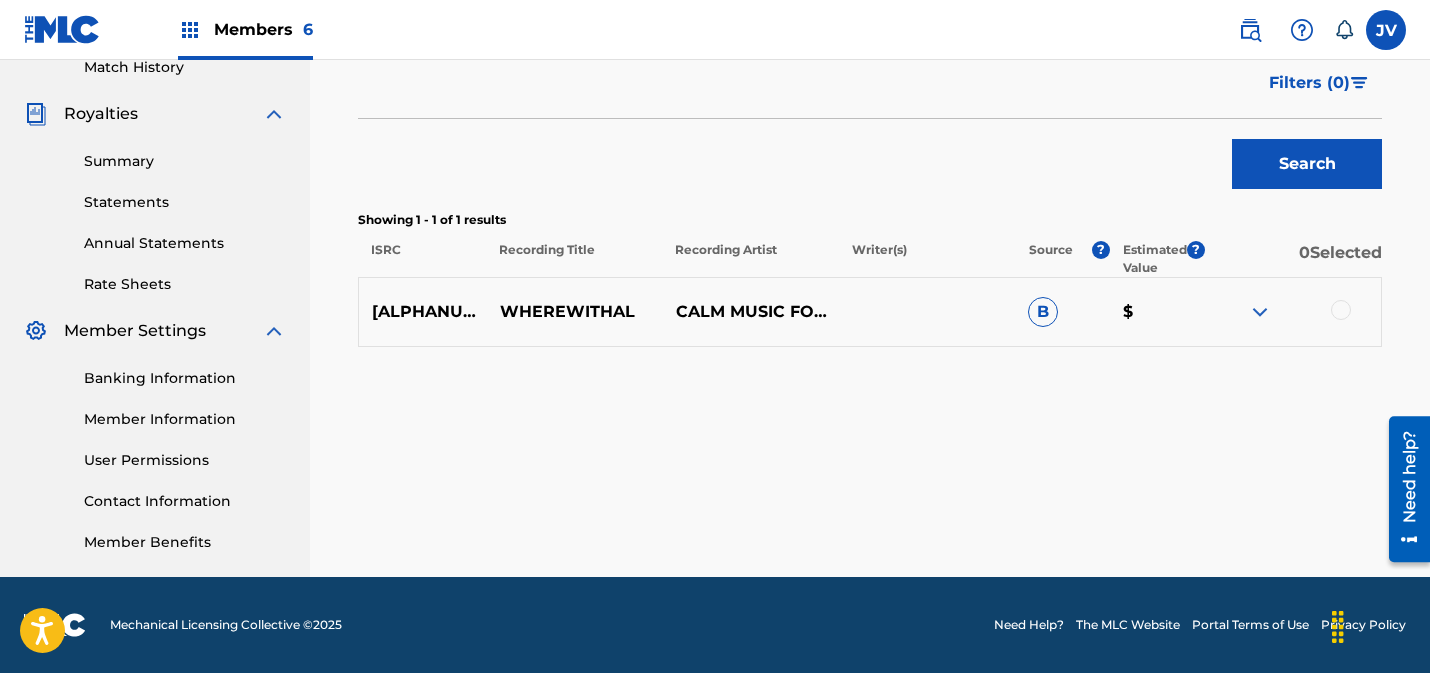 click at bounding box center [1341, 310] 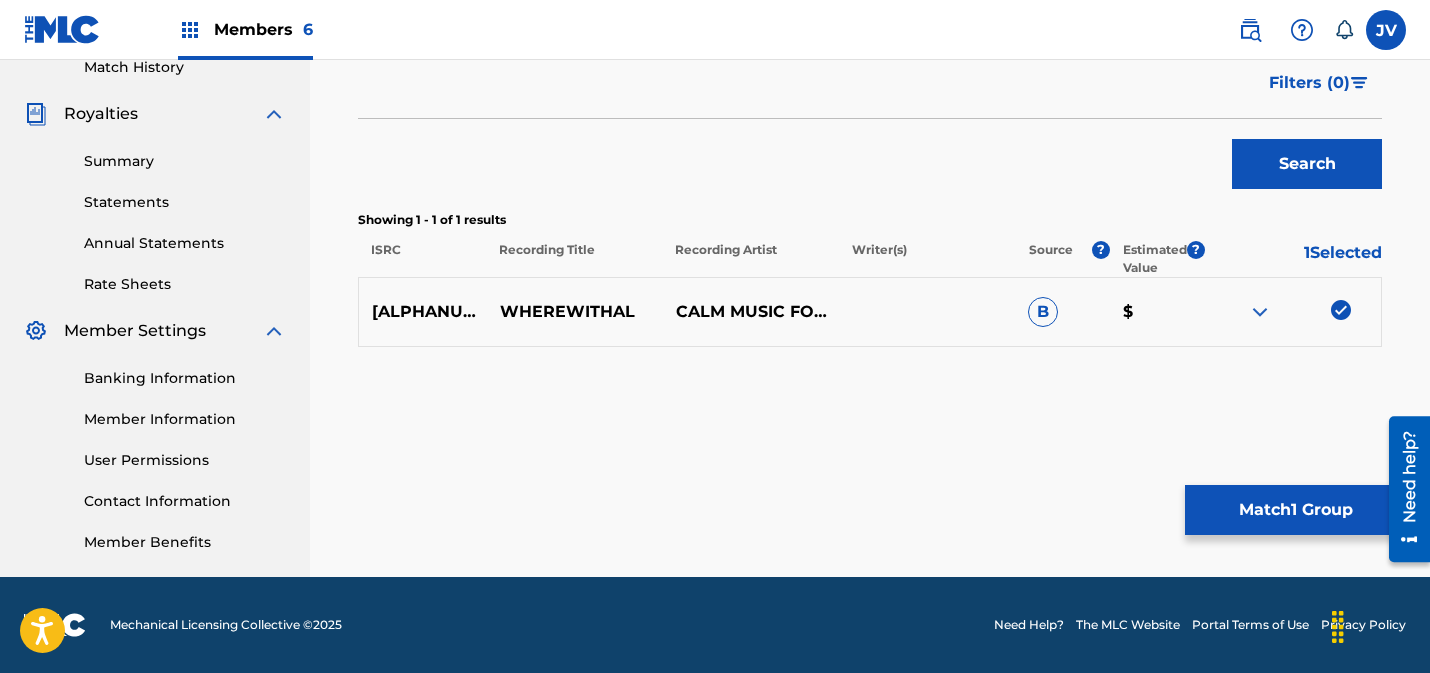 click on "Match  1 Group" at bounding box center (1295, 510) 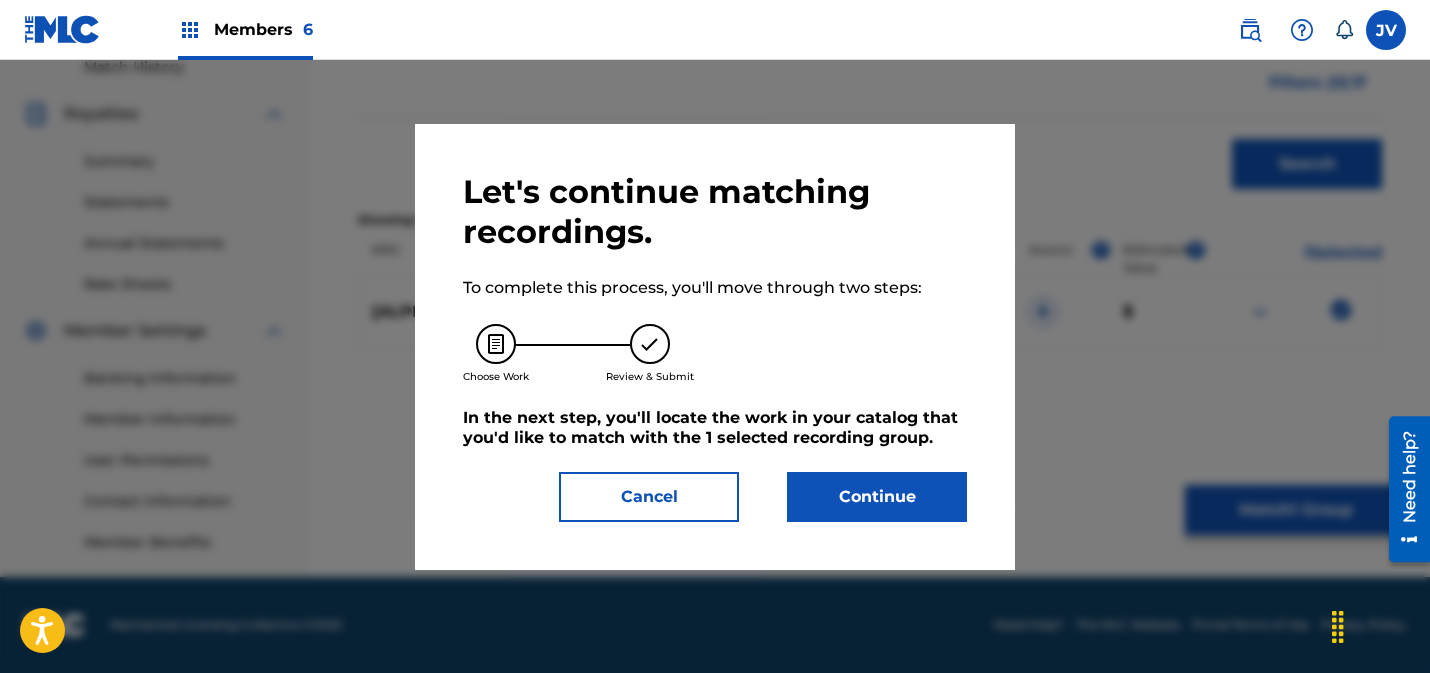 click on "Continue" at bounding box center (877, 497) 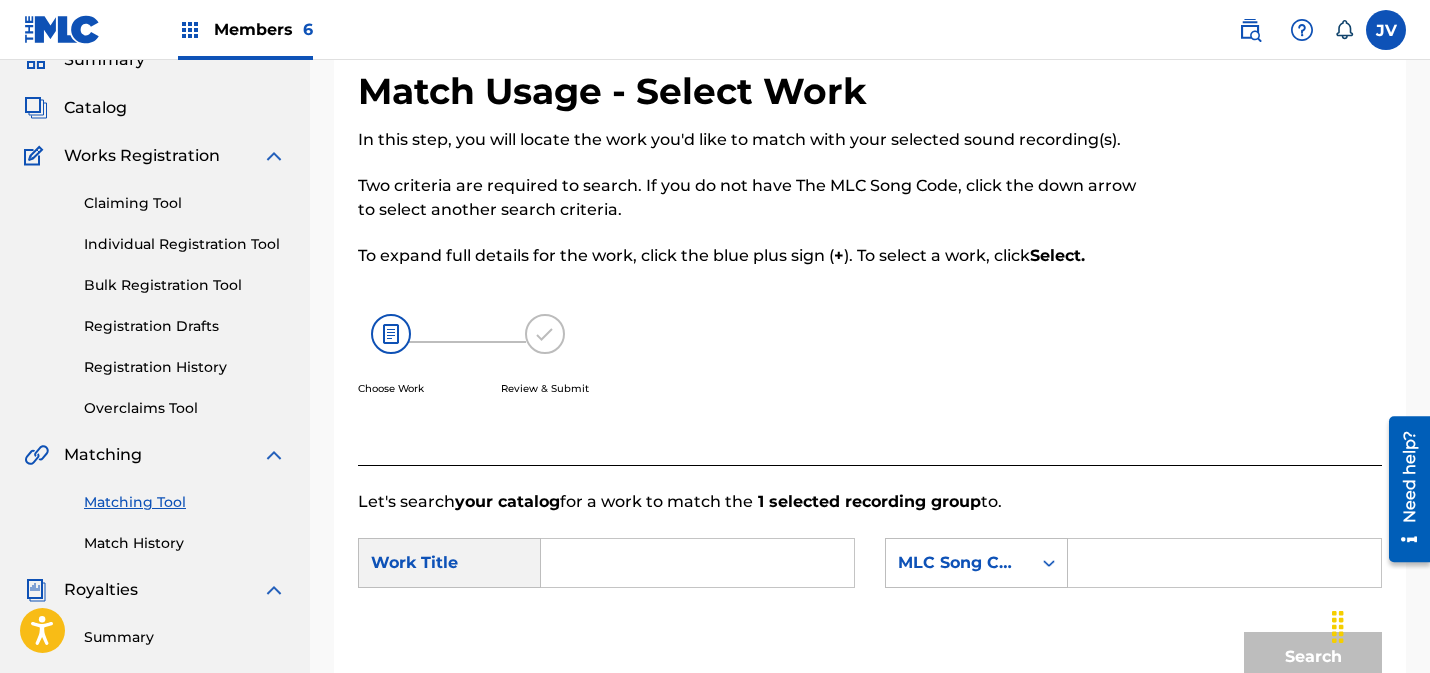 scroll, scrollTop: 84, scrollLeft: 0, axis: vertical 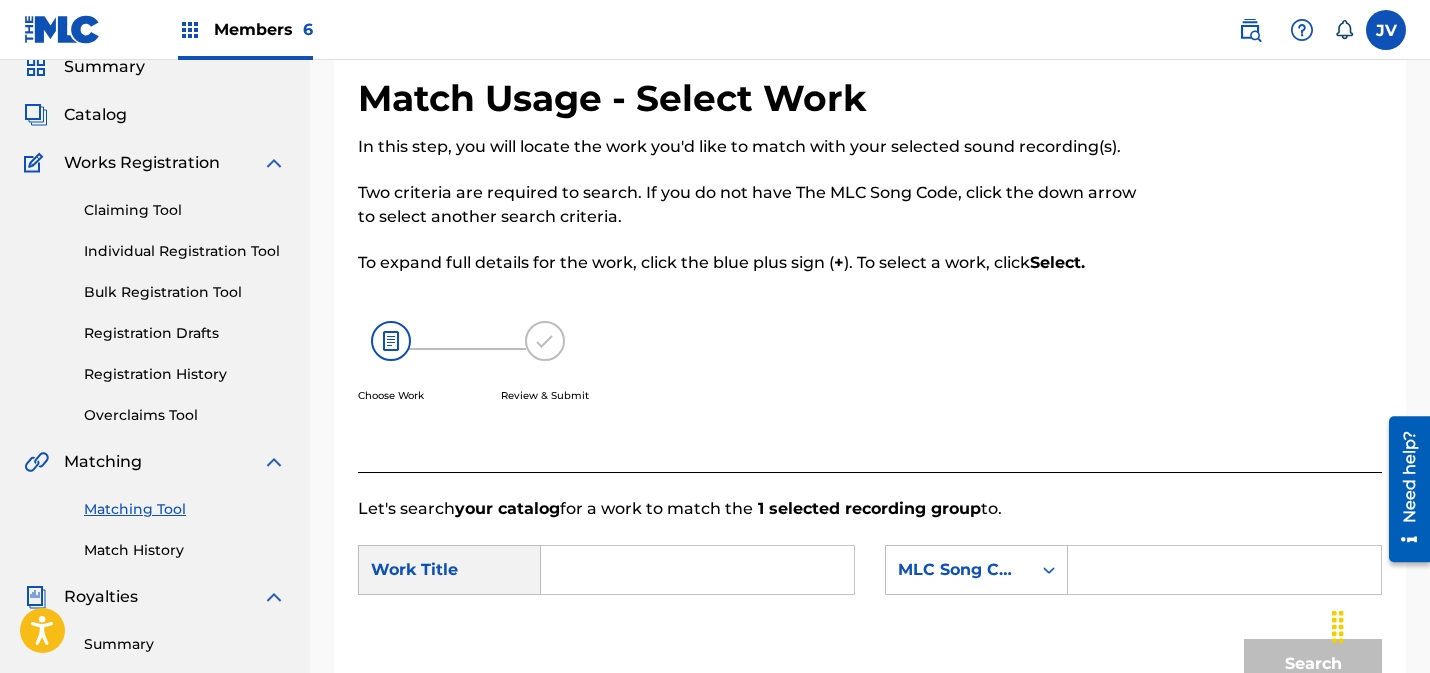 drag, startPoint x: 623, startPoint y: 578, endPoint x: 628, endPoint y: 563, distance: 15.811388 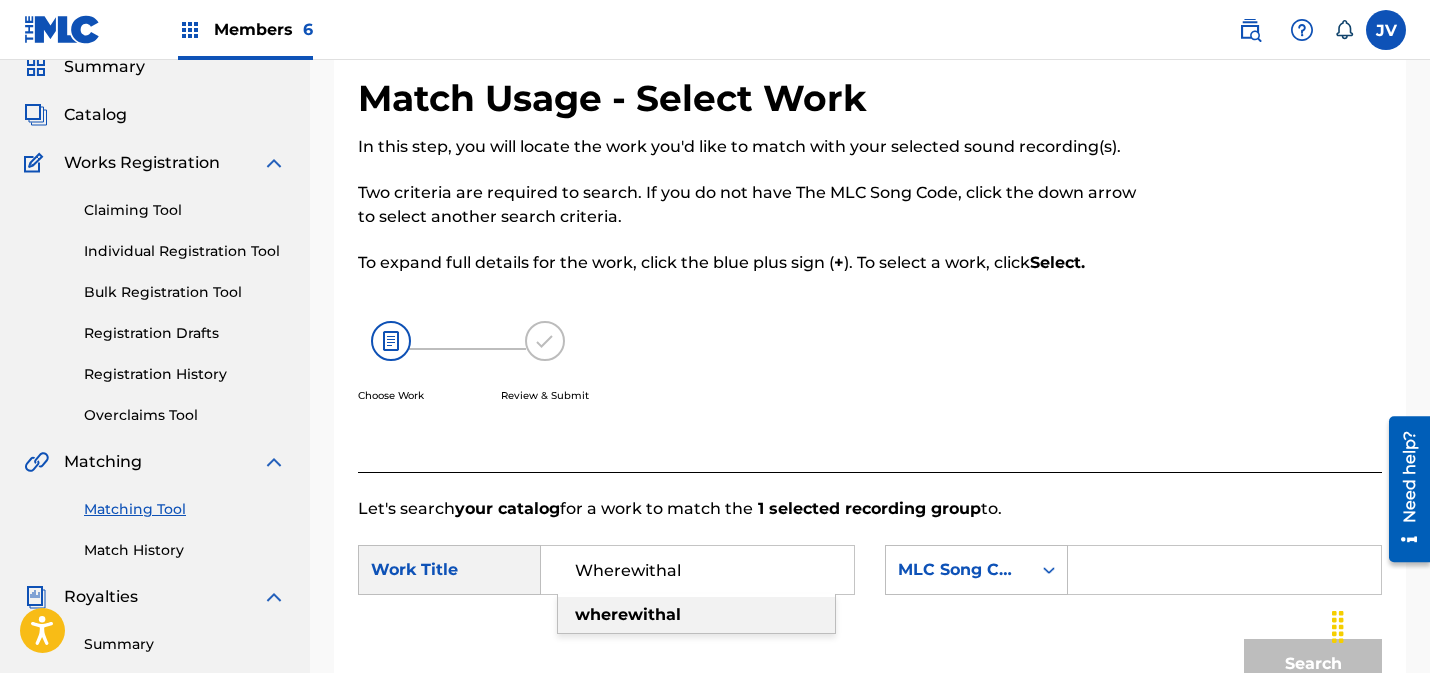 click on "wherewithal" at bounding box center (628, 614) 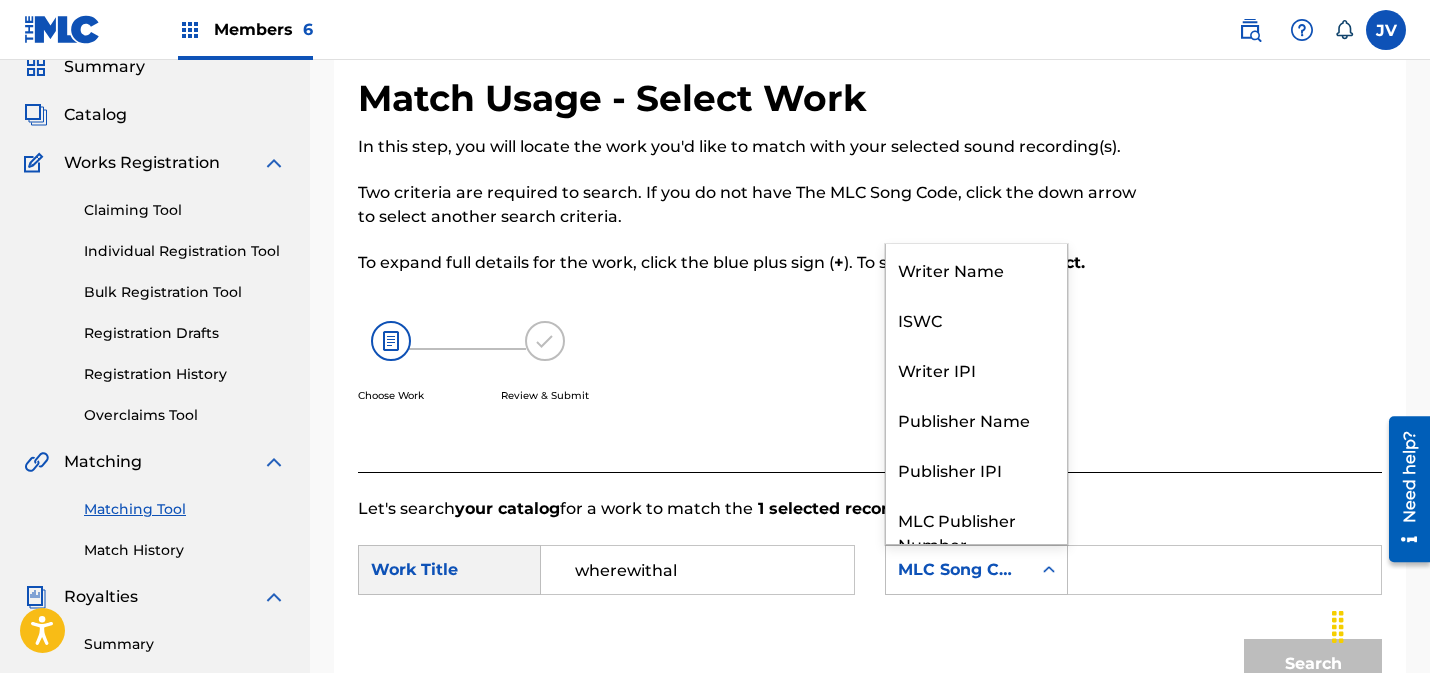 click on "MLC Song Code" at bounding box center (958, 570) 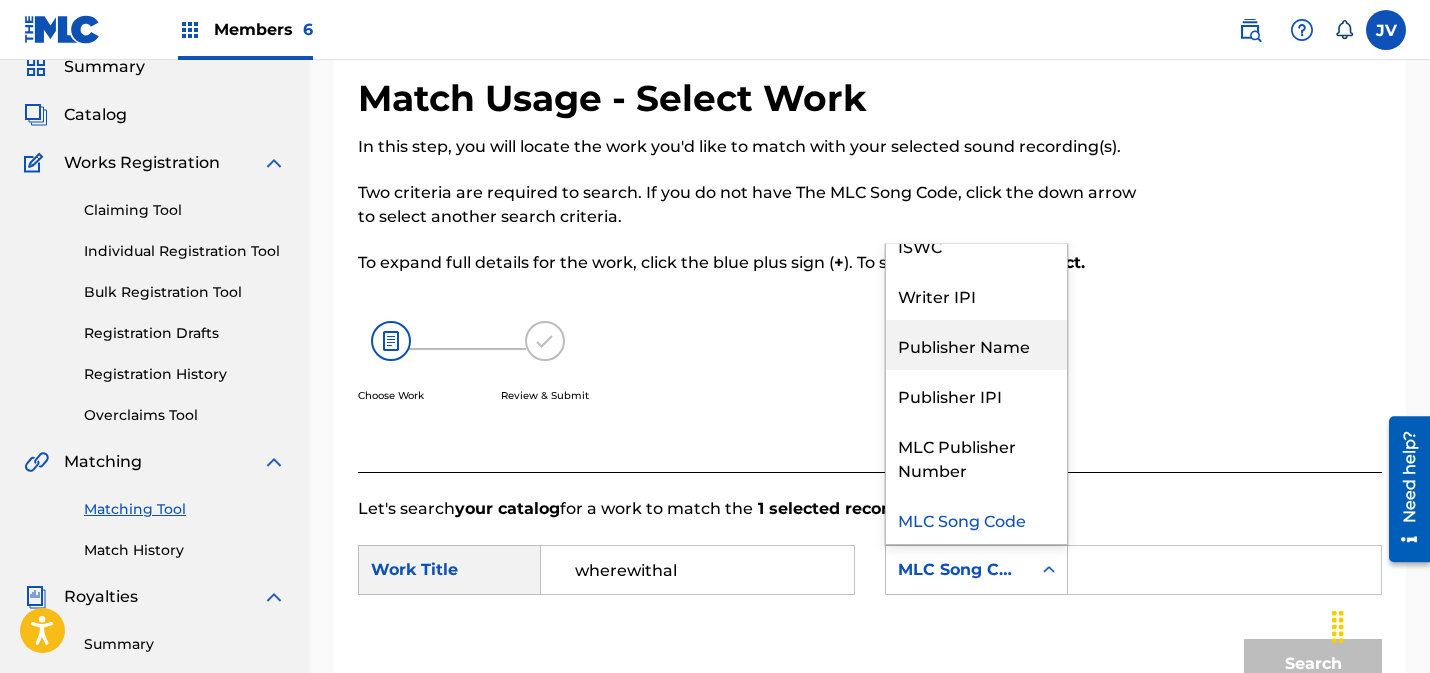click on "Publisher Name" at bounding box center [976, 345] 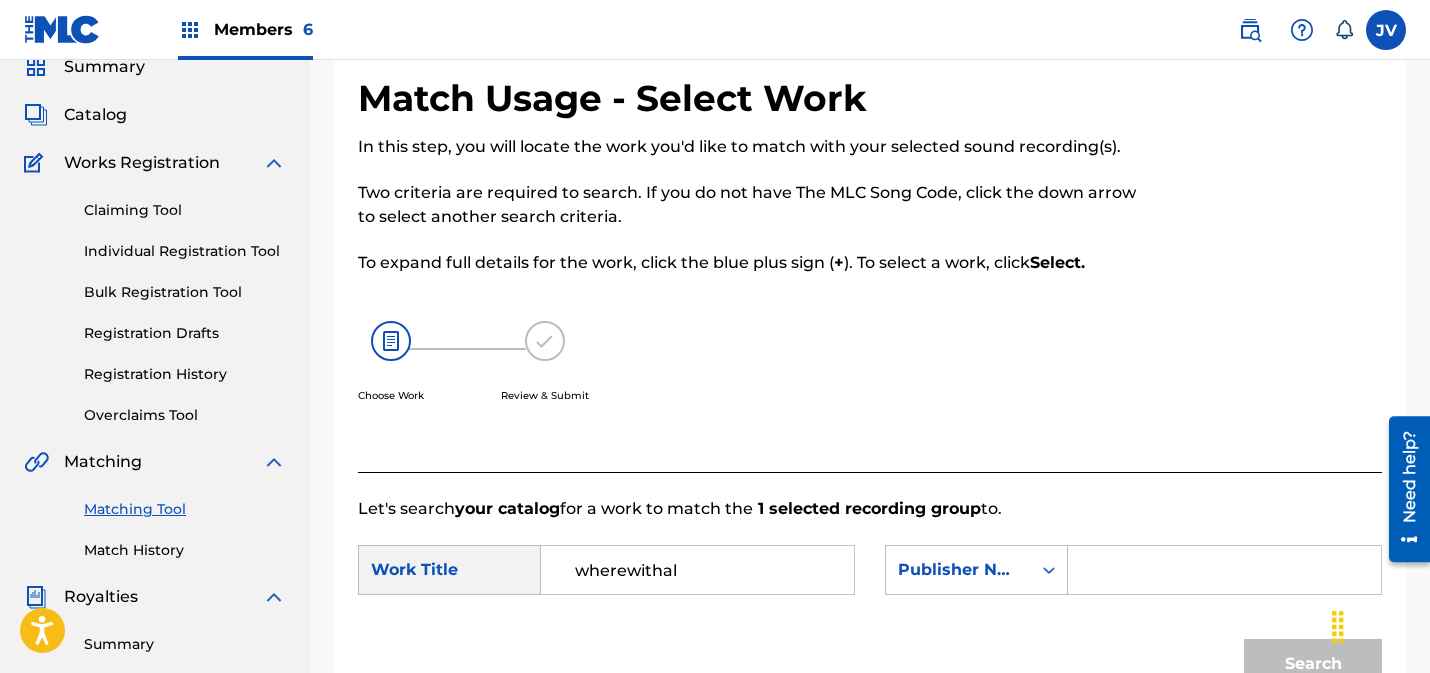 click at bounding box center (1224, 570) 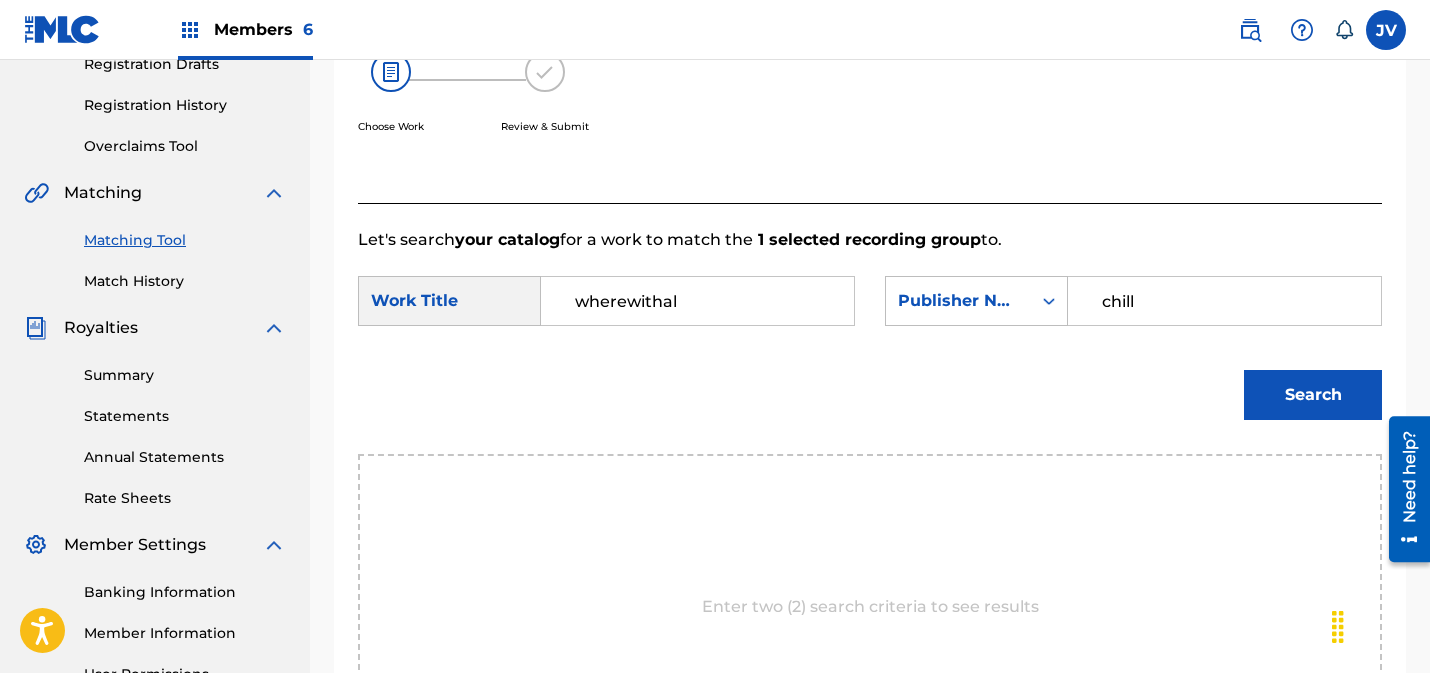 scroll, scrollTop: 369, scrollLeft: 0, axis: vertical 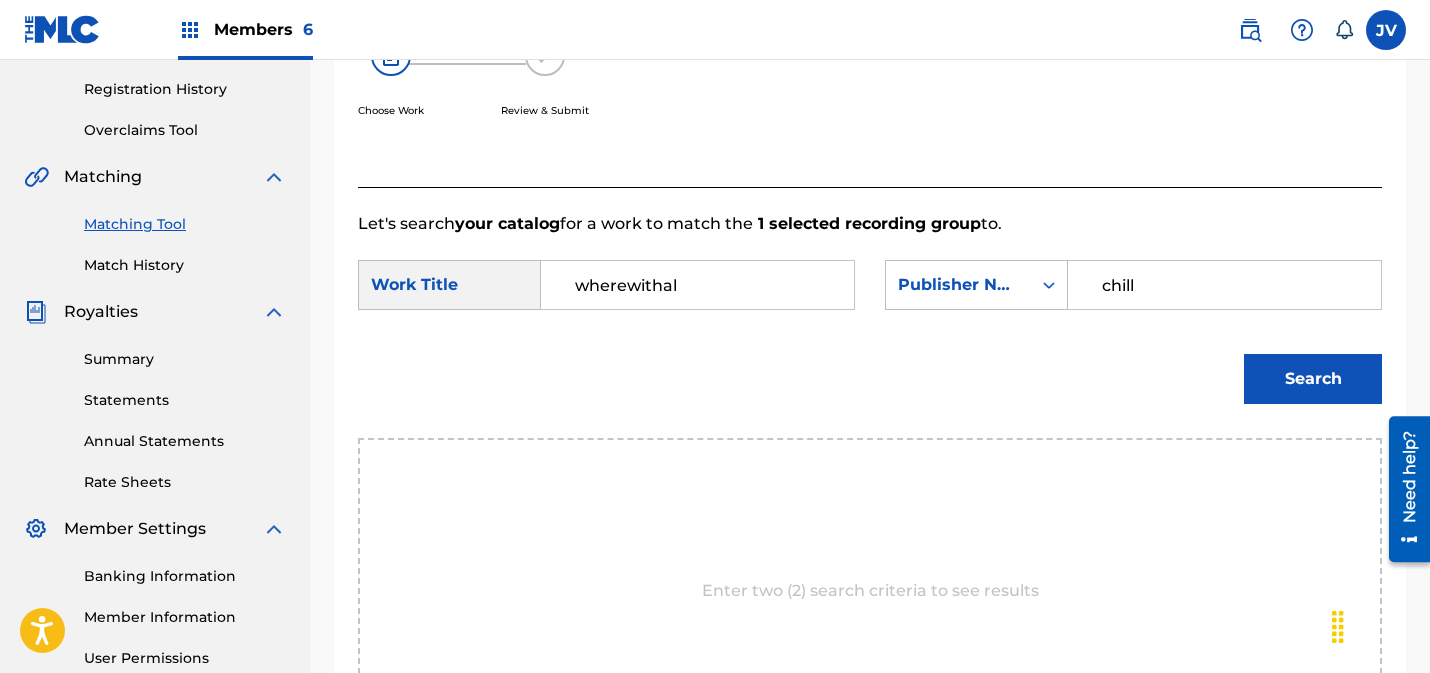 type on "chill" 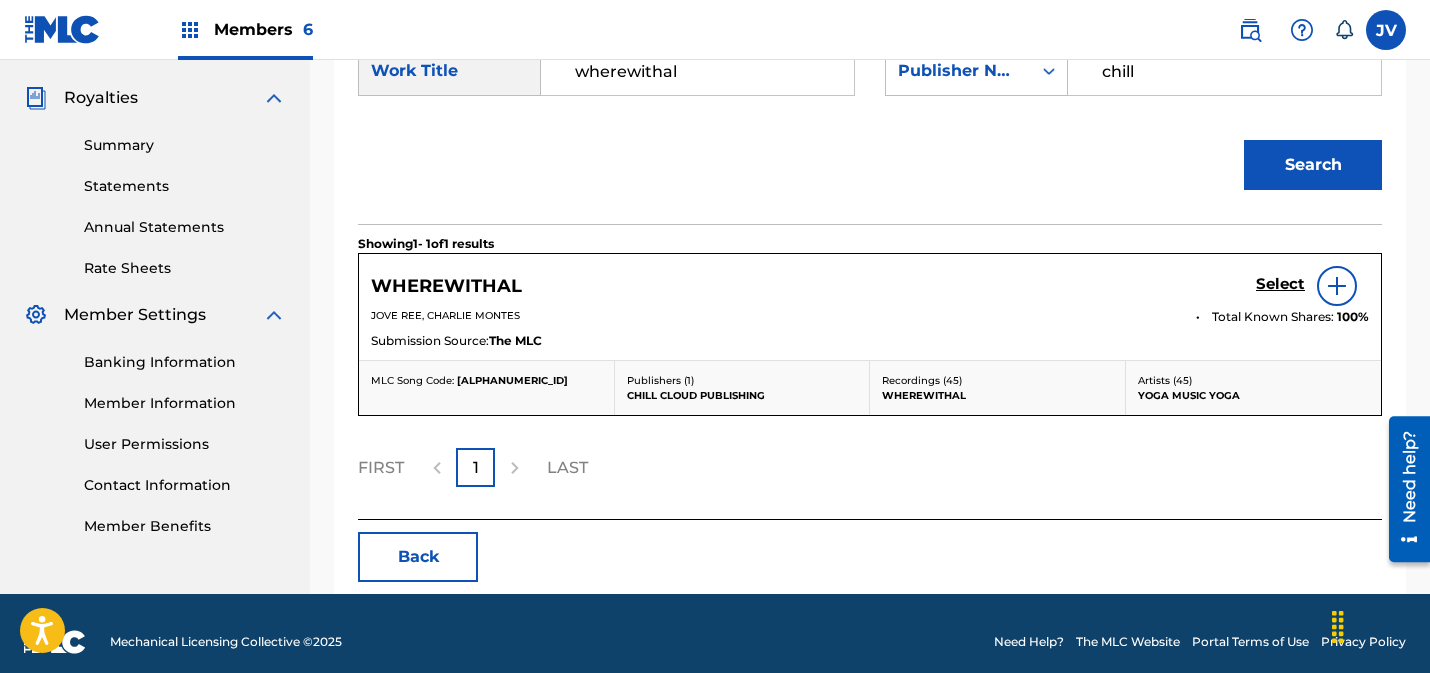 scroll, scrollTop: 600, scrollLeft: 0, axis: vertical 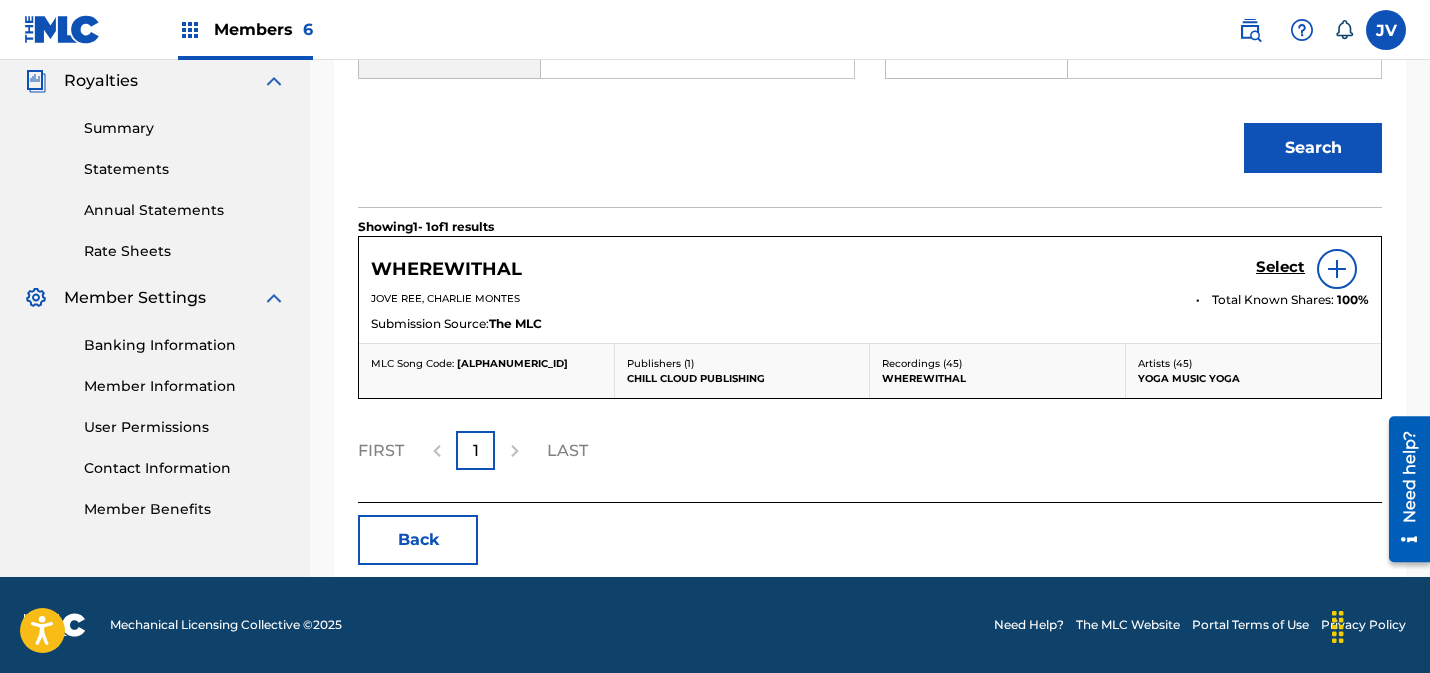 click on "Select" at bounding box center (1280, 267) 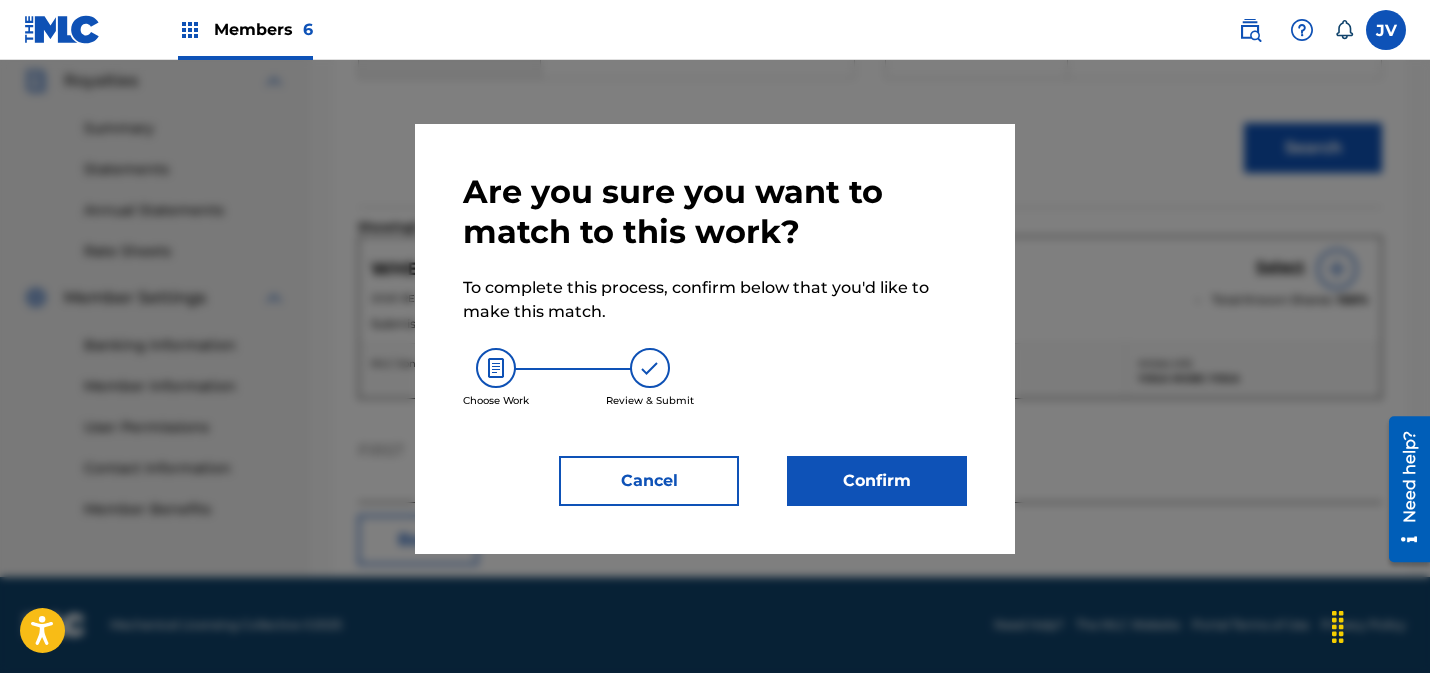 click on "Confirm" at bounding box center [877, 481] 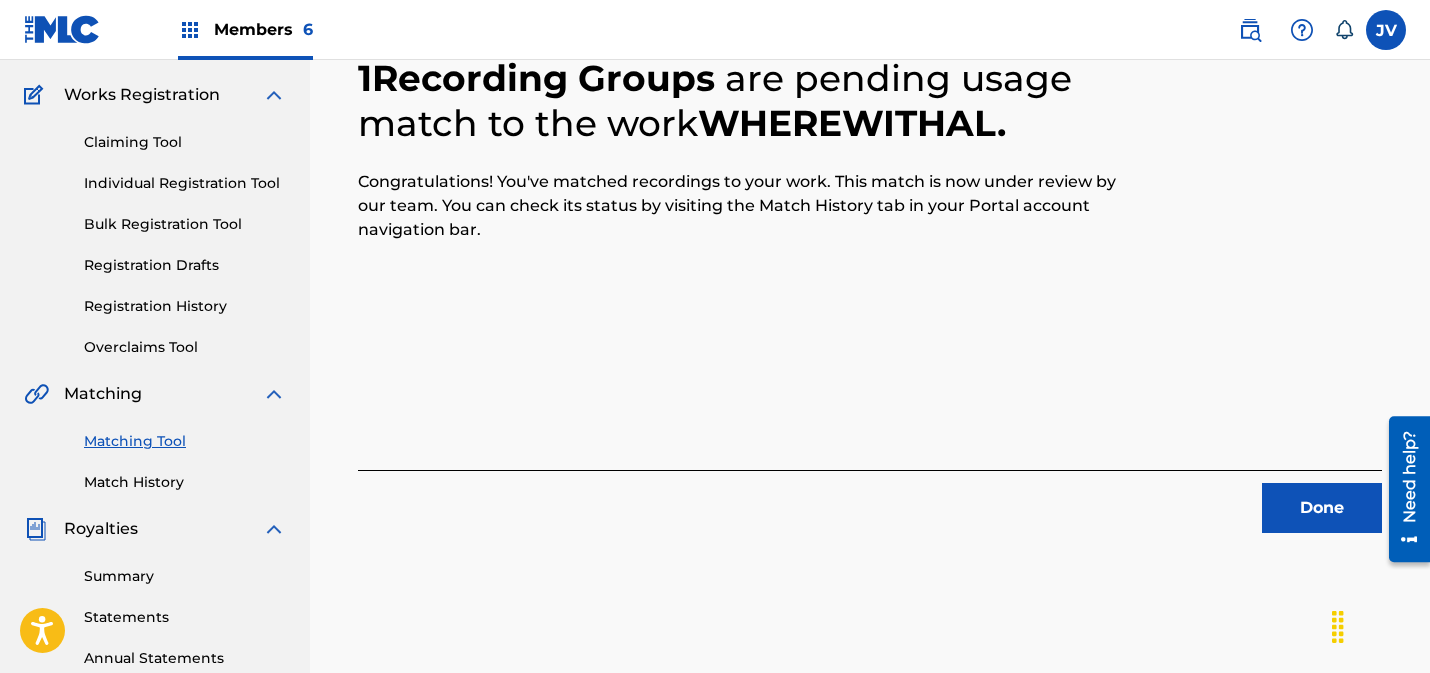 scroll, scrollTop: 127, scrollLeft: 0, axis: vertical 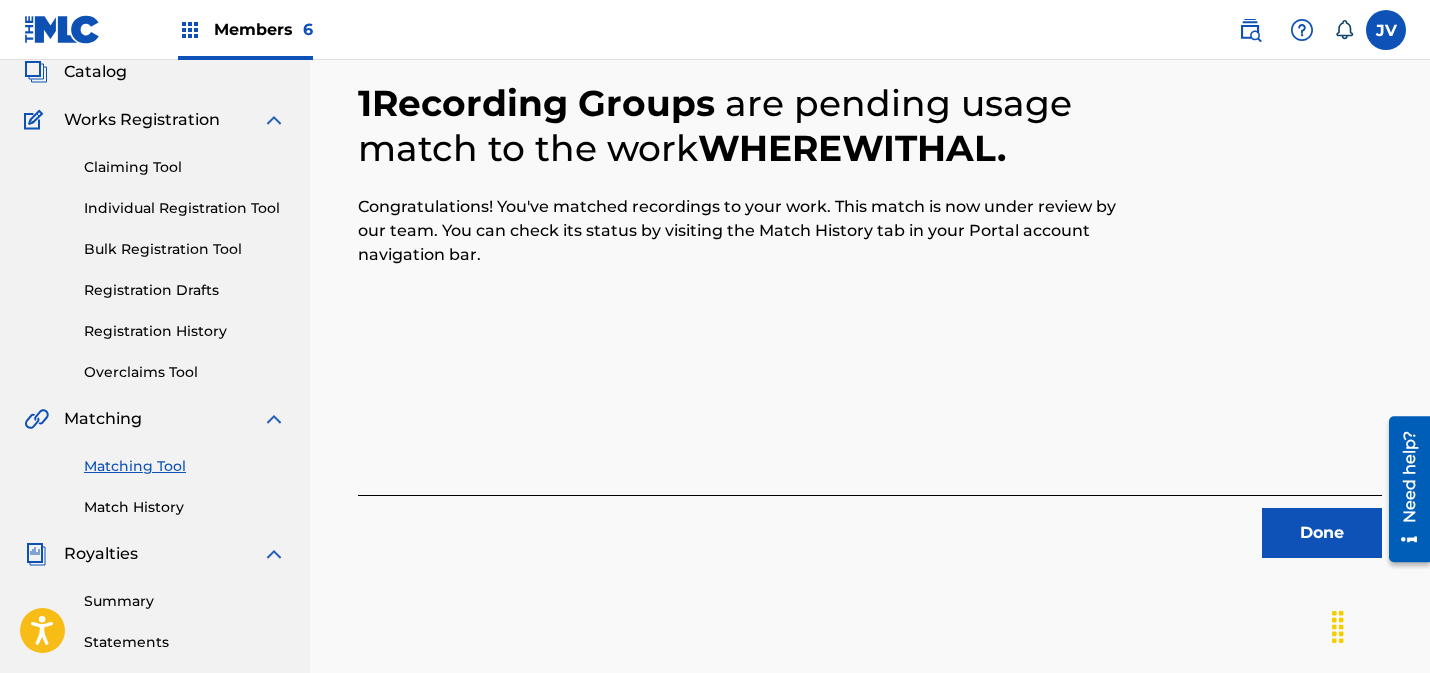 click on "Done" at bounding box center [1322, 533] 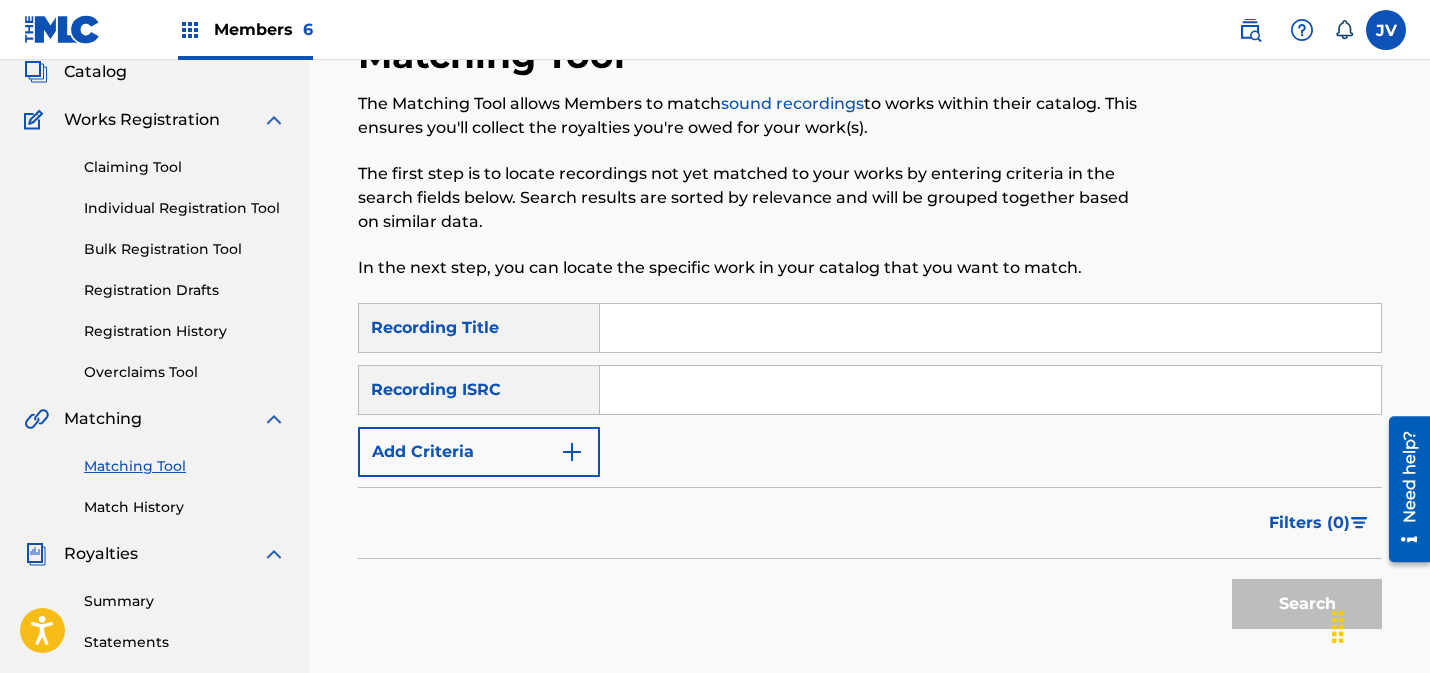 click at bounding box center [990, 390] 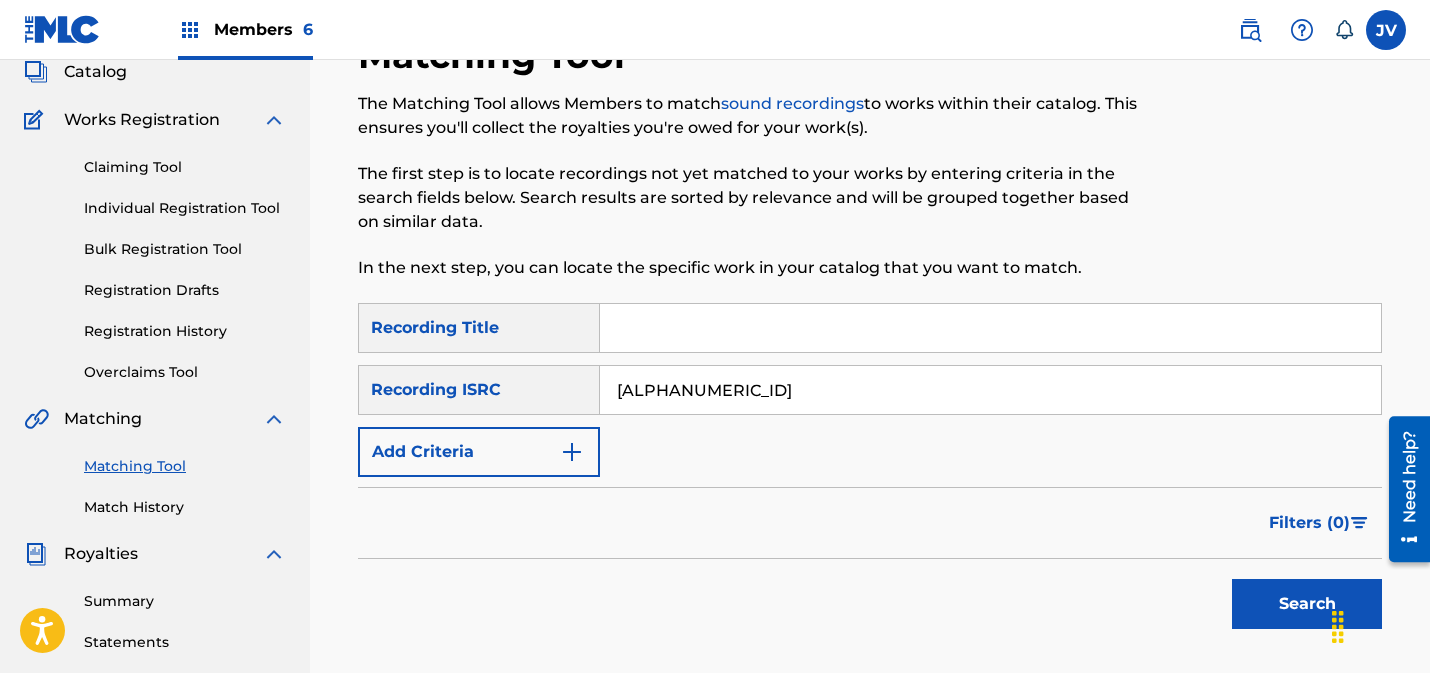 type on "[ALPHANUMERIC_ID]" 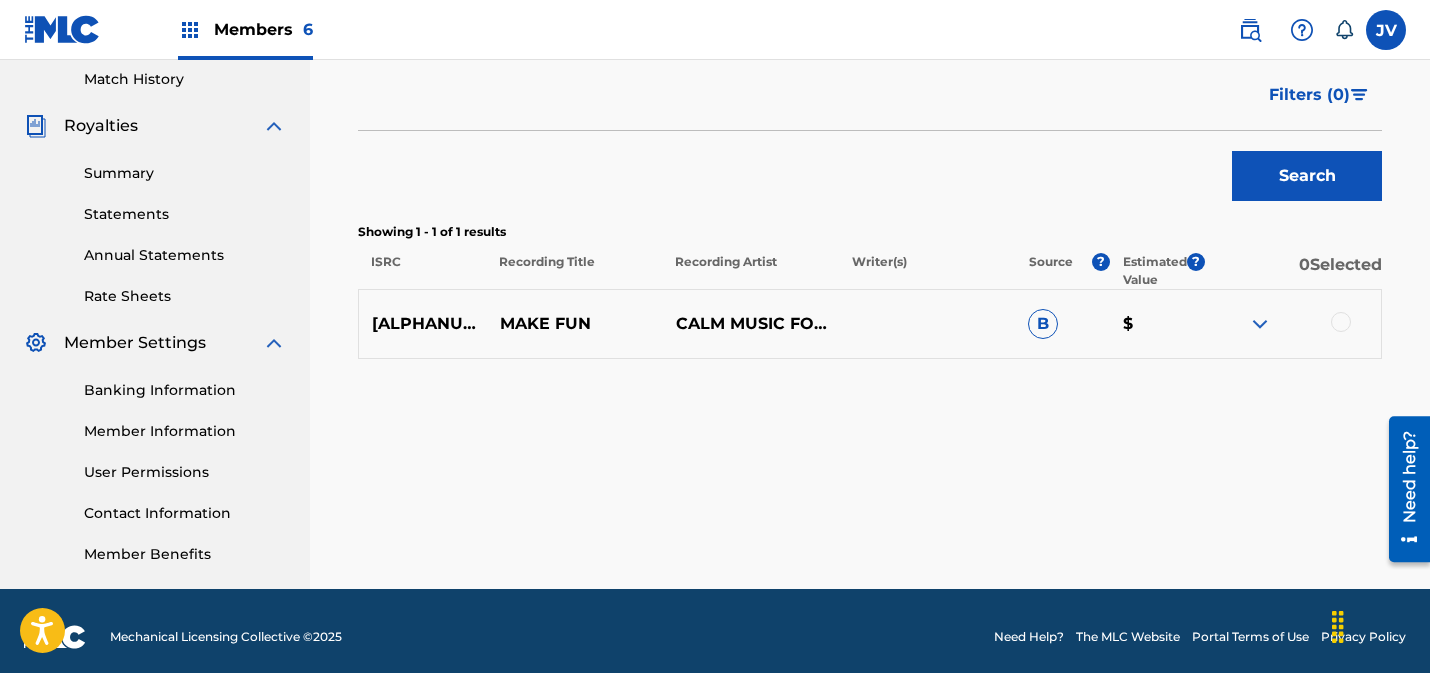 scroll, scrollTop: 557, scrollLeft: 0, axis: vertical 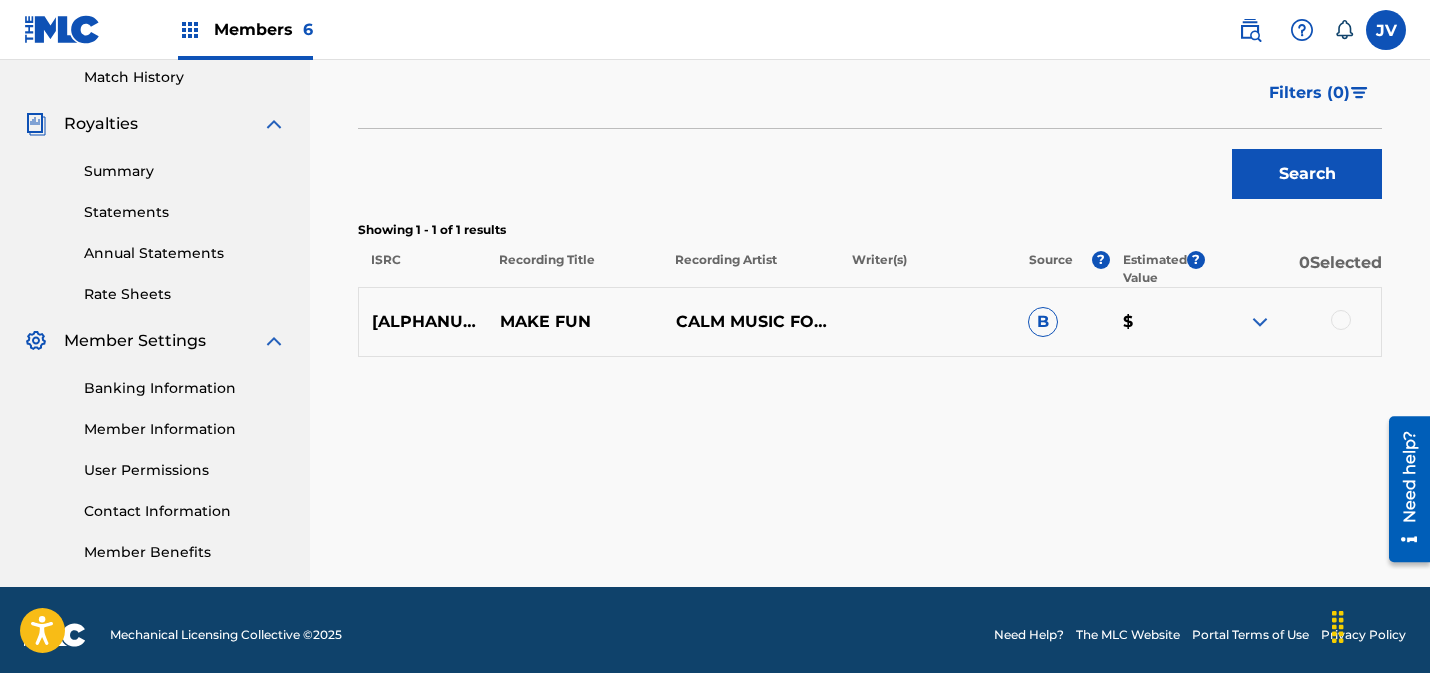 click at bounding box center (1341, 320) 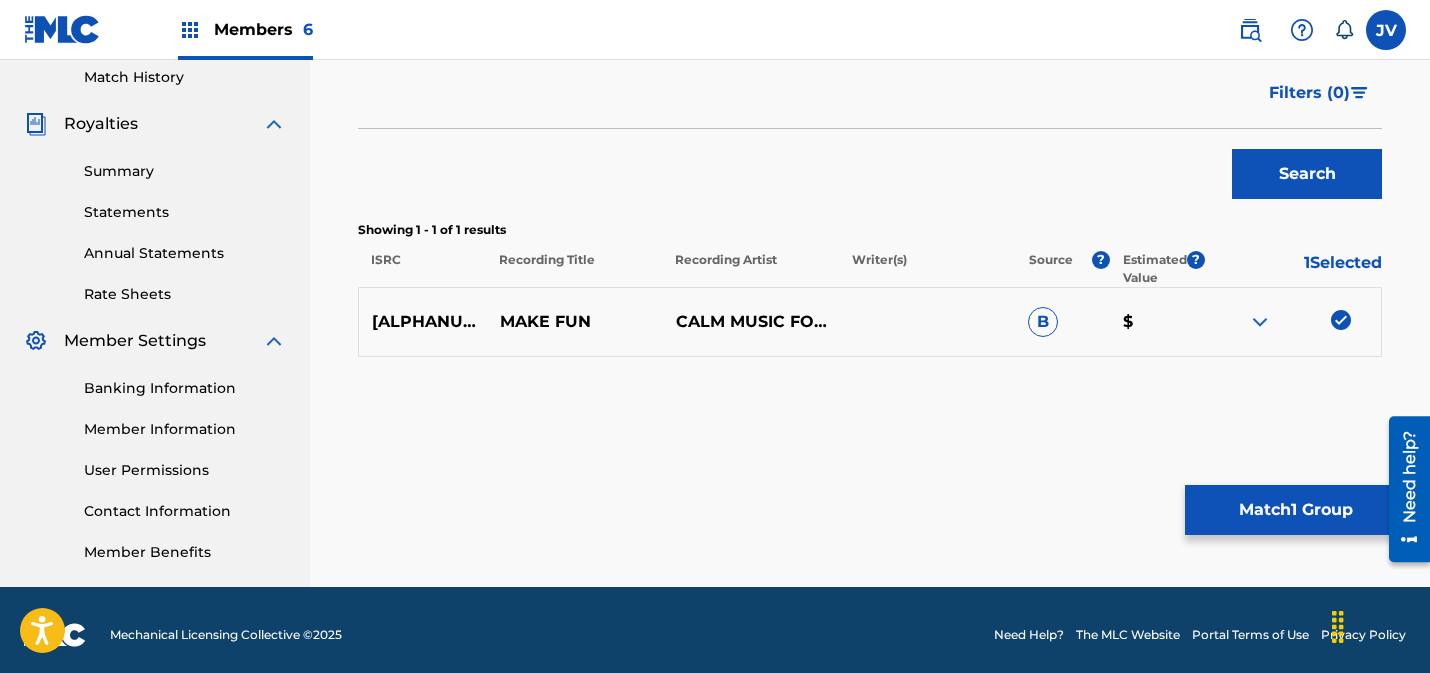 click on "Match  1 Group" at bounding box center [1295, 510] 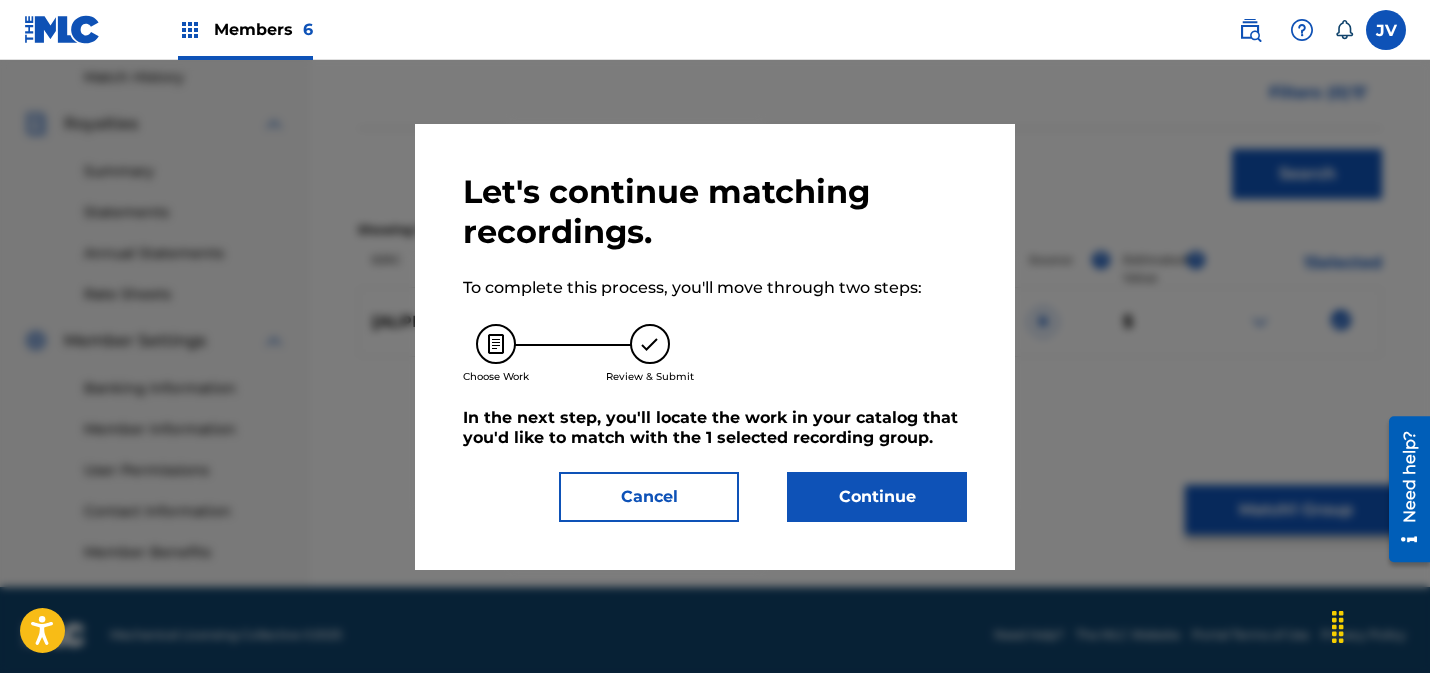 click on "Continue" at bounding box center [877, 497] 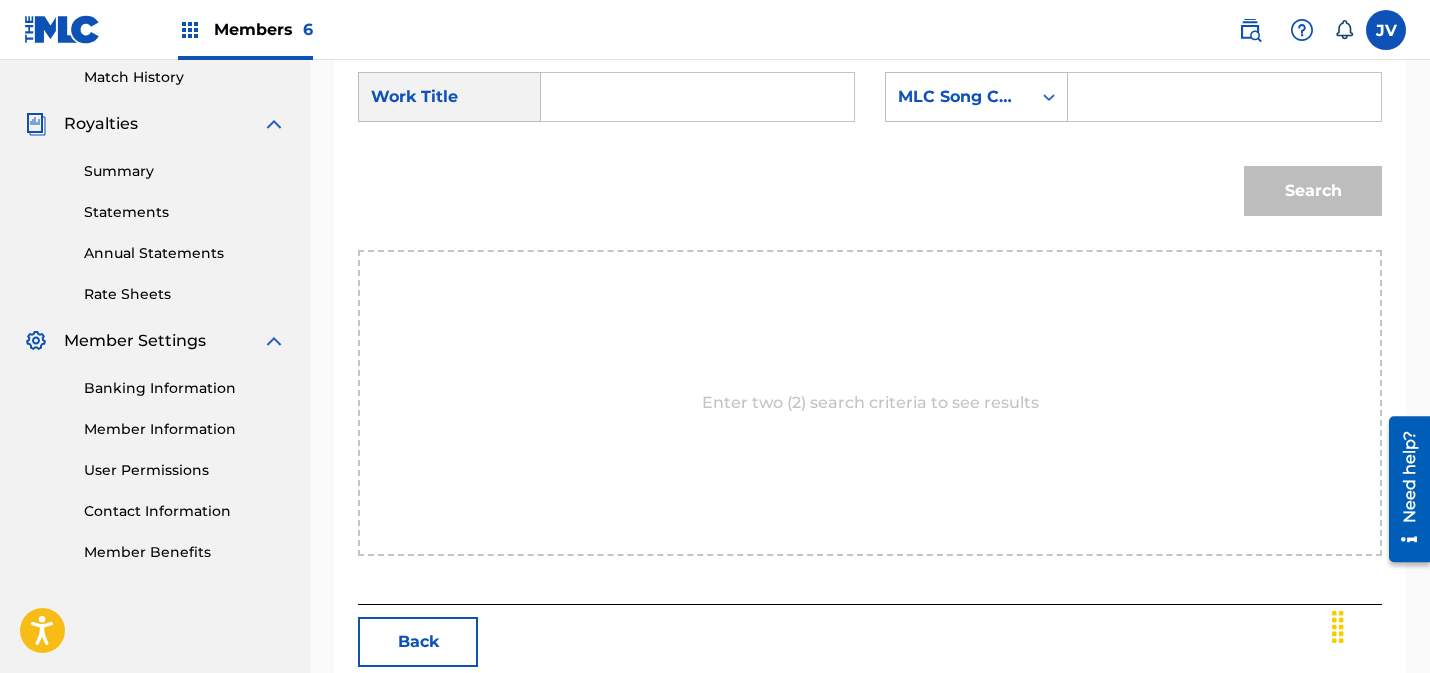 click at bounding box center [697, 97] 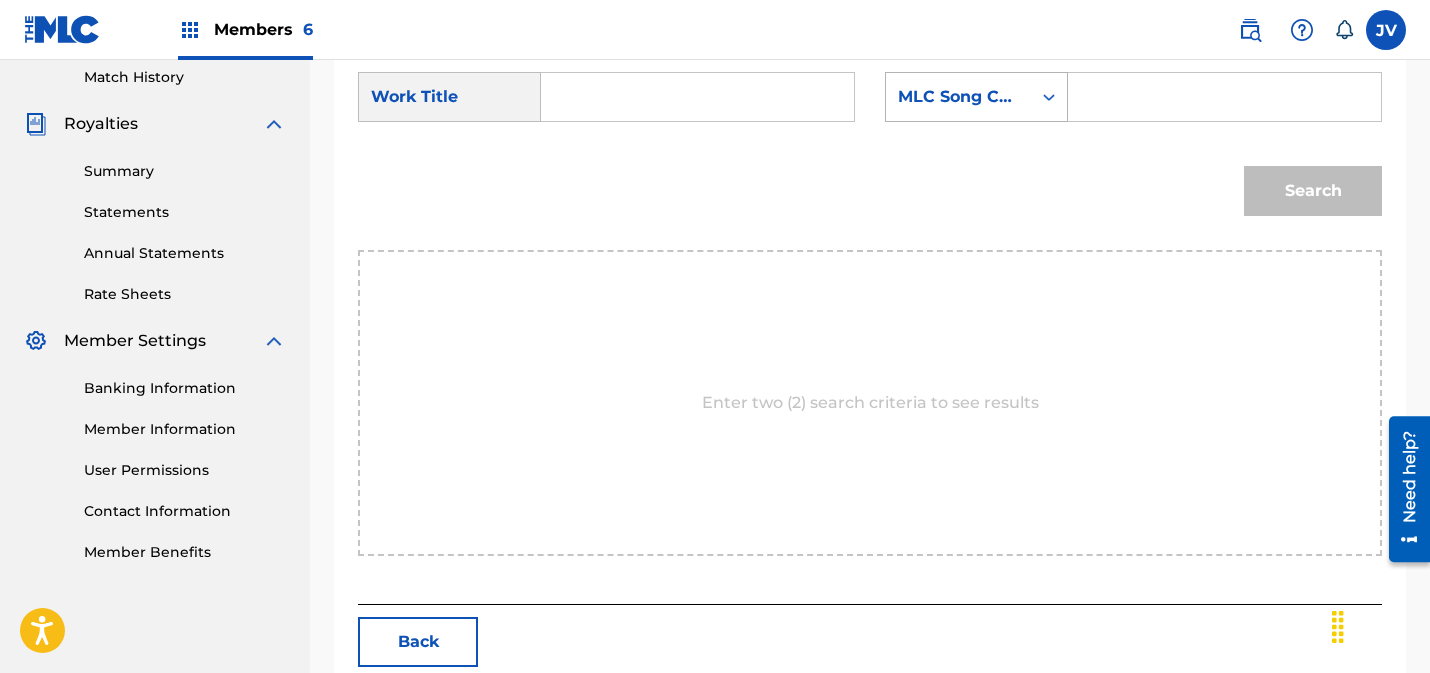paste on "Make Fun" 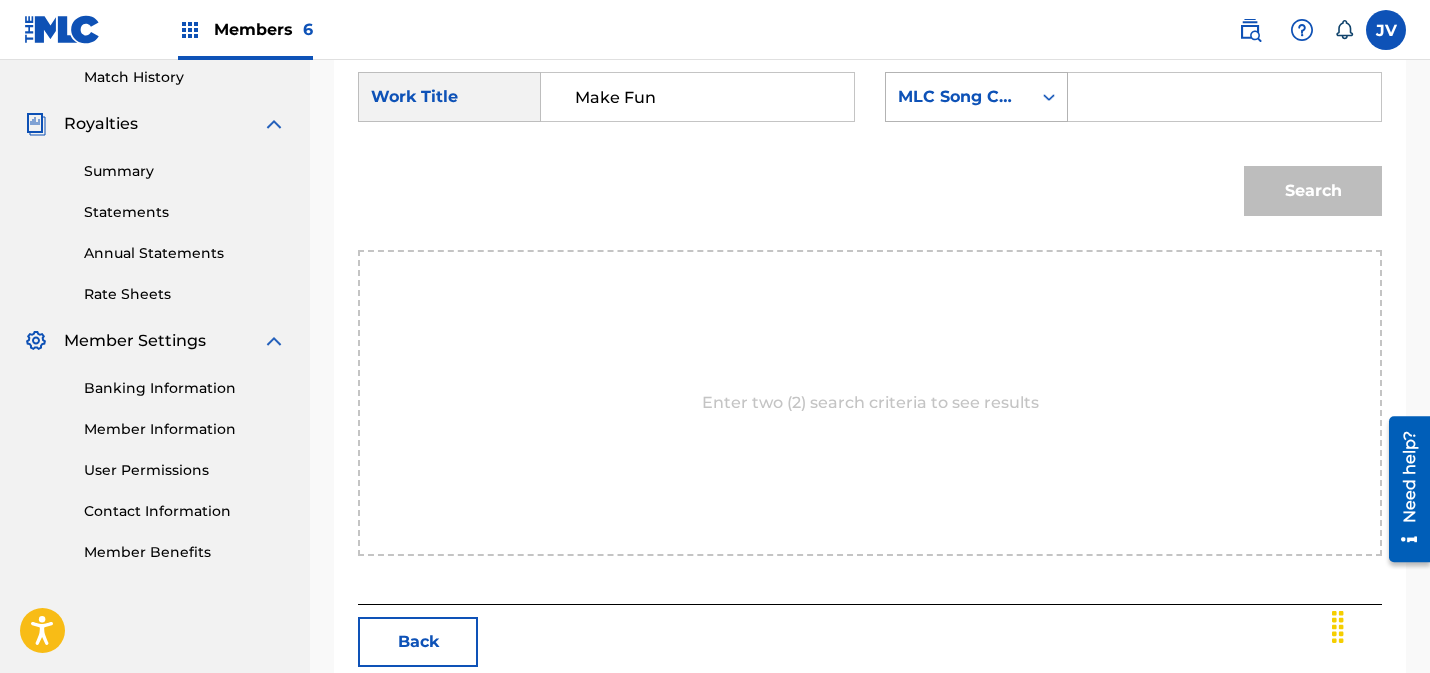 type on "Make Fun" 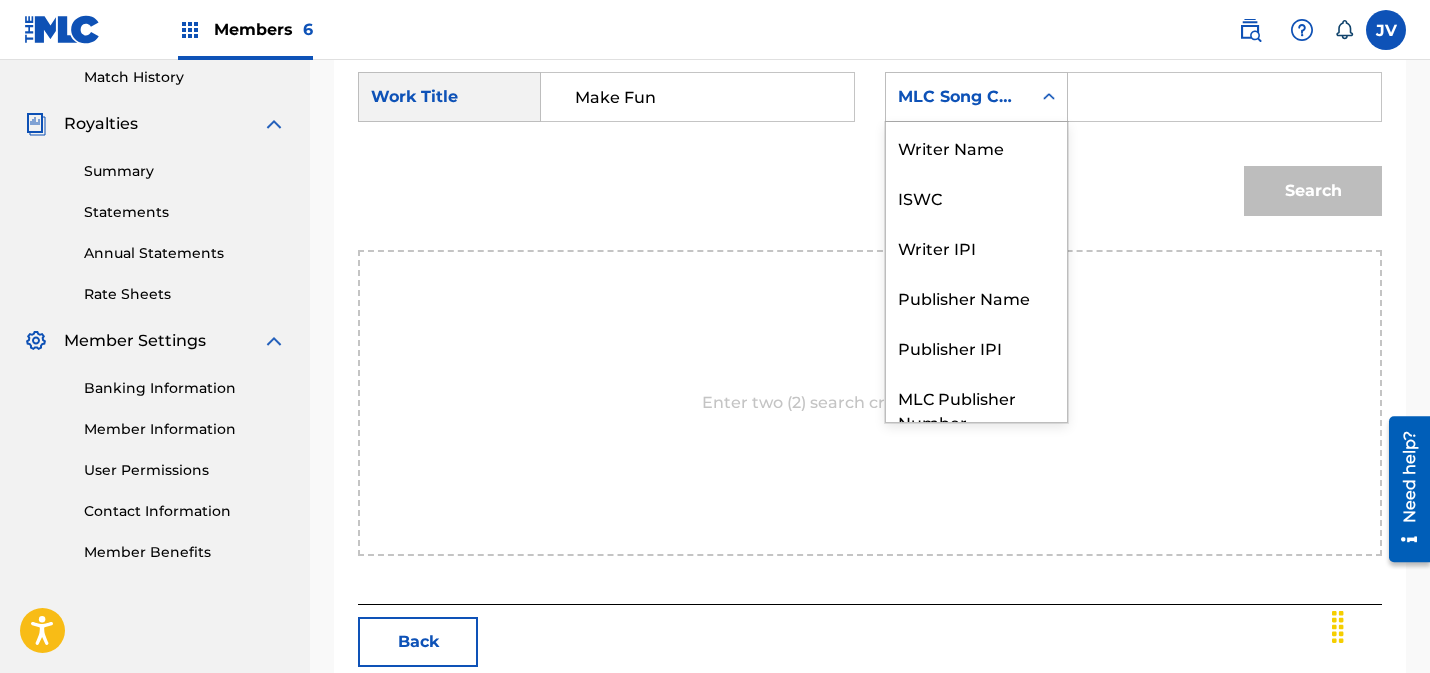 scroll, scrollTop: 74, scrollLeft: 0, axis: vertical 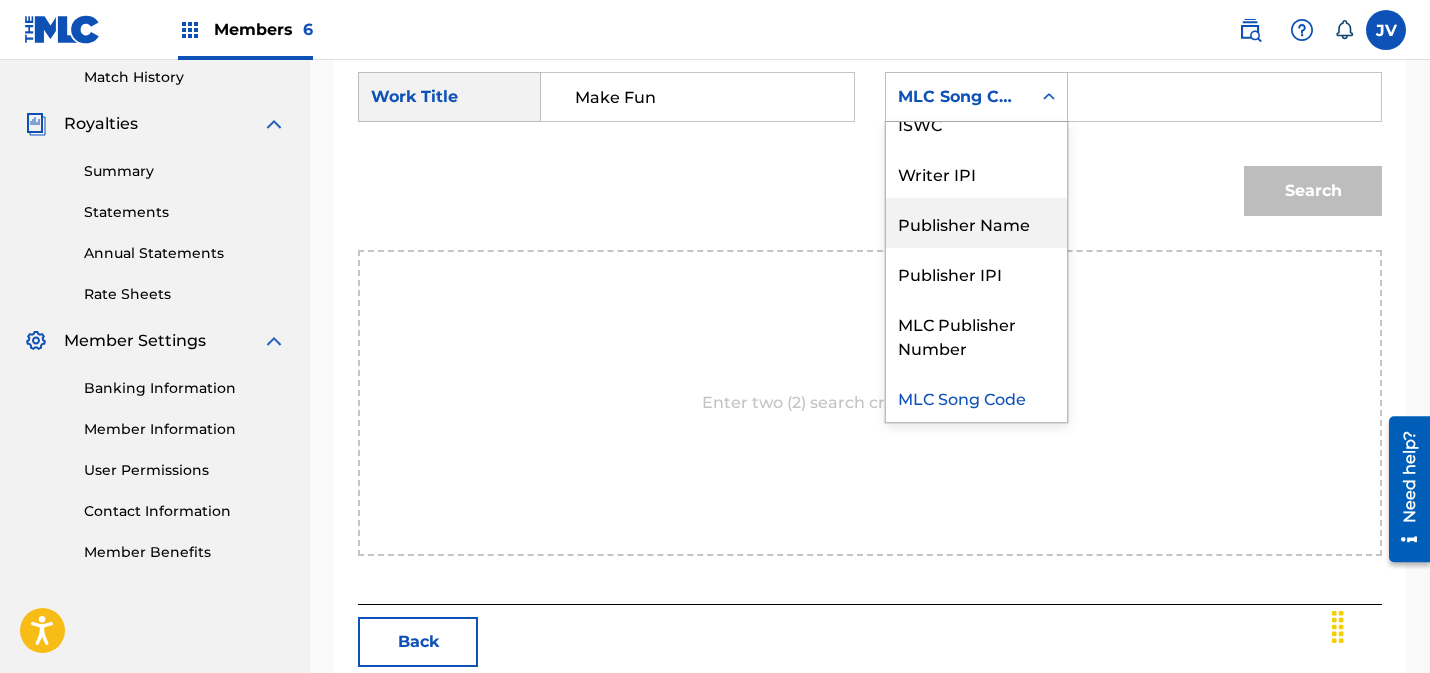 click on "Publisher Name" at bounding box center (976, 223) 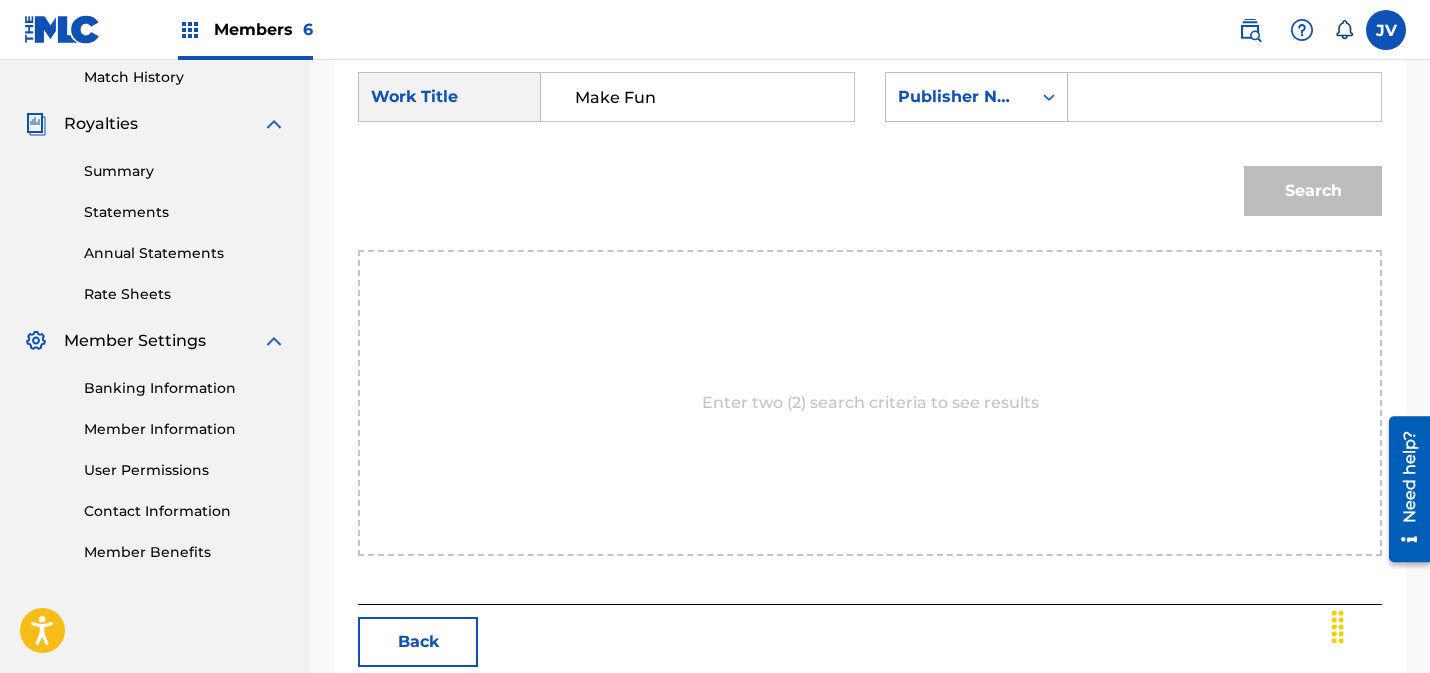 click at bounding box center (1224, 97) 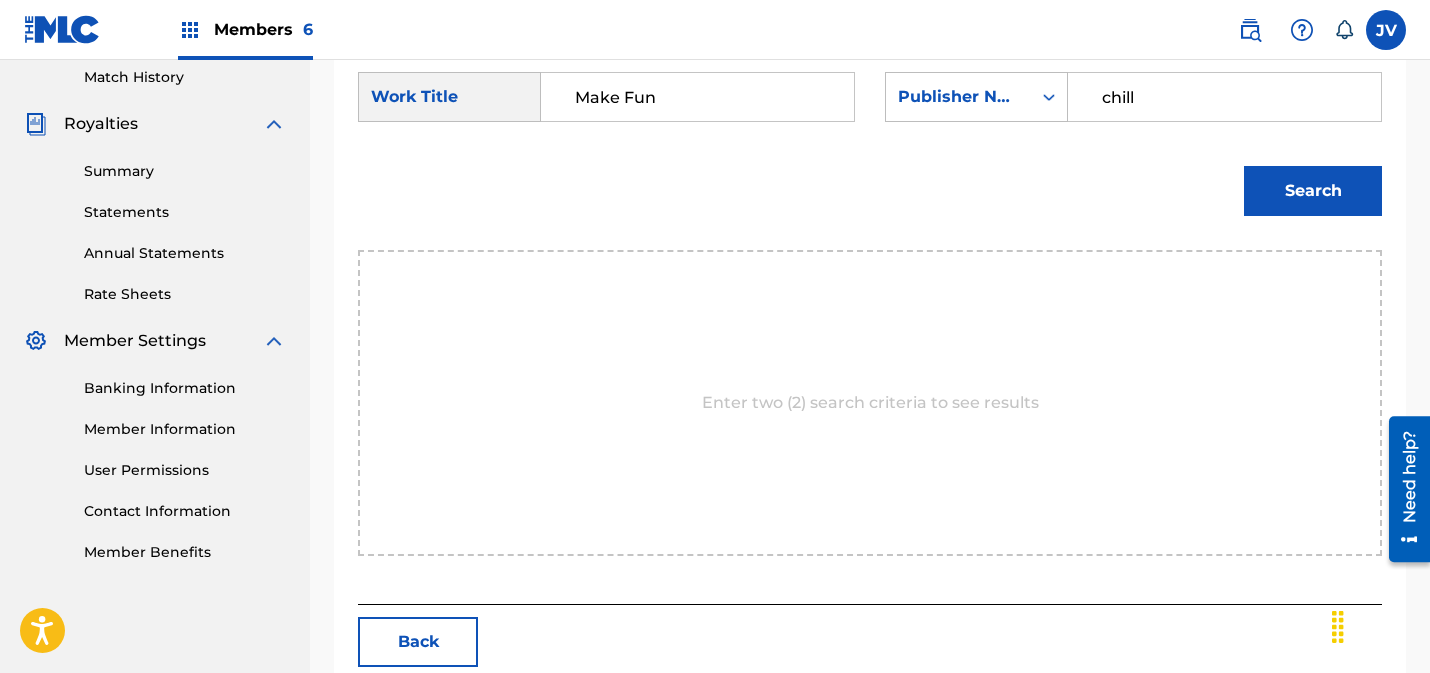 type on "chill" 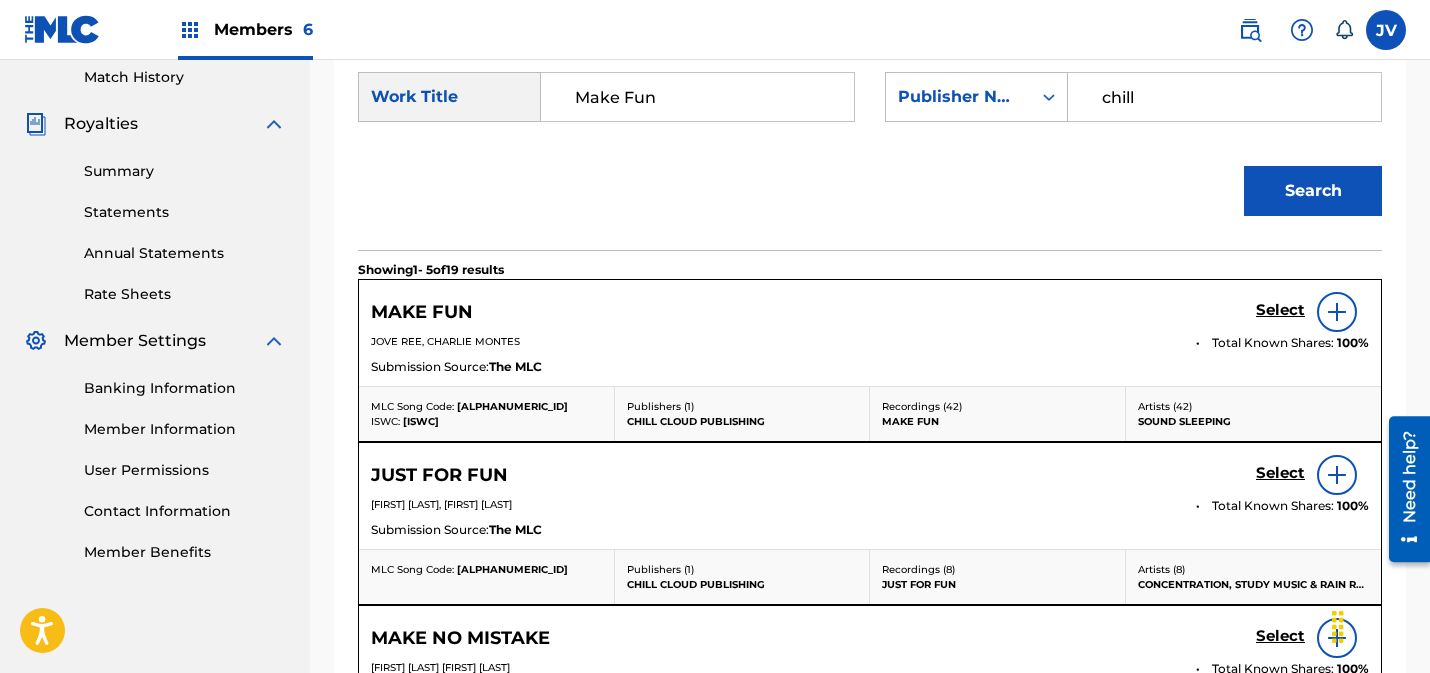 click on "Select" at bounding box center (1280, 310) 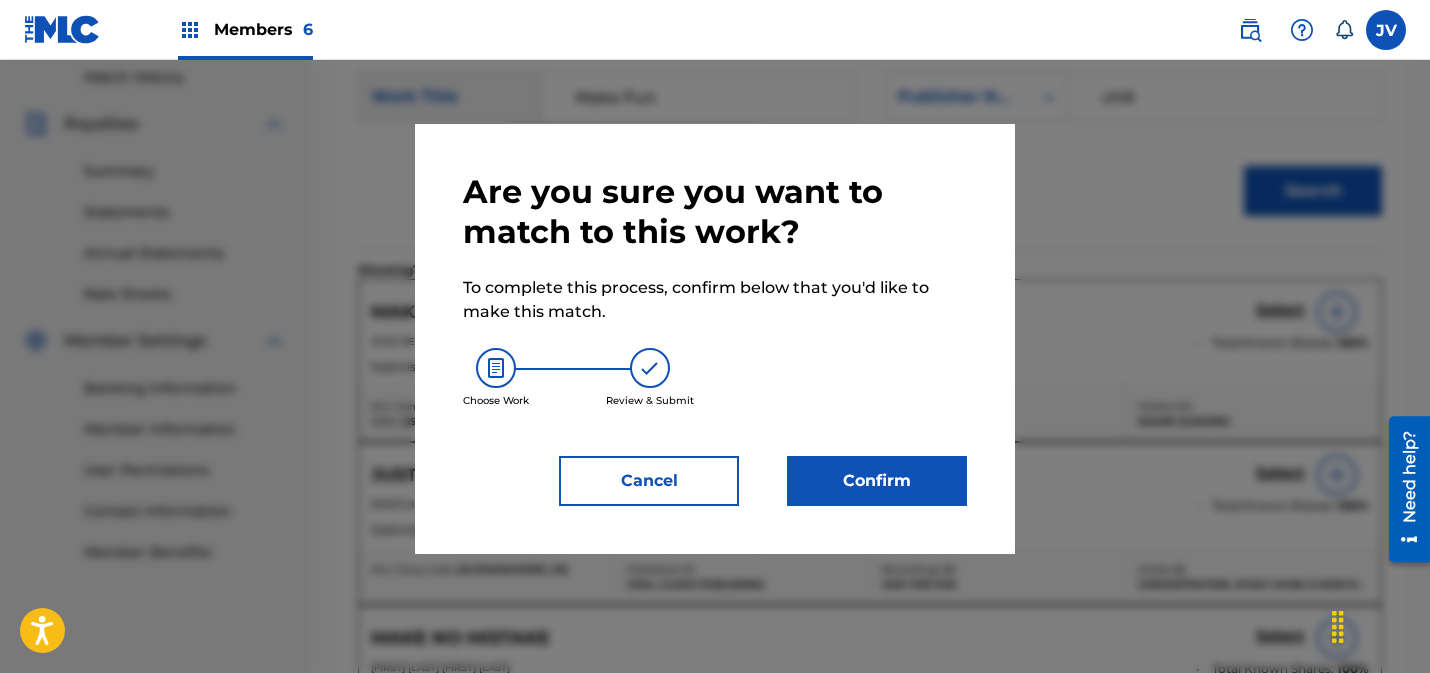 click on "Confirm" at bounding box center [877, 481] 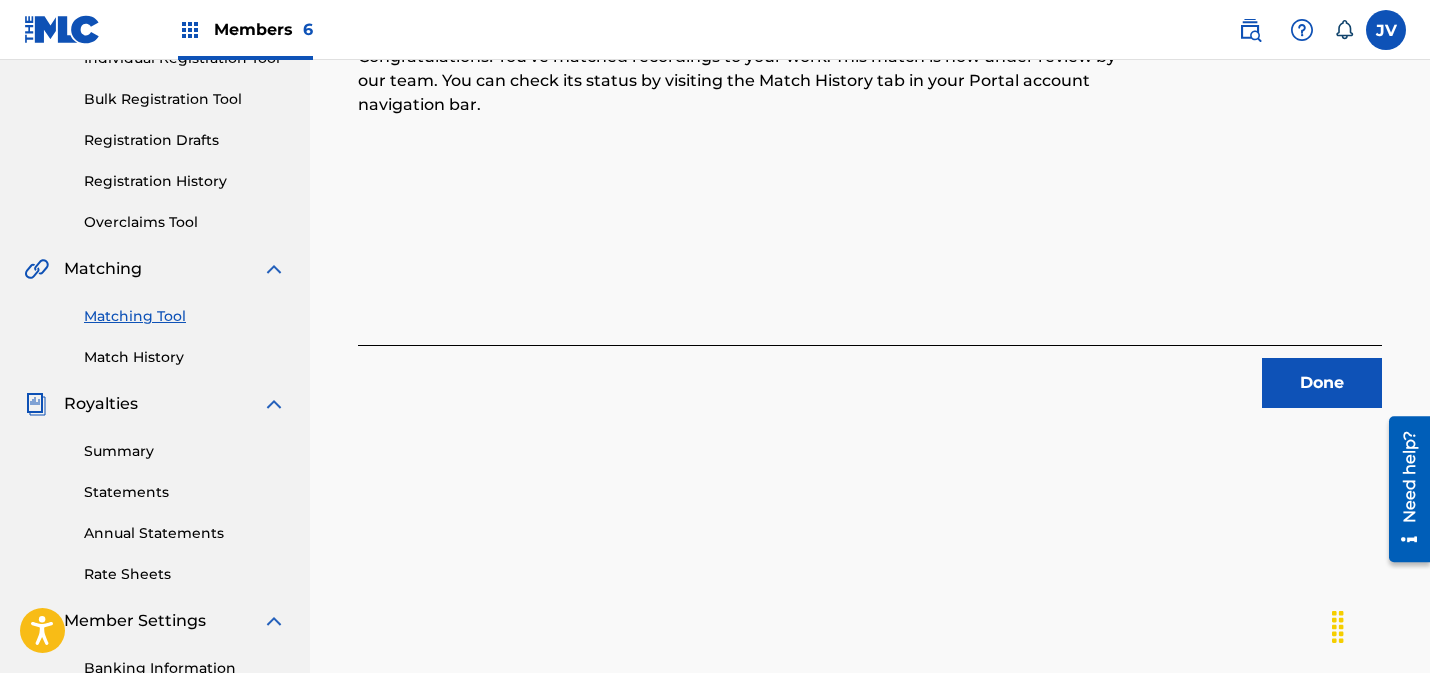 scroll, scrollTop: 175, scrollLeft: 0, axis: vertical 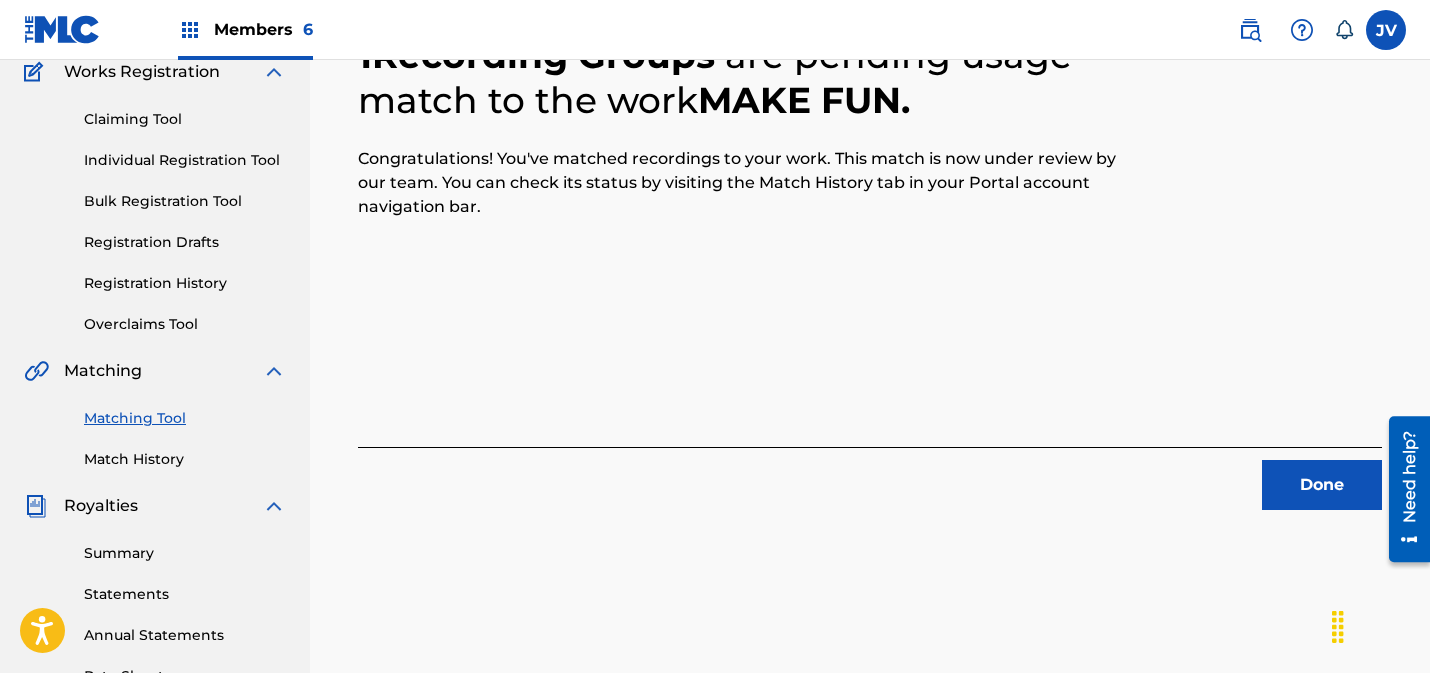 click on "Done" at bounding box center (1322, 485) 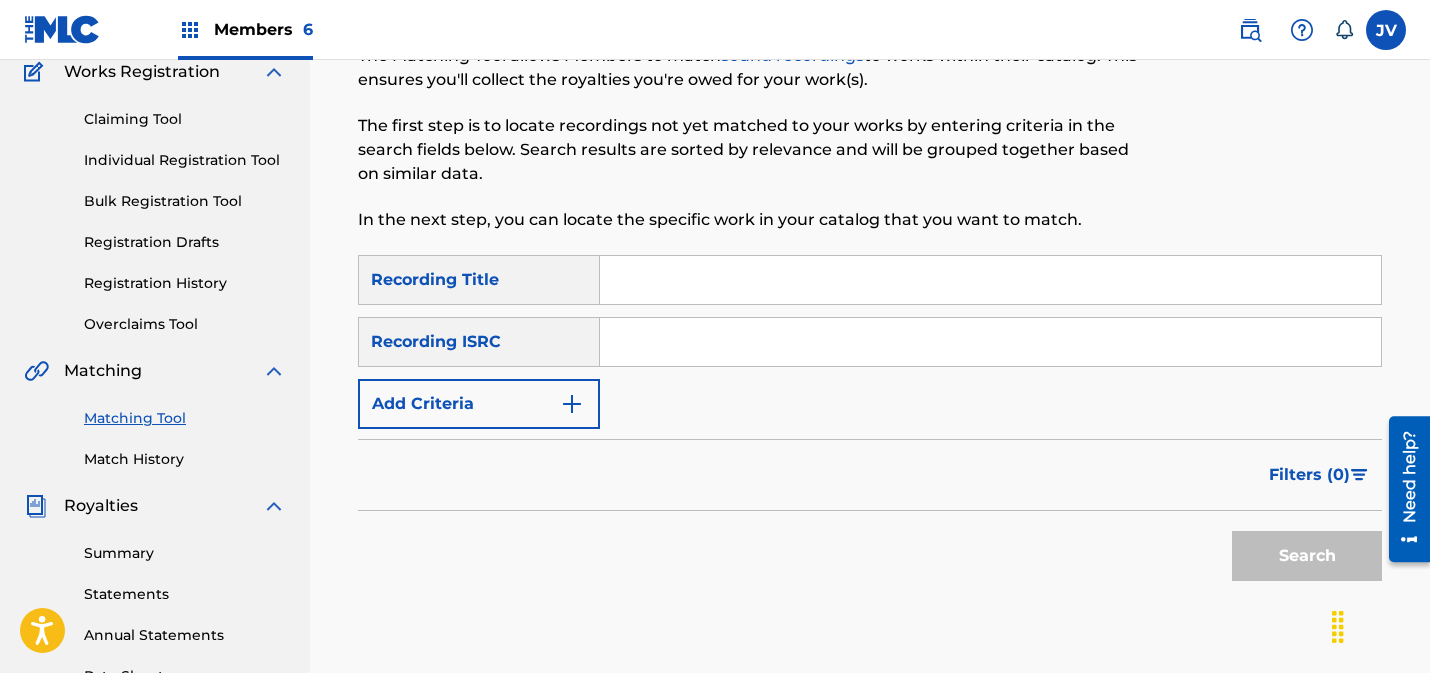 click at bounding box center [990, 342] 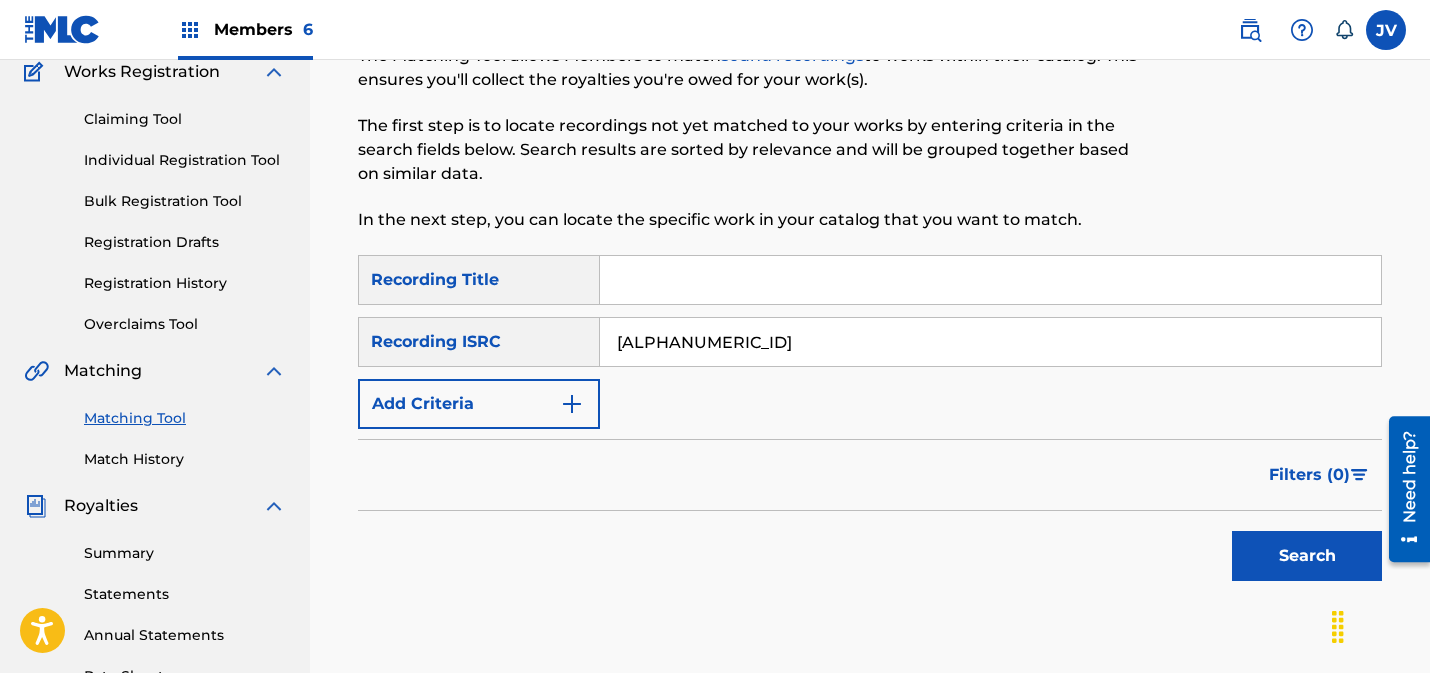 drag, startPoint x: 1287, startPoint y: 551, endPoint x: 1268, endPoint y: 548, distance: 19.235384 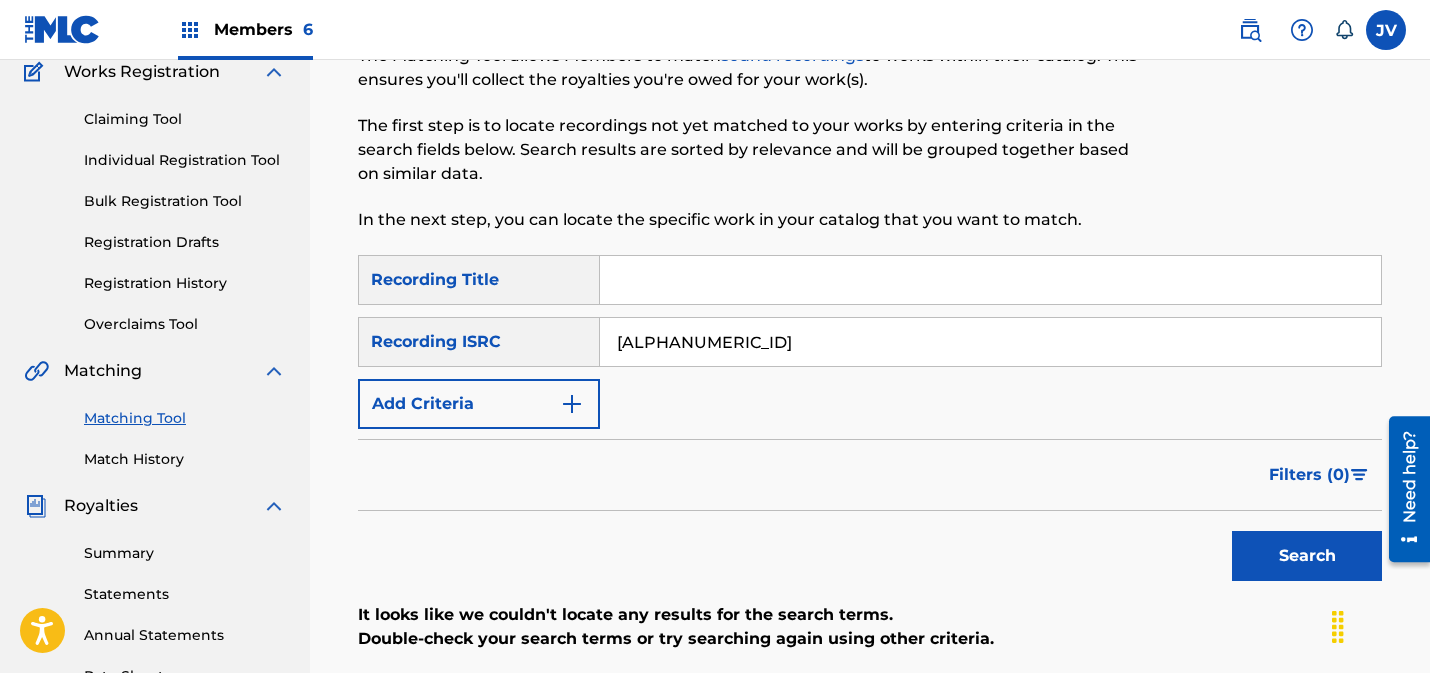drag, startPoint x: 805, startPoint y: 348, endPoint x: 578, endPoint y: 335, distance: 227.37195 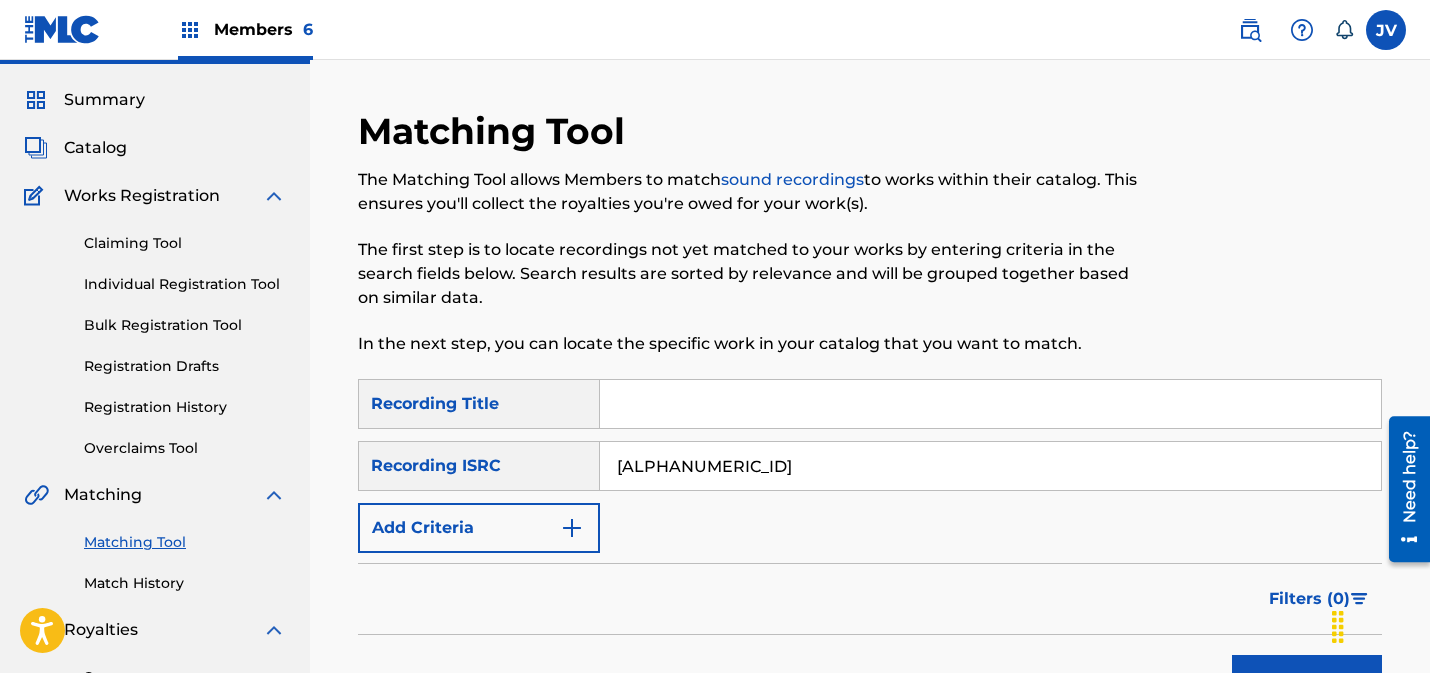 scroll, scrollTop: 0, scrollLeft: 0, axis: both 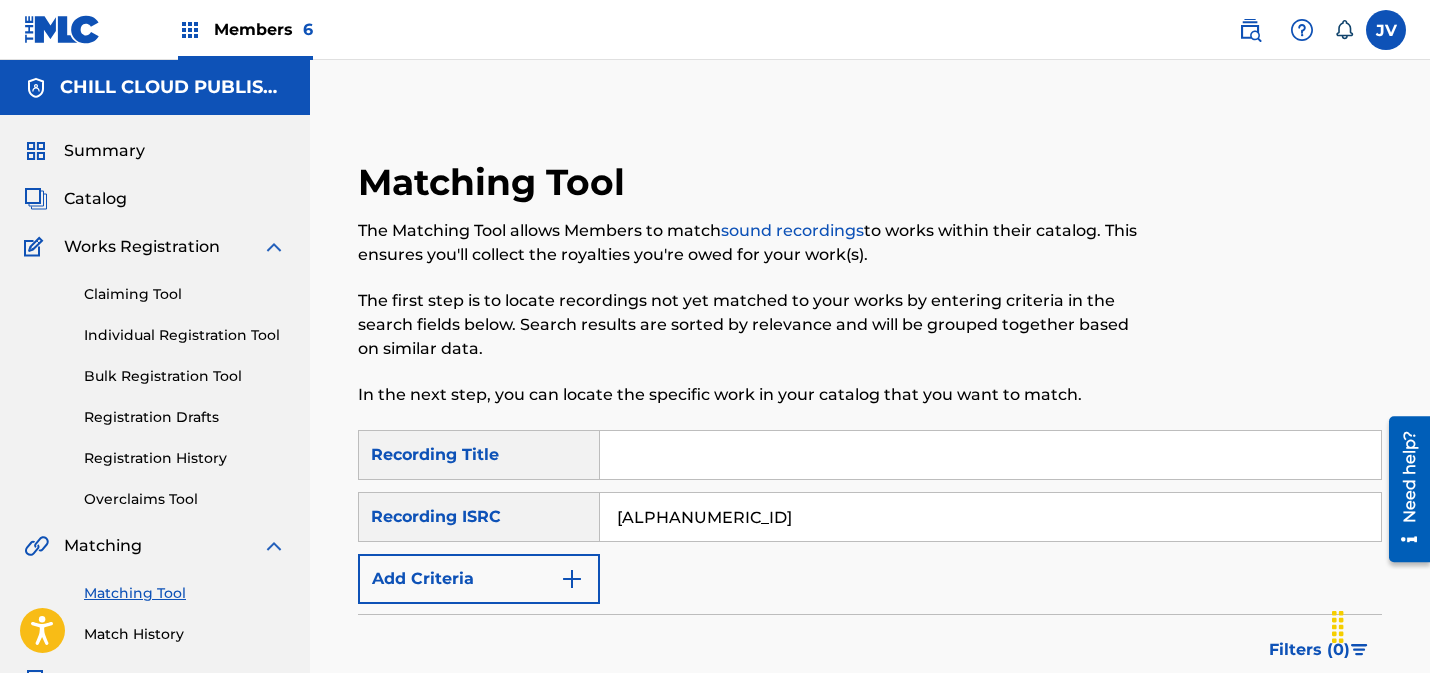 drag, startPoint x: 162, startPoint y: 287, endPoint x: 232, endPoint y: 282, distance: 70.178345 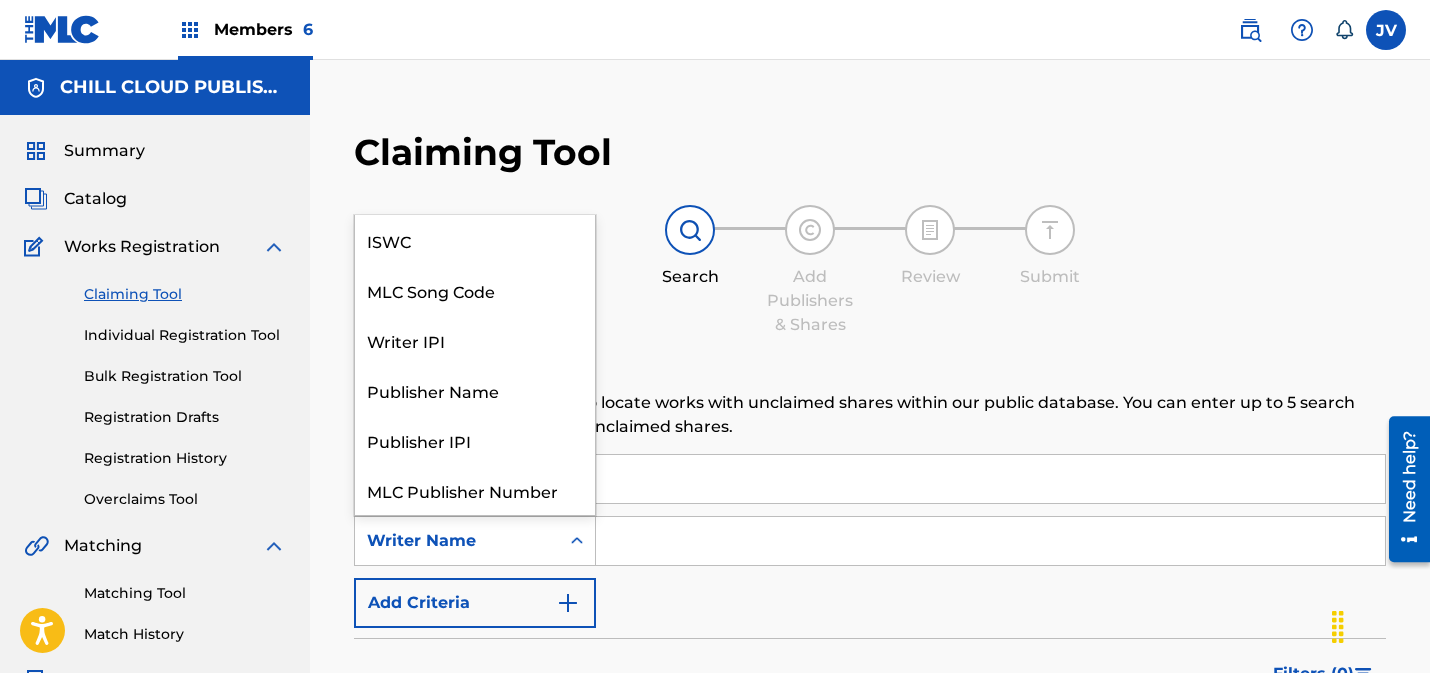 click on "Writer Name" at bounding box center [457, 541] 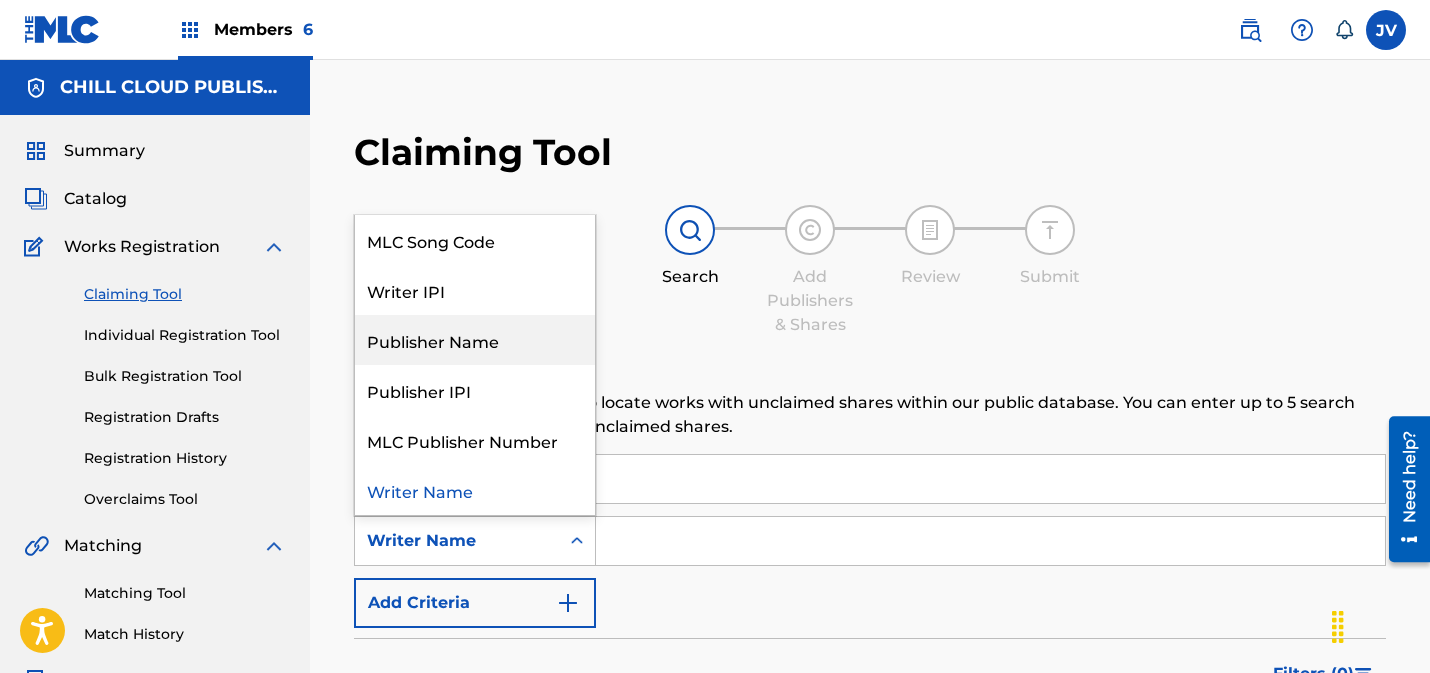 scroll, scrollTop: 0, scrollLeft: 0, axis: both 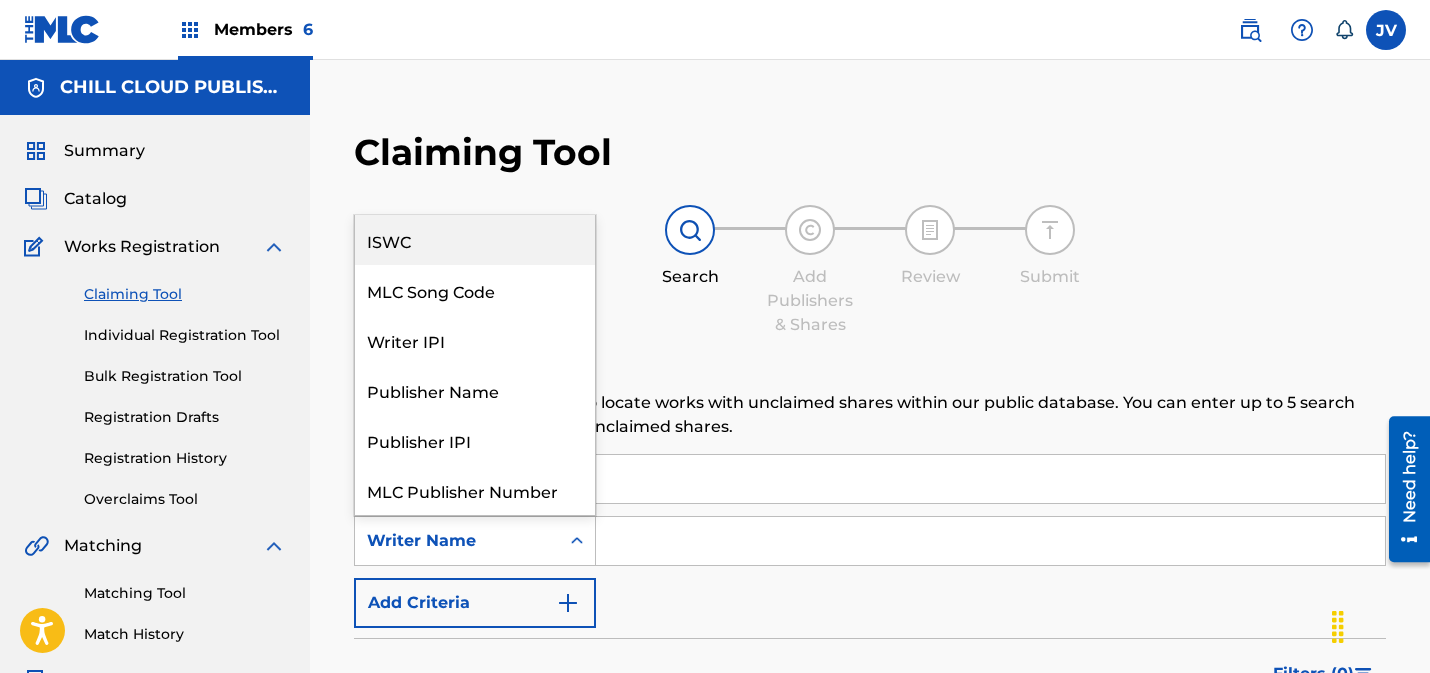 click on "ISWC" at bounding box center (475, 240) 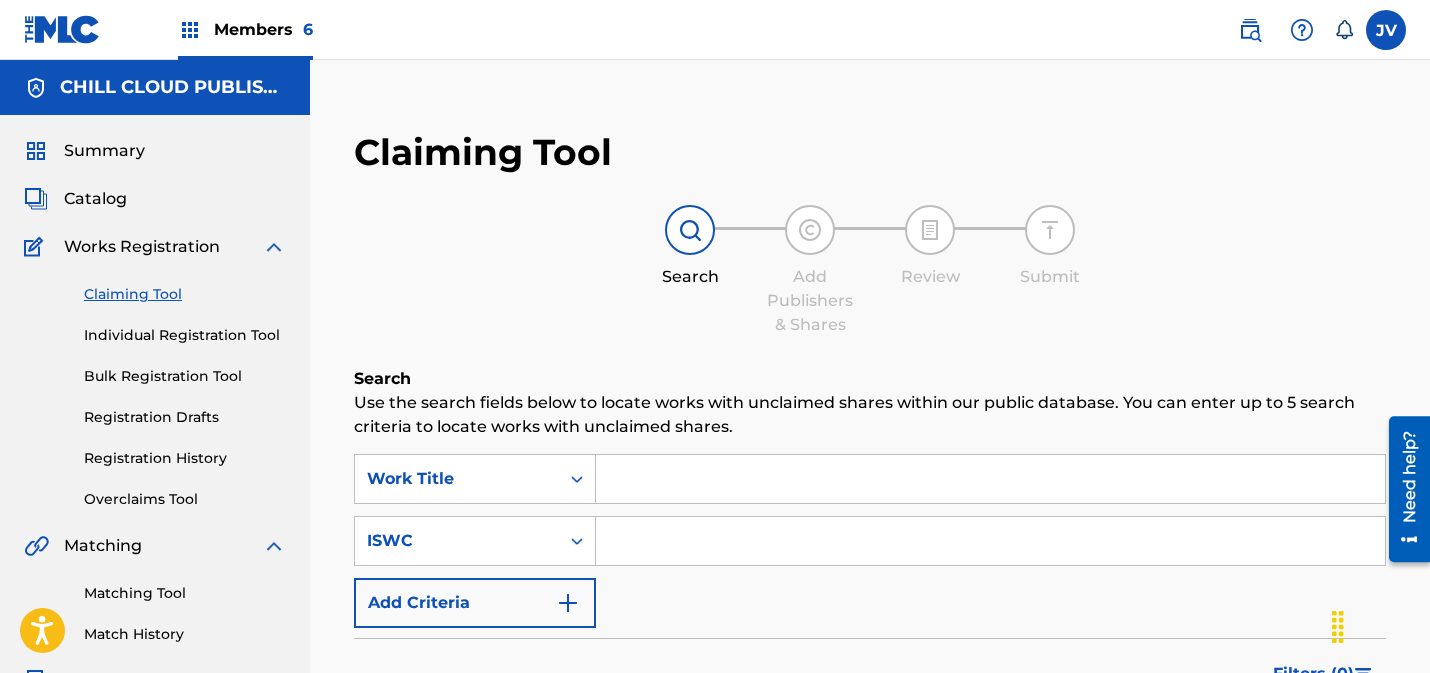 click at bounding box center [990, 541] 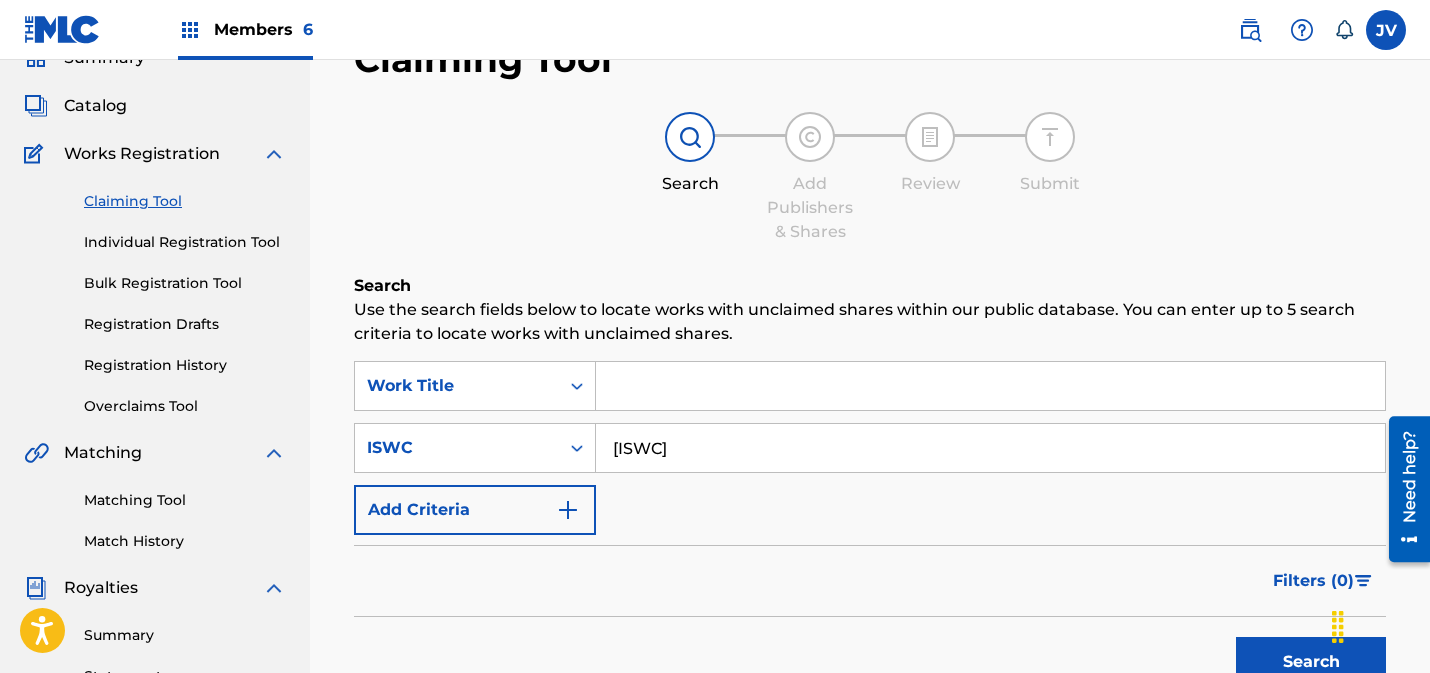 scroll, scrollTop: 265, scrollLeft: 0, axis: vertical 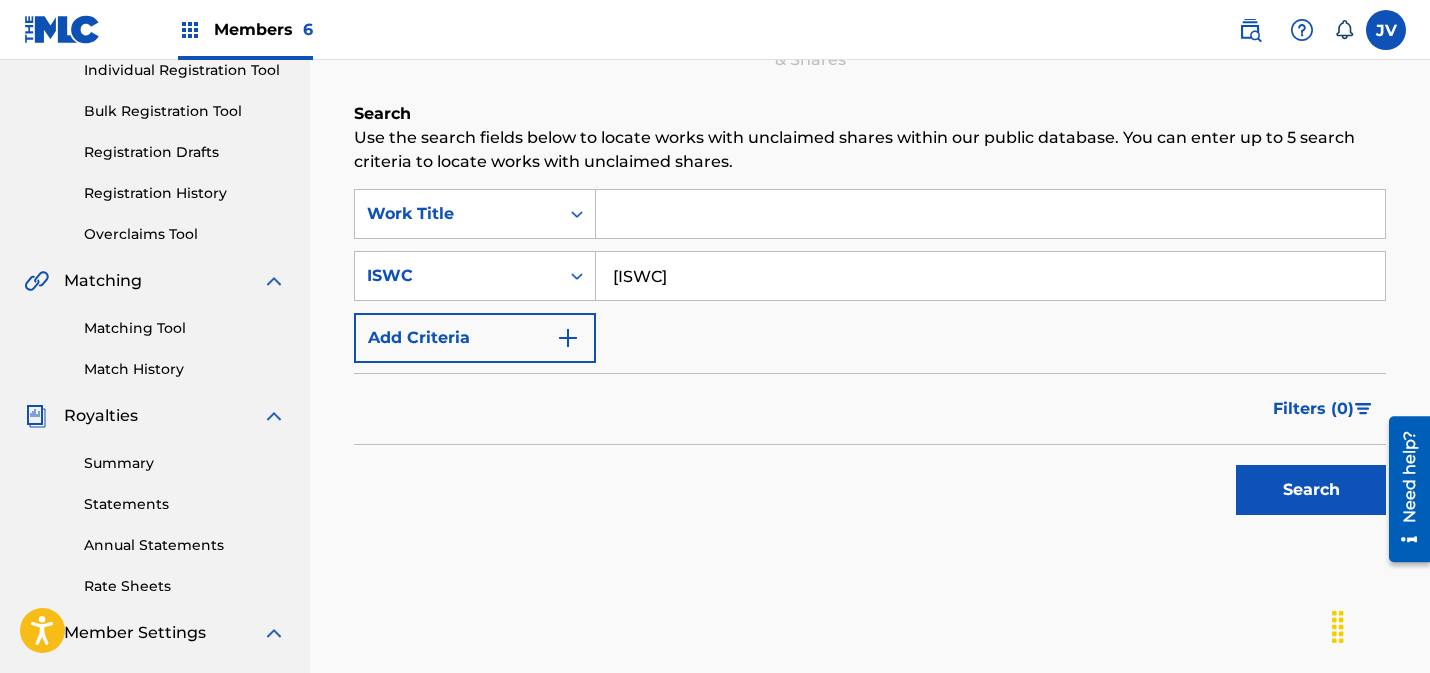 type on "[ISWC]" 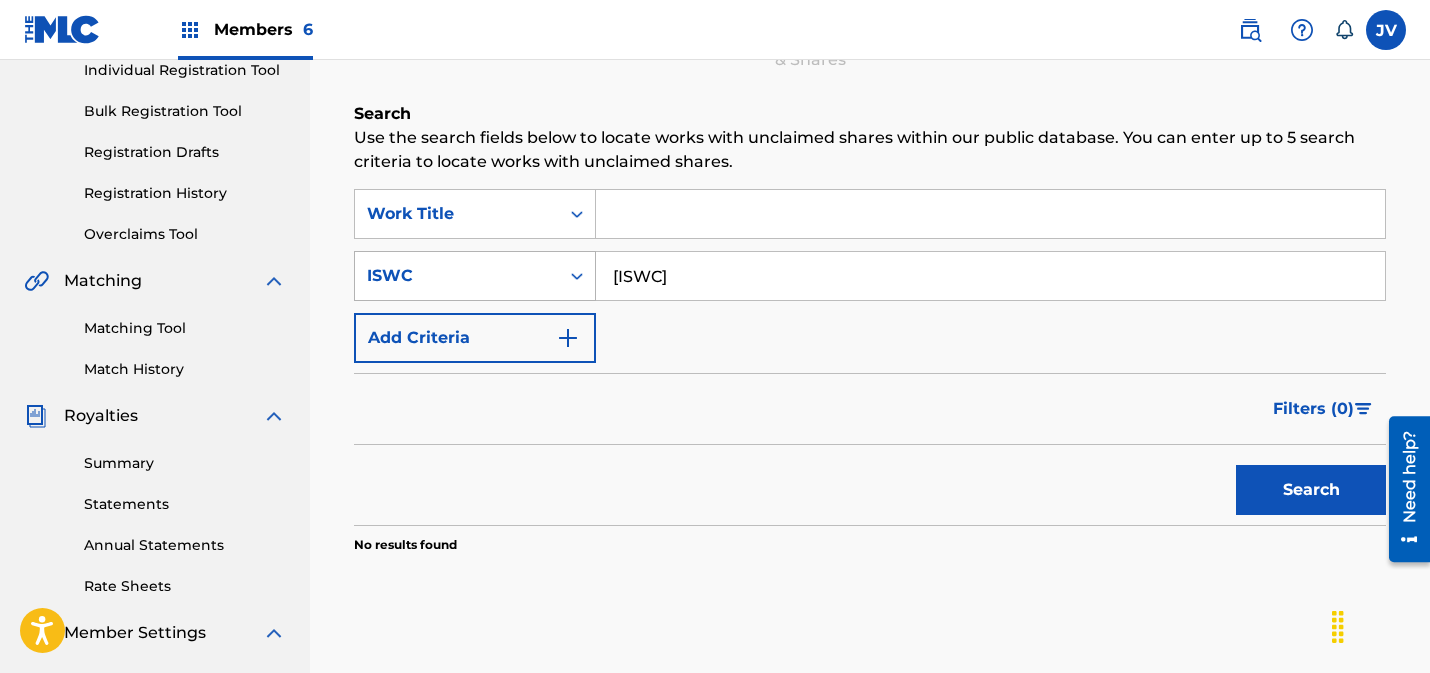 drag, startPoint x: 722, startPoint y: 280, endPoint x: 540, endPoint y: 273, distance: 182.13457 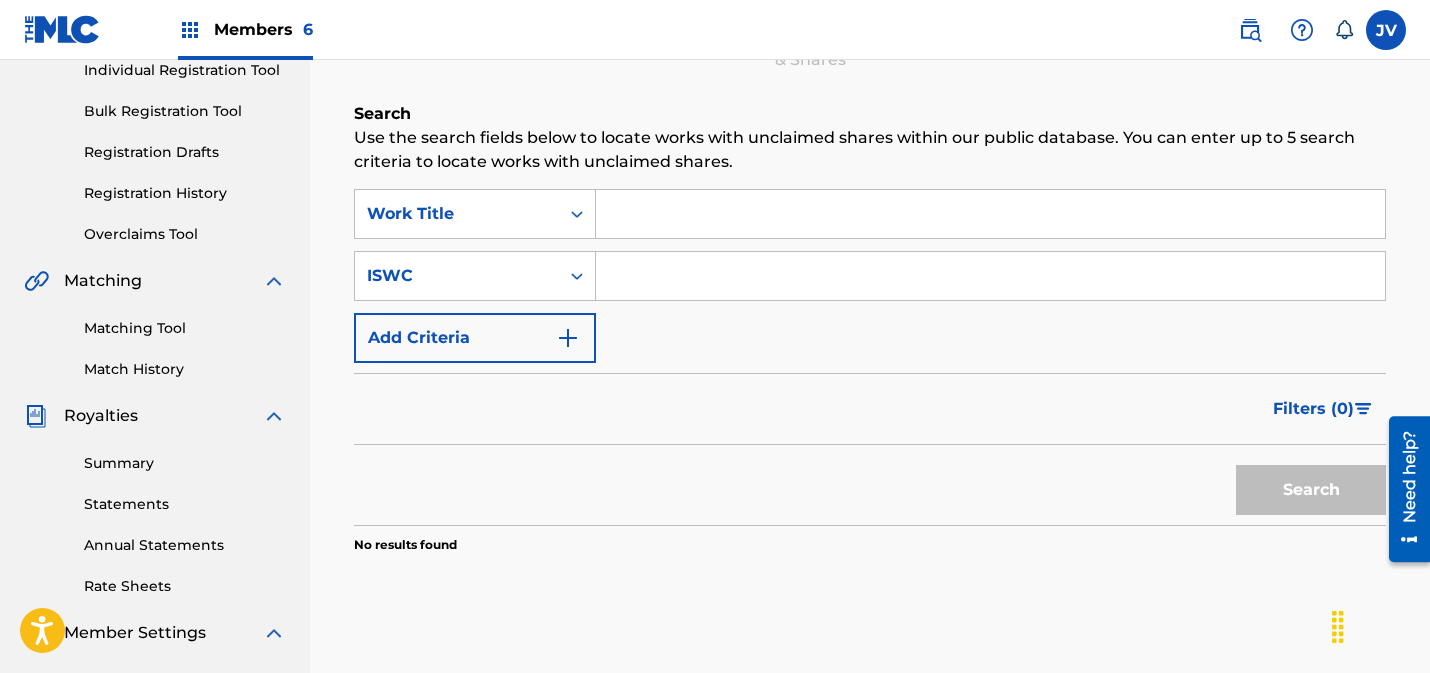 type 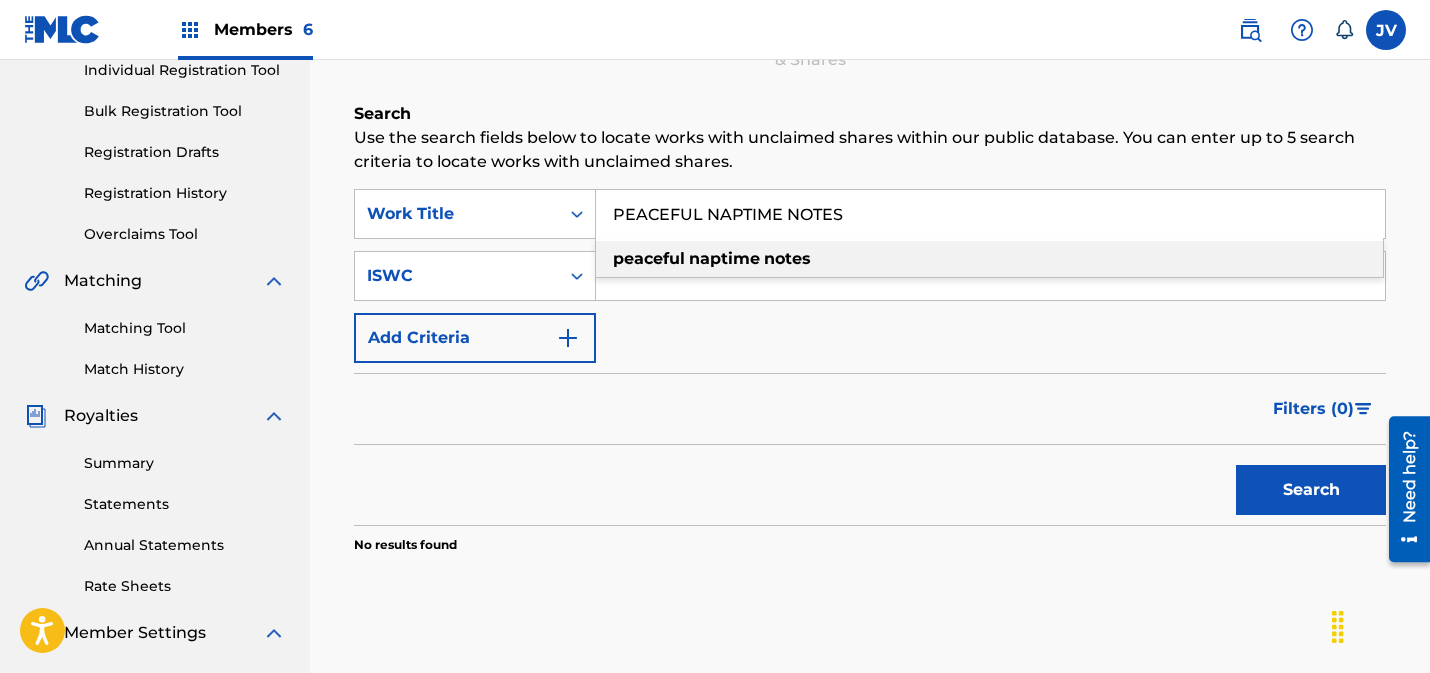 type on "PEACEFUL NAPTIME NOTES" 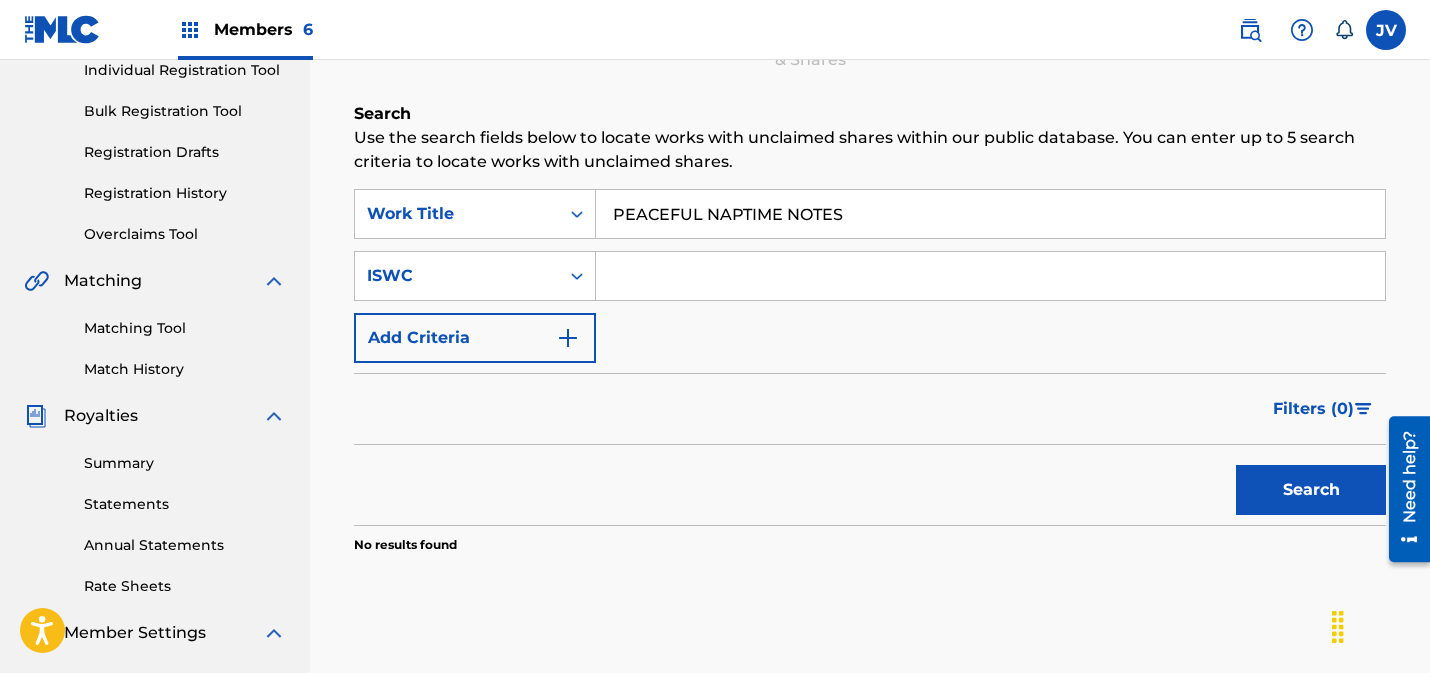 click on "Search" at bounding box center (1311, 490) 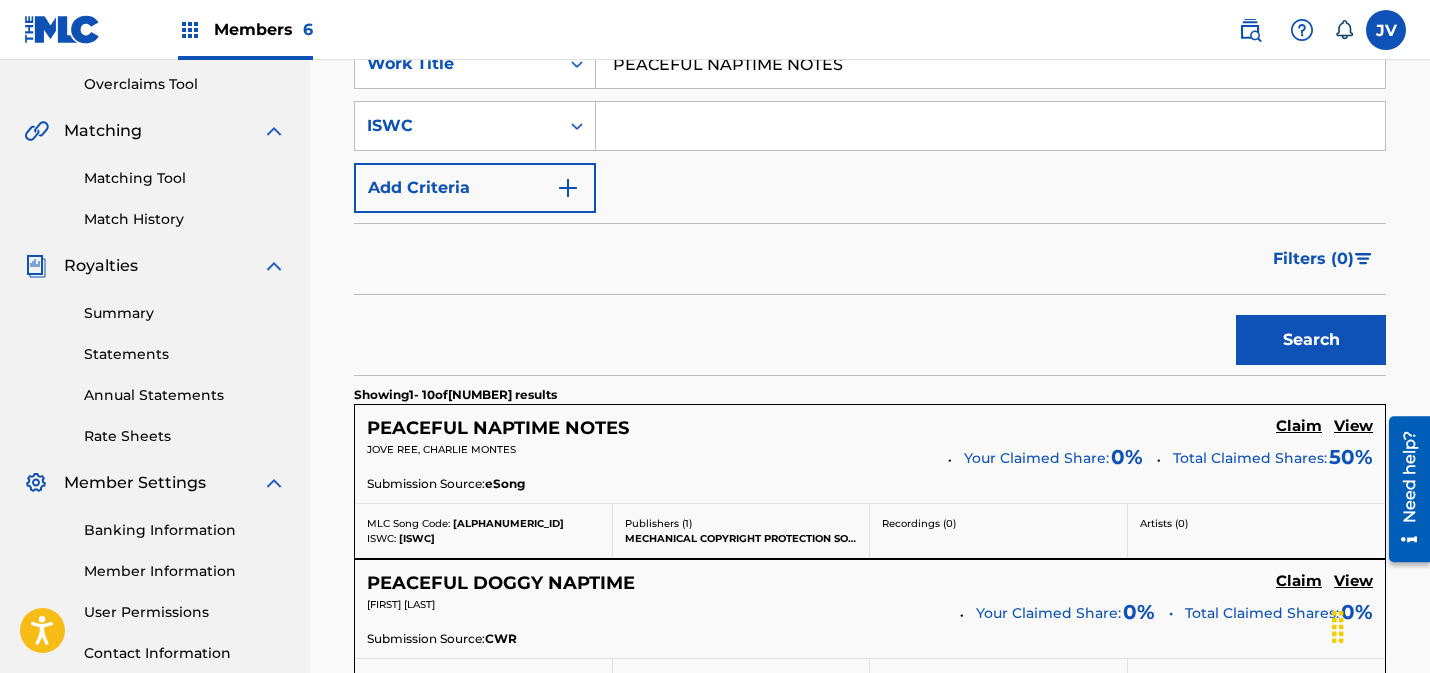scroll, scrollTop: 418, scrollLeft: 0, axis: vertical 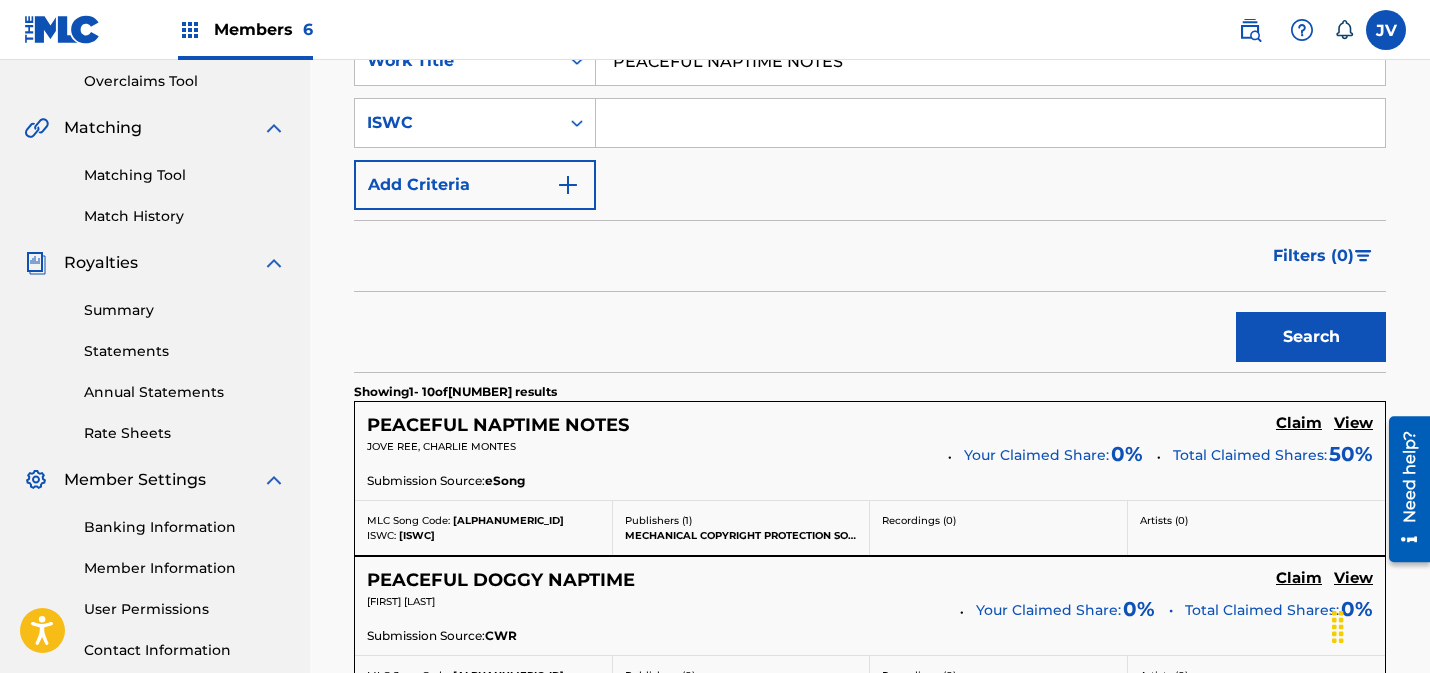 click on "View" at bounding box center (1353, 423) 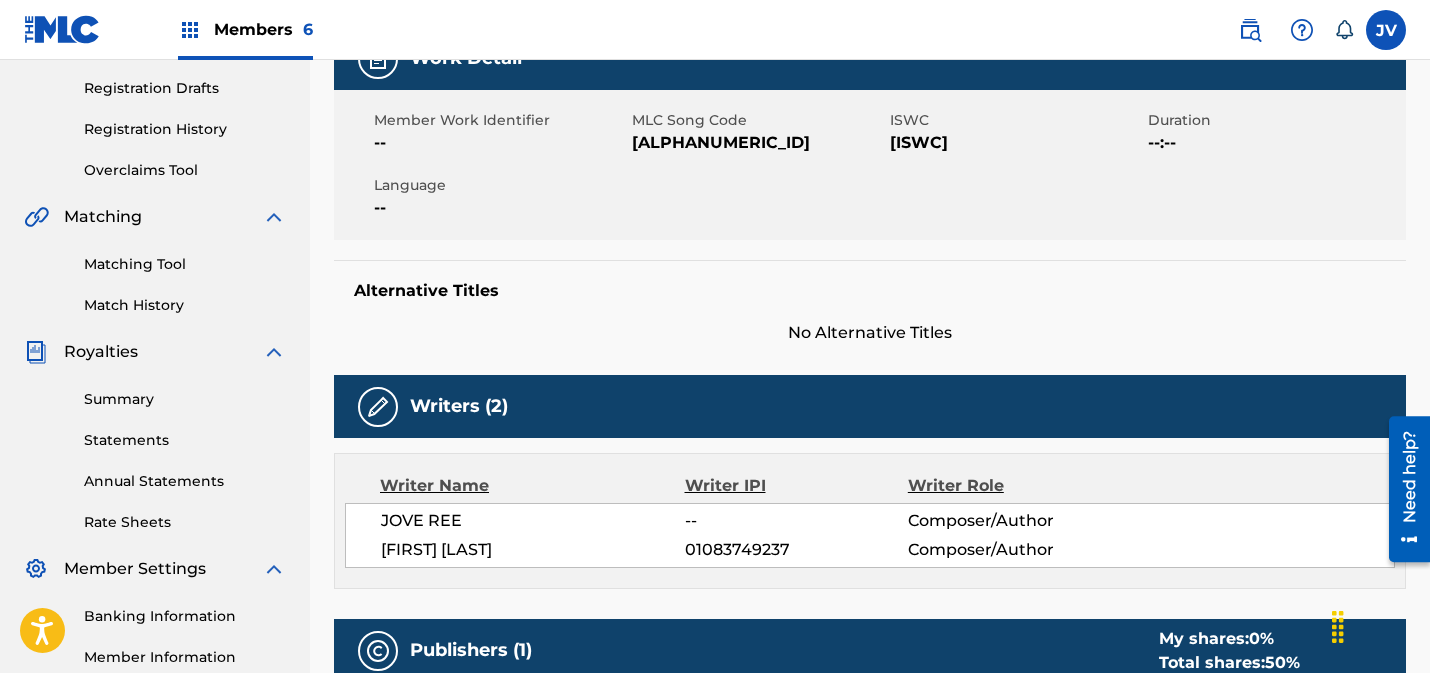 scroll, scrollTop: 0, scrollLeft: 0, axis: both 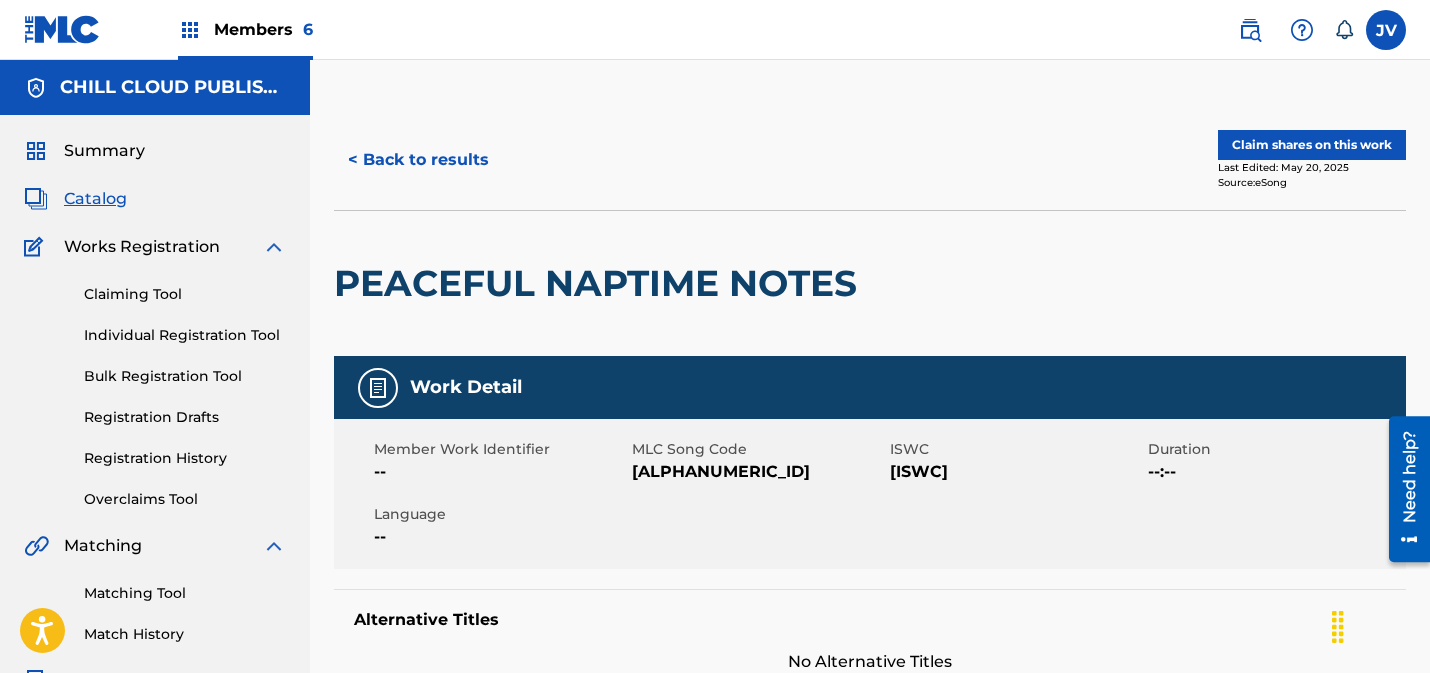 click on "Claim shares on this work" at bounding box center (1312, 145) 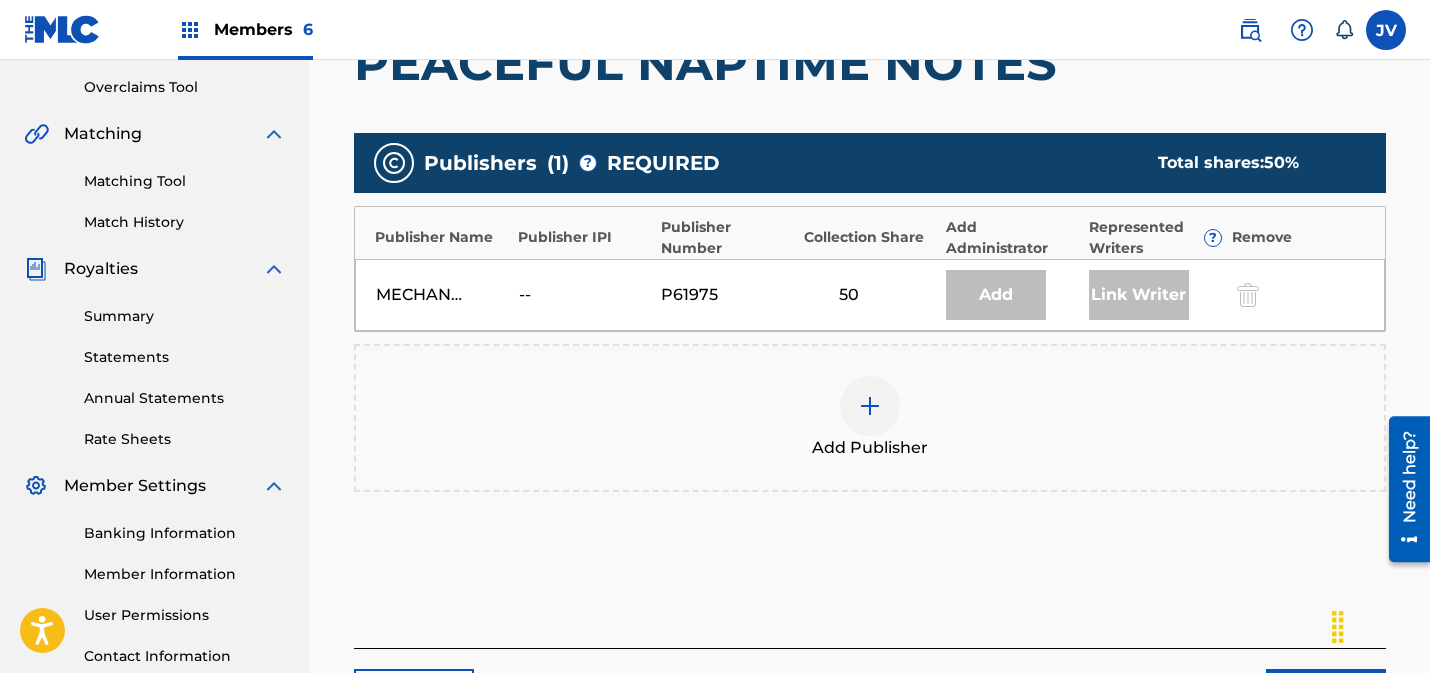 scroll, scrollTop: 424, scrollLeft: 0, axis: vertical 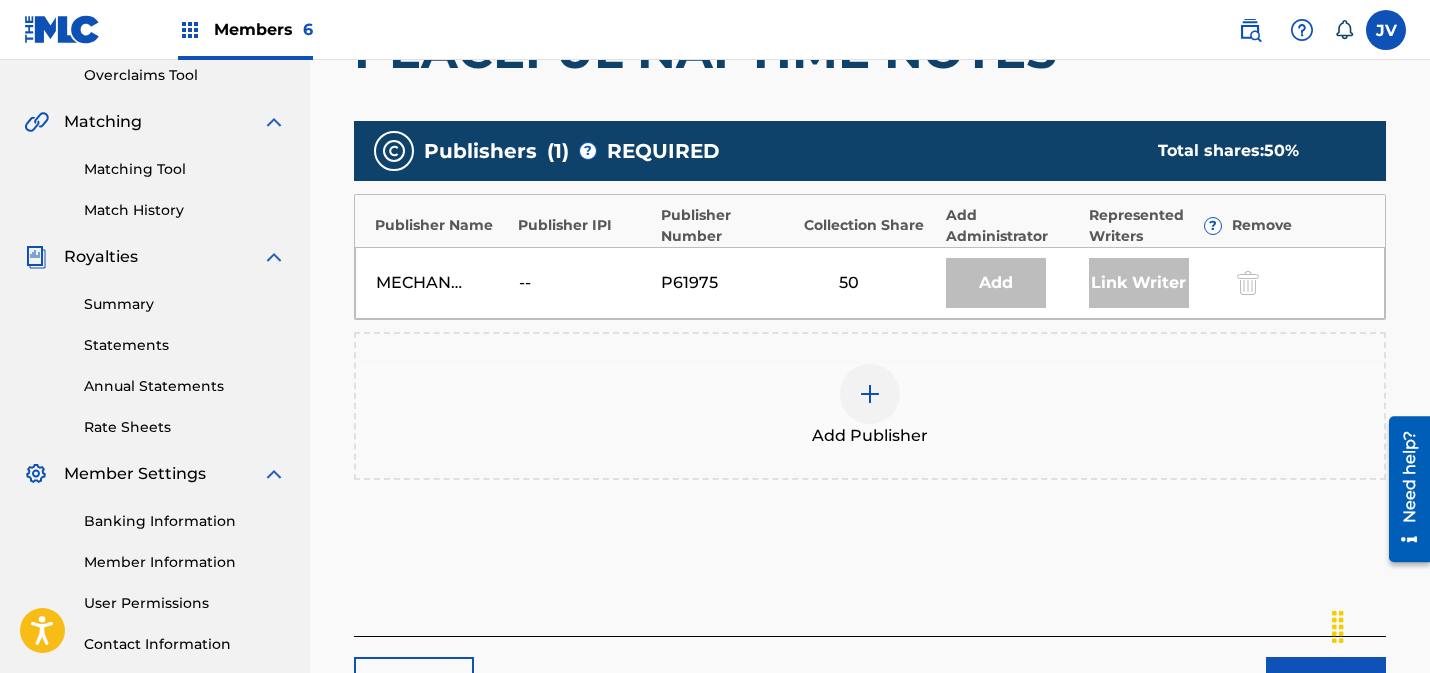 click at bounding box center (870, 394) 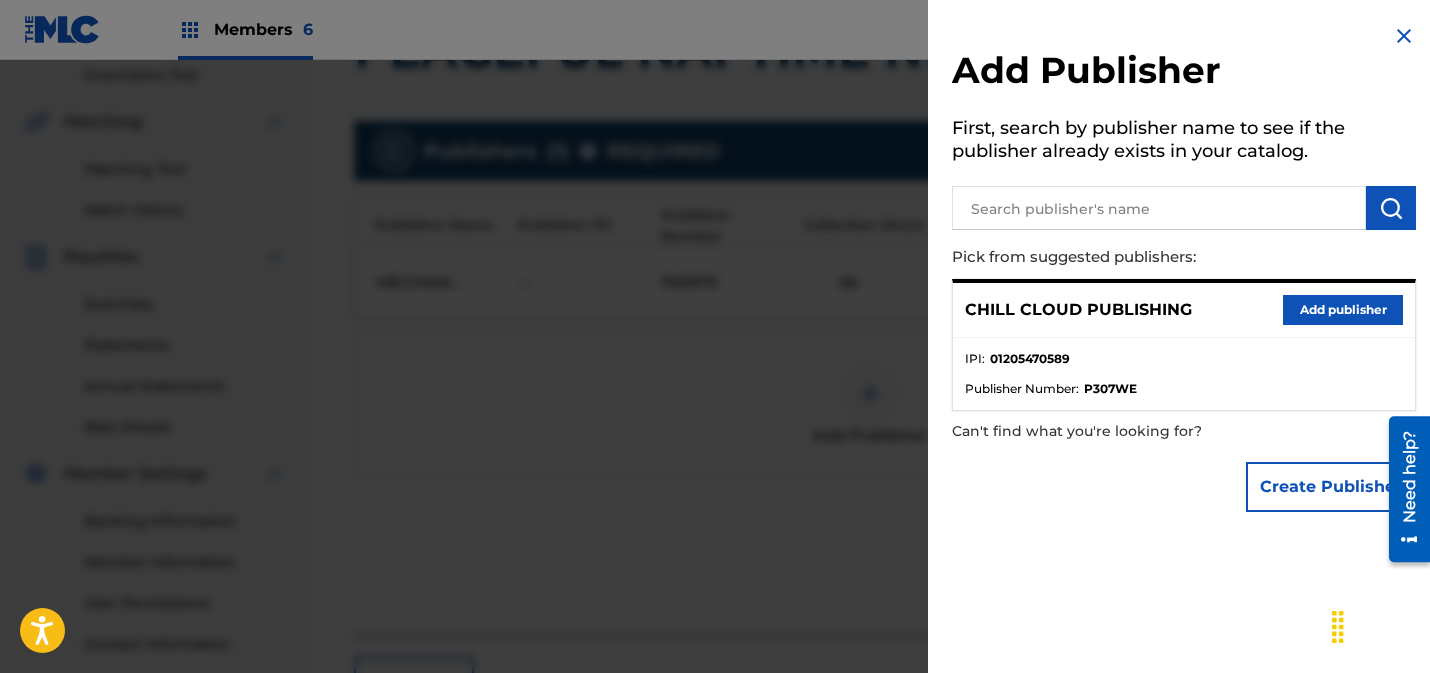 click on "Add publisher" at bounding box center (1343, 310) 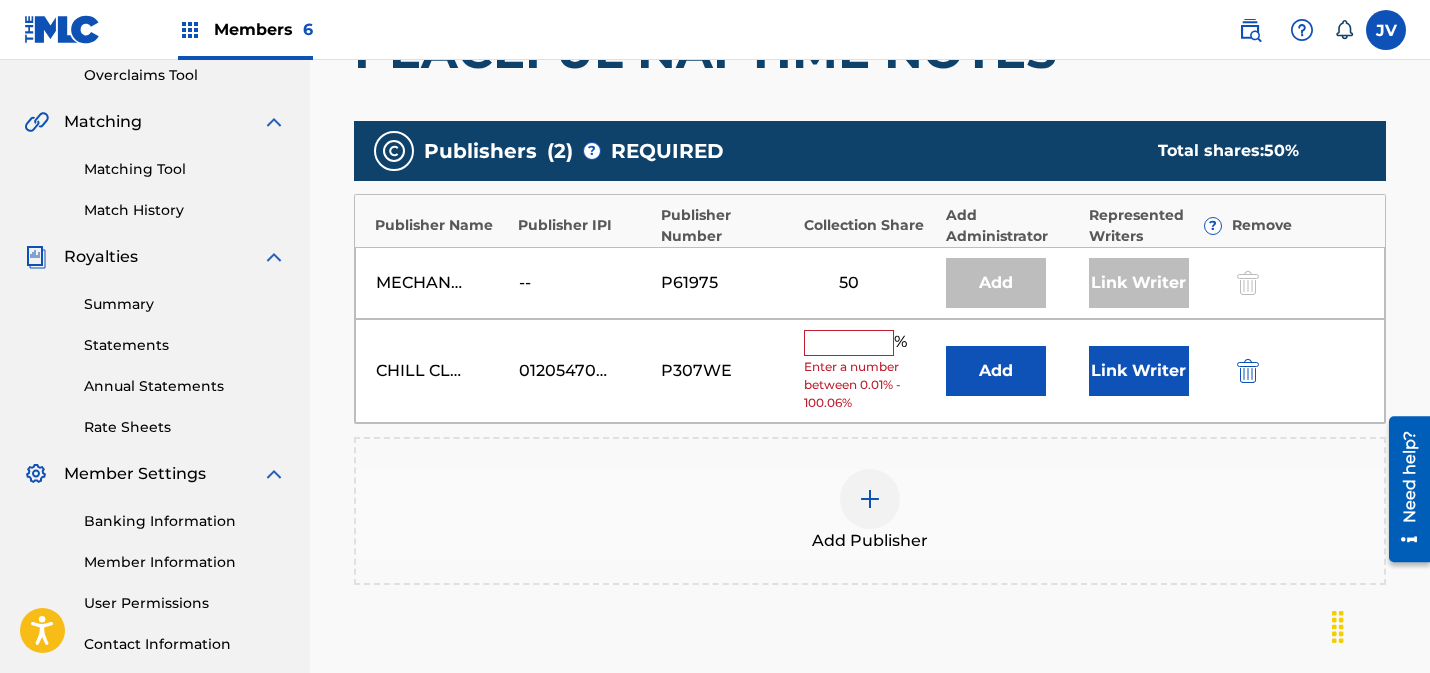 click at bounding box center (849, 343) 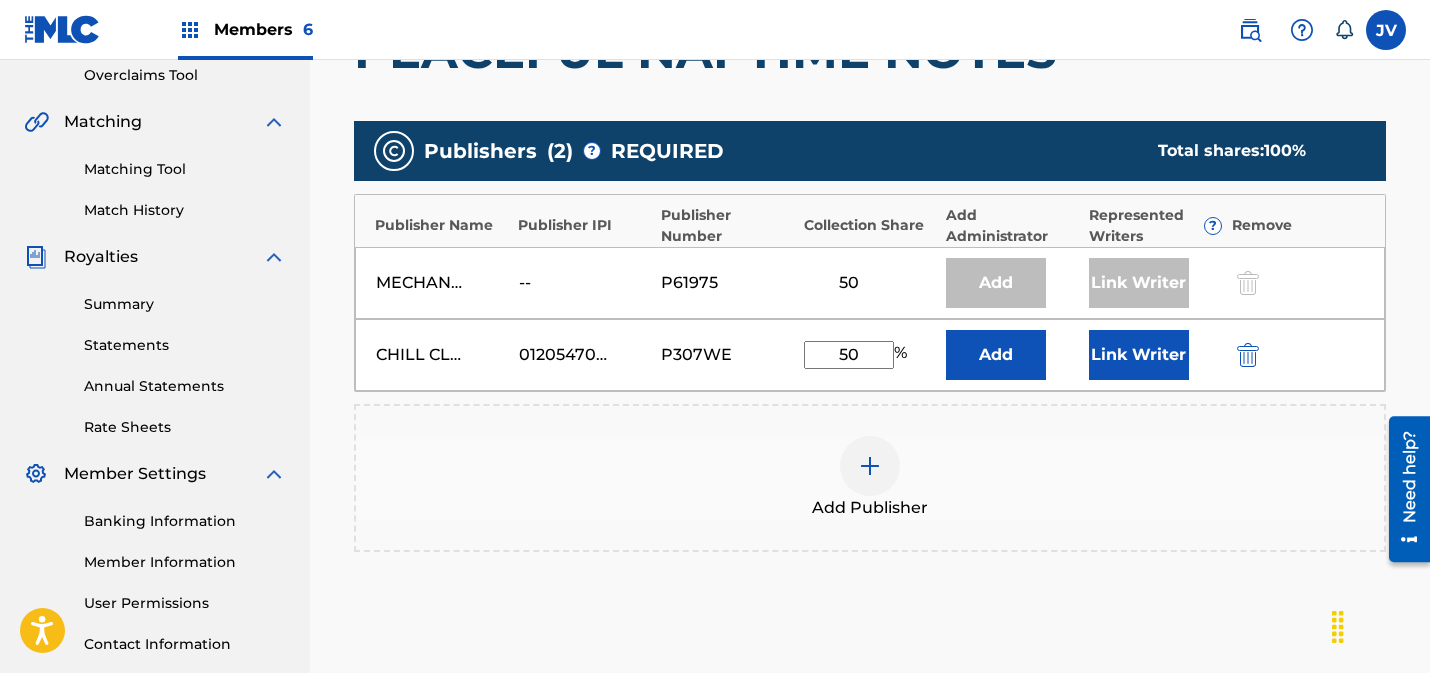 type on "50" 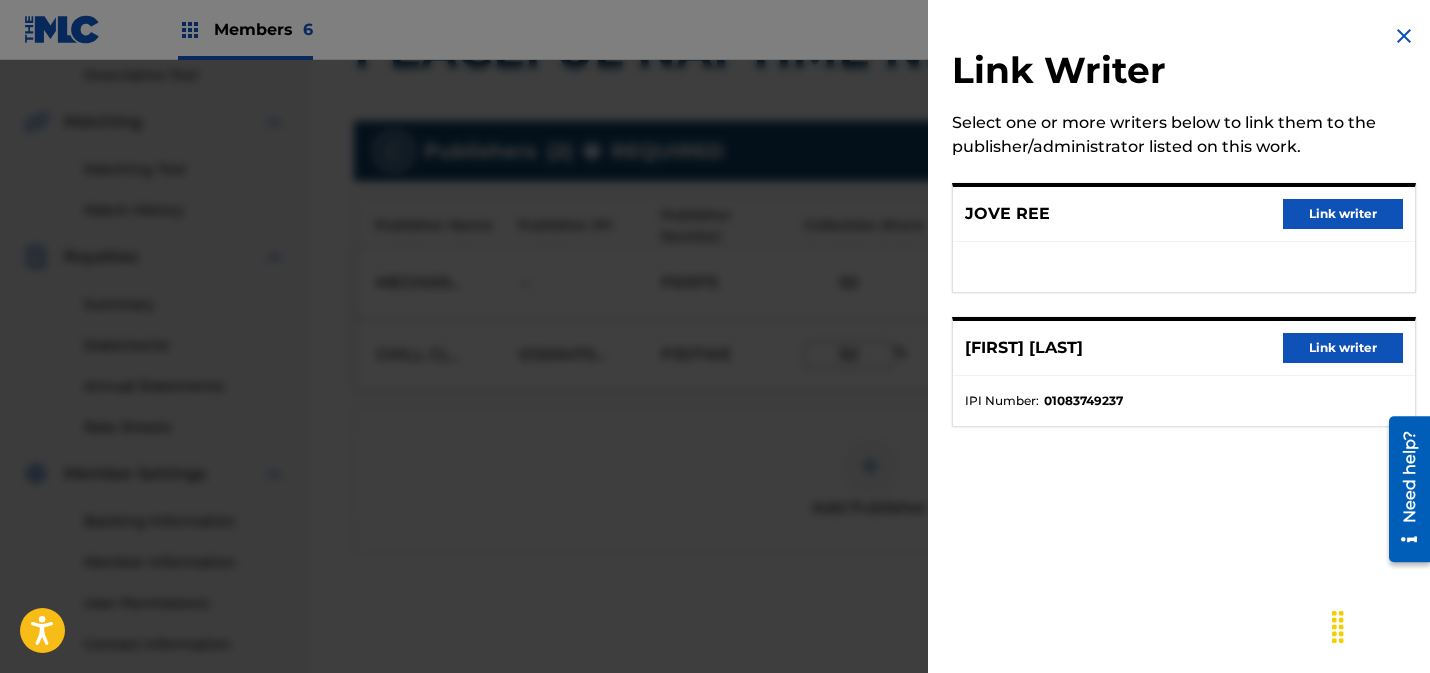 click on "Link writer" at bounding box center (1343, 214) 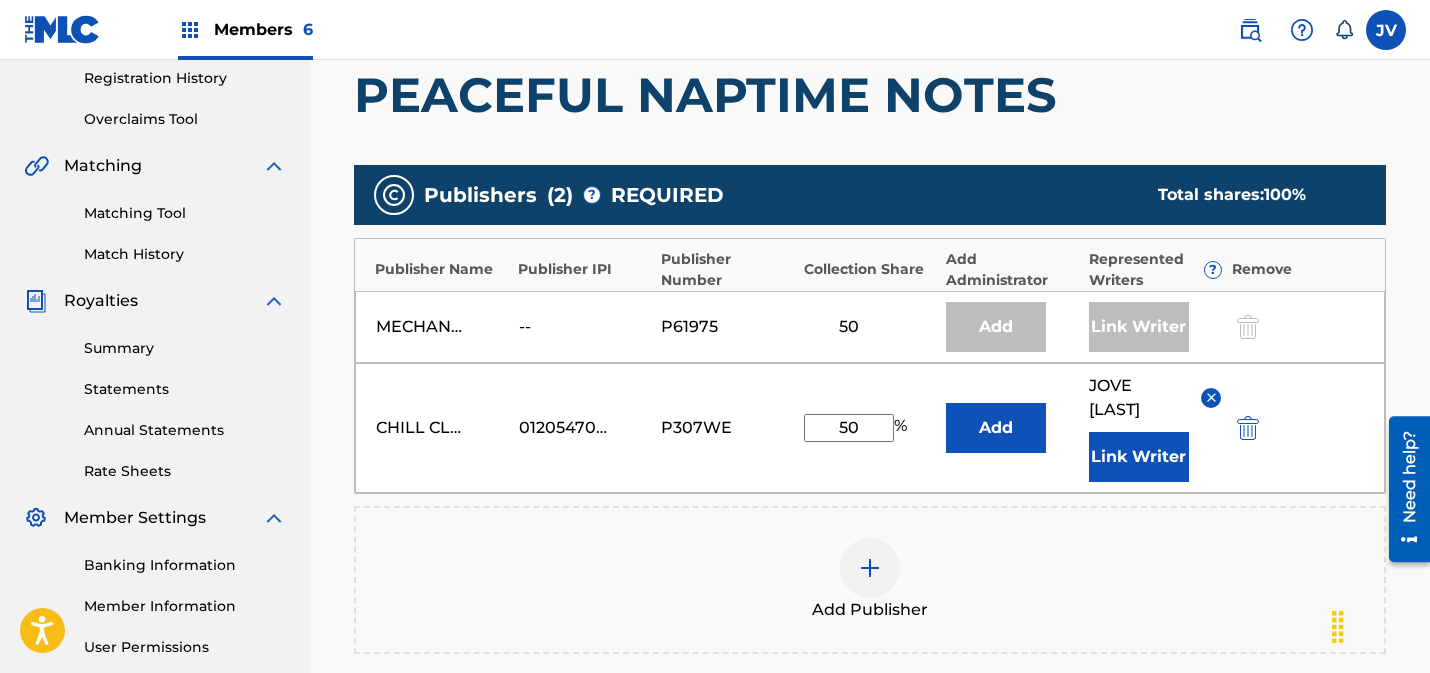 scroll, scrollTop: 278, scrollLeft: 0, axis: vertical 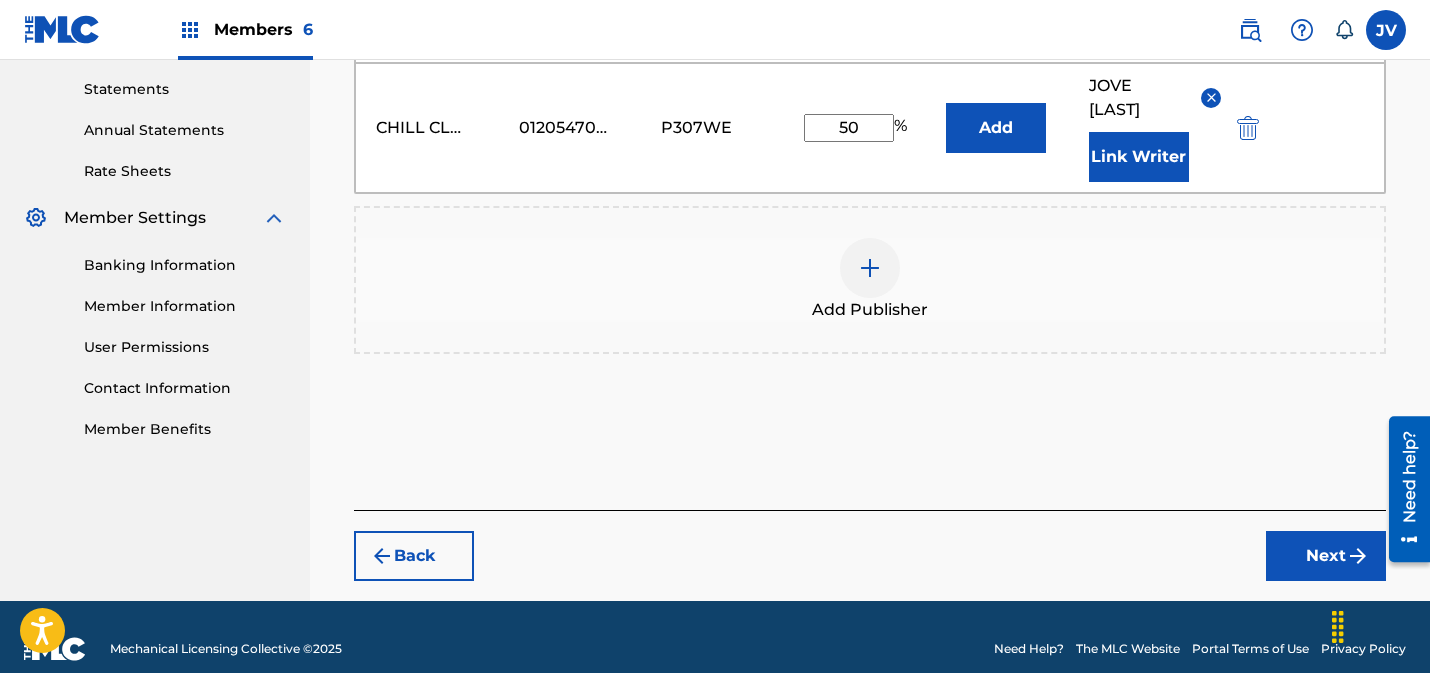 click on "Next" at bounding box center [1326, 556] 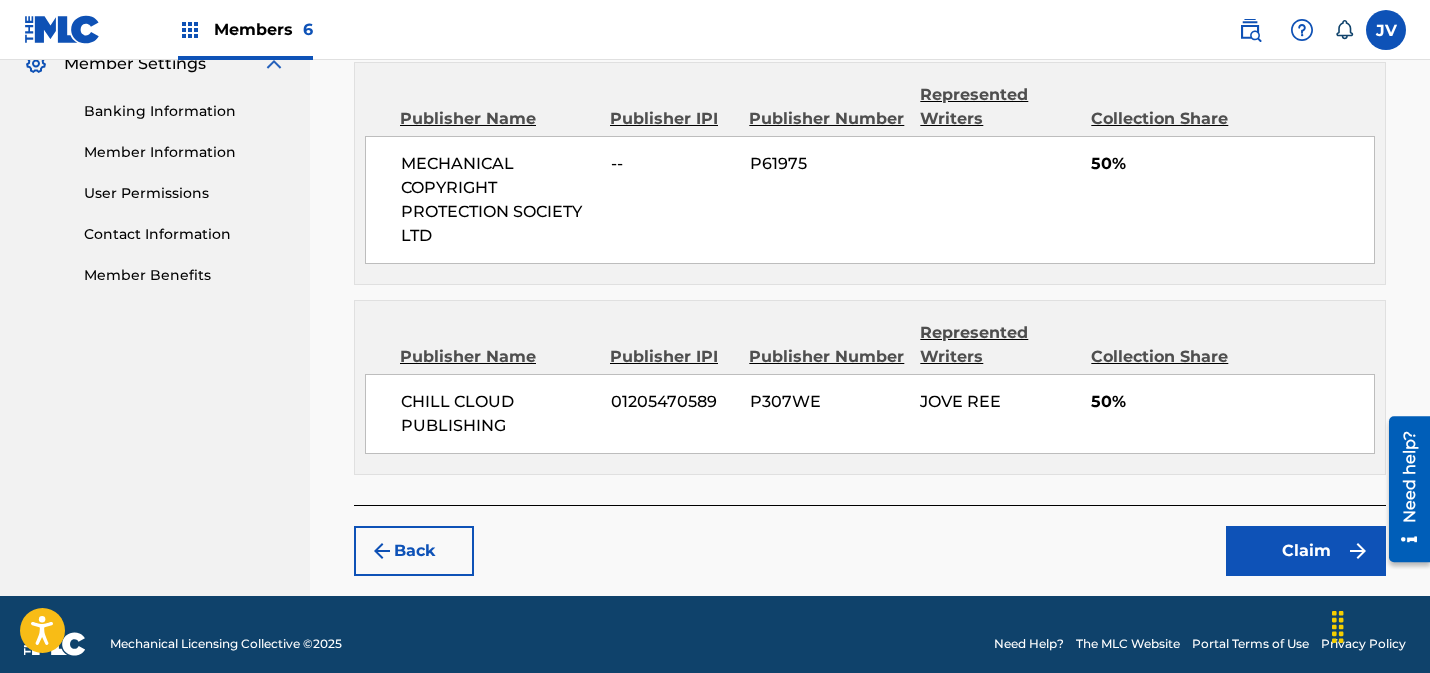 scroll, scrollTop: 850, scrollLeft: 0, axis: vertical 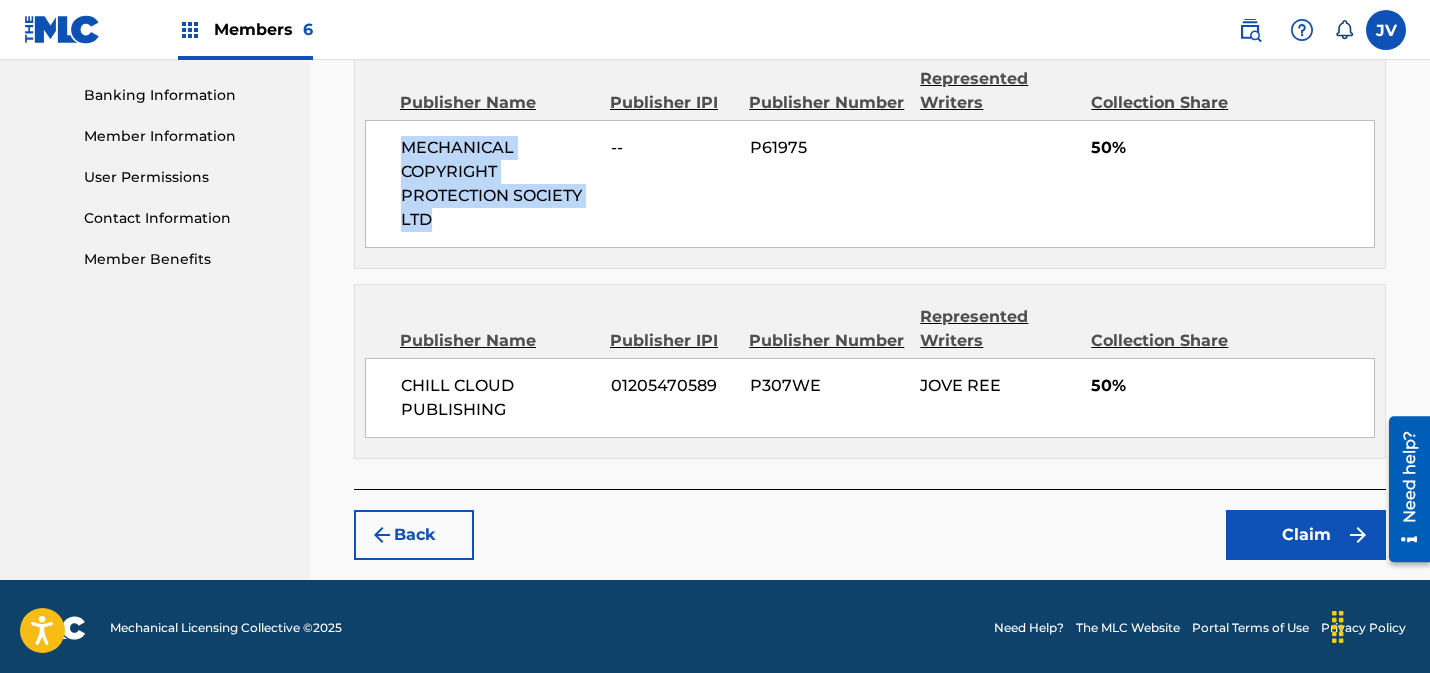 drag, startPoint x: 403, startPoint y: 142, endPoint x: 487, endPoint y: 218, distance: 113.27842 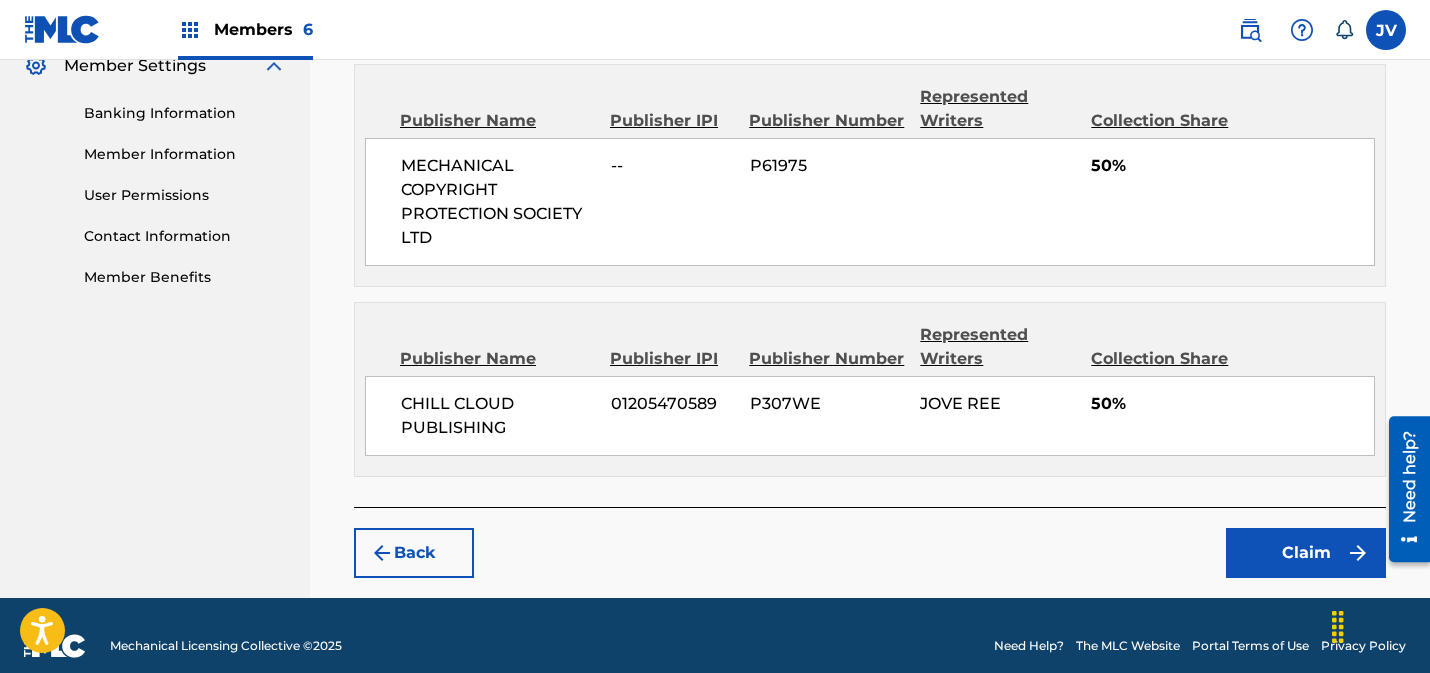 scroll, scrollTop: 850, scrollLeft: 0, axis: vertical 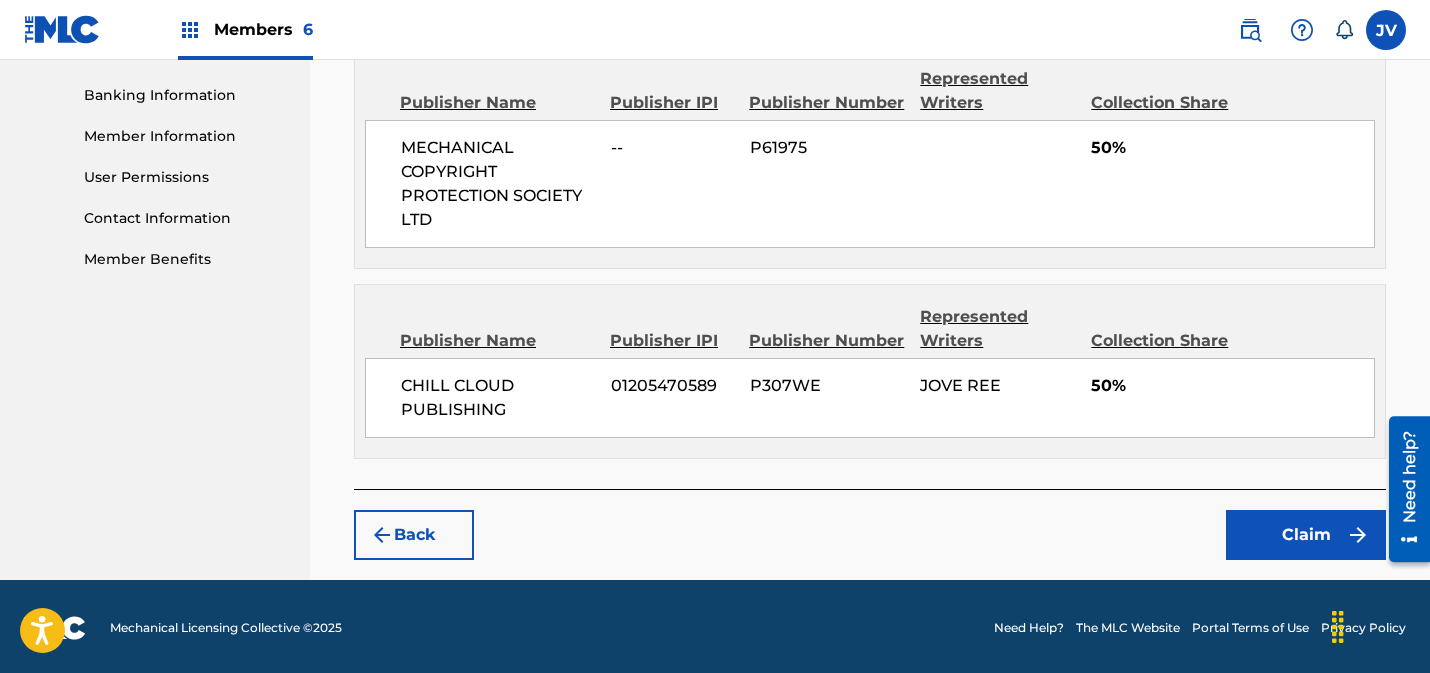 click on "Back" at bounding box center (414, 535) 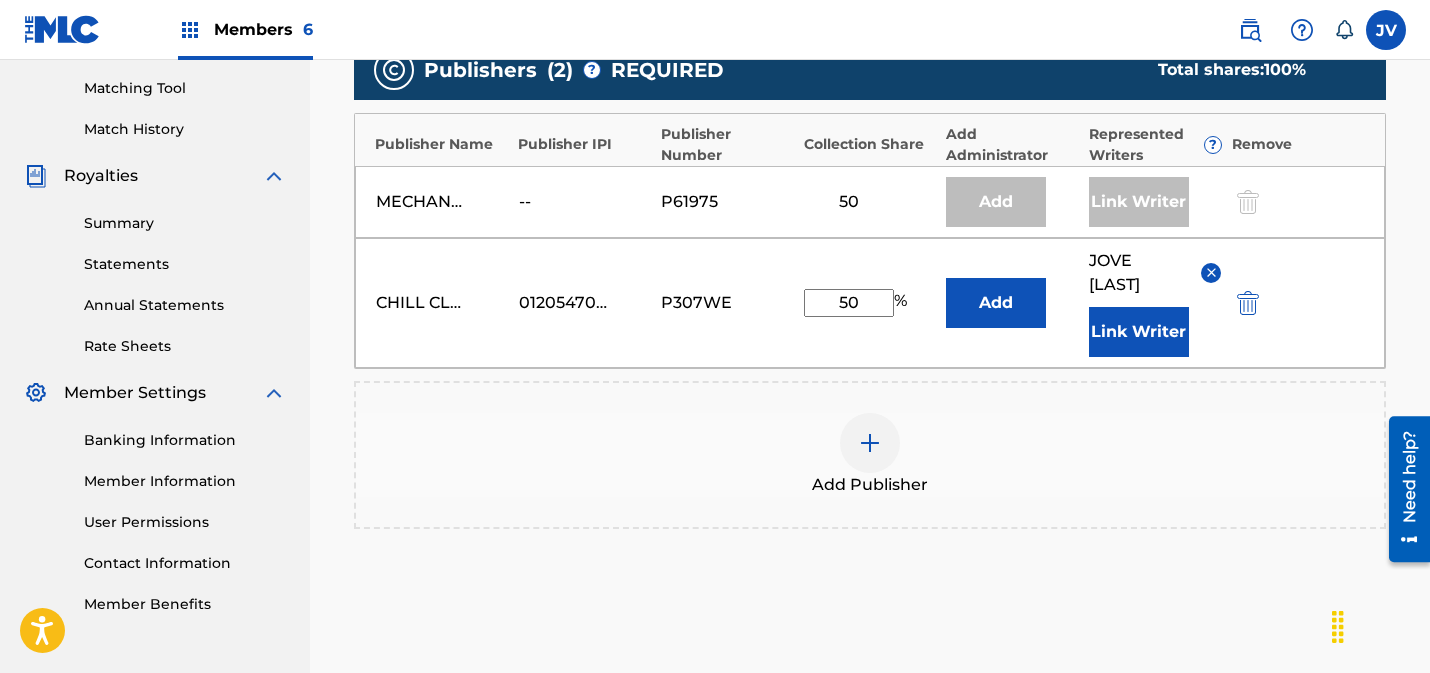 scroll, scrollTop: 680, scrollLeft: 0, axis: vertical 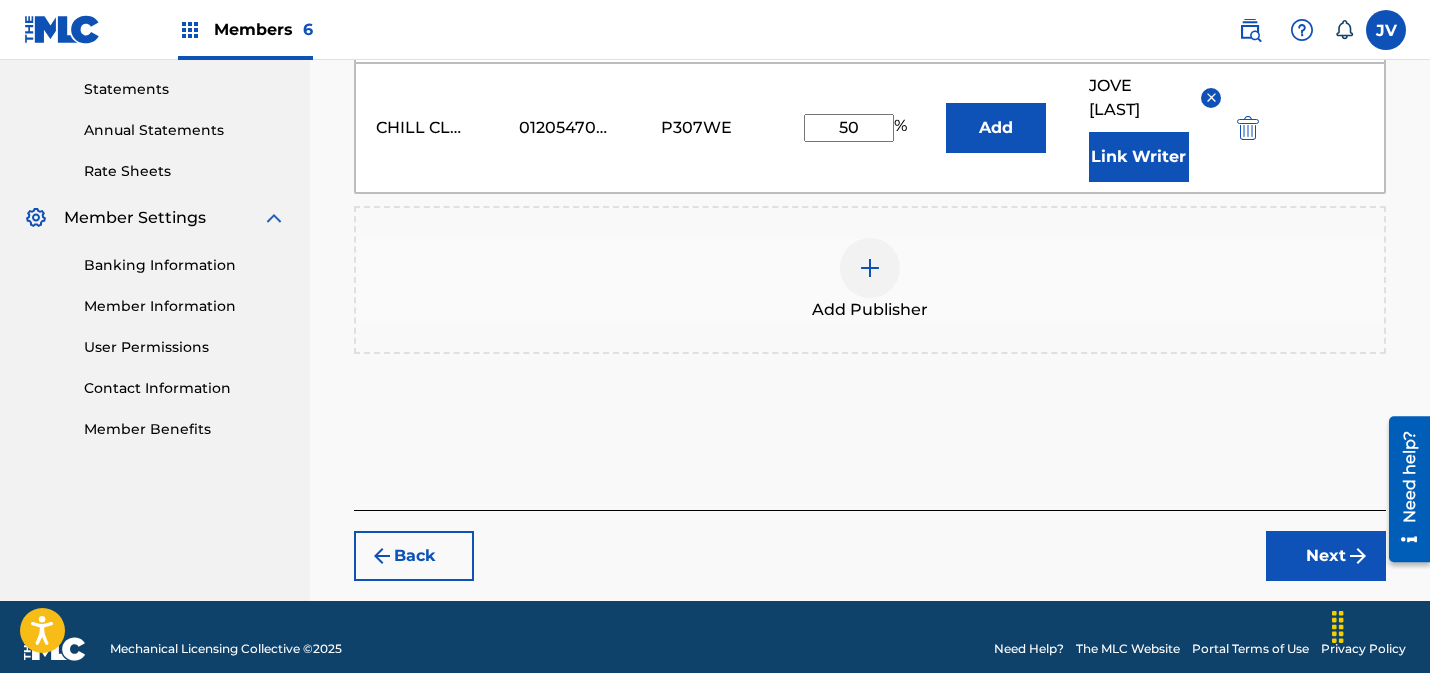 click on "Back" at bounding box center (414, 556) 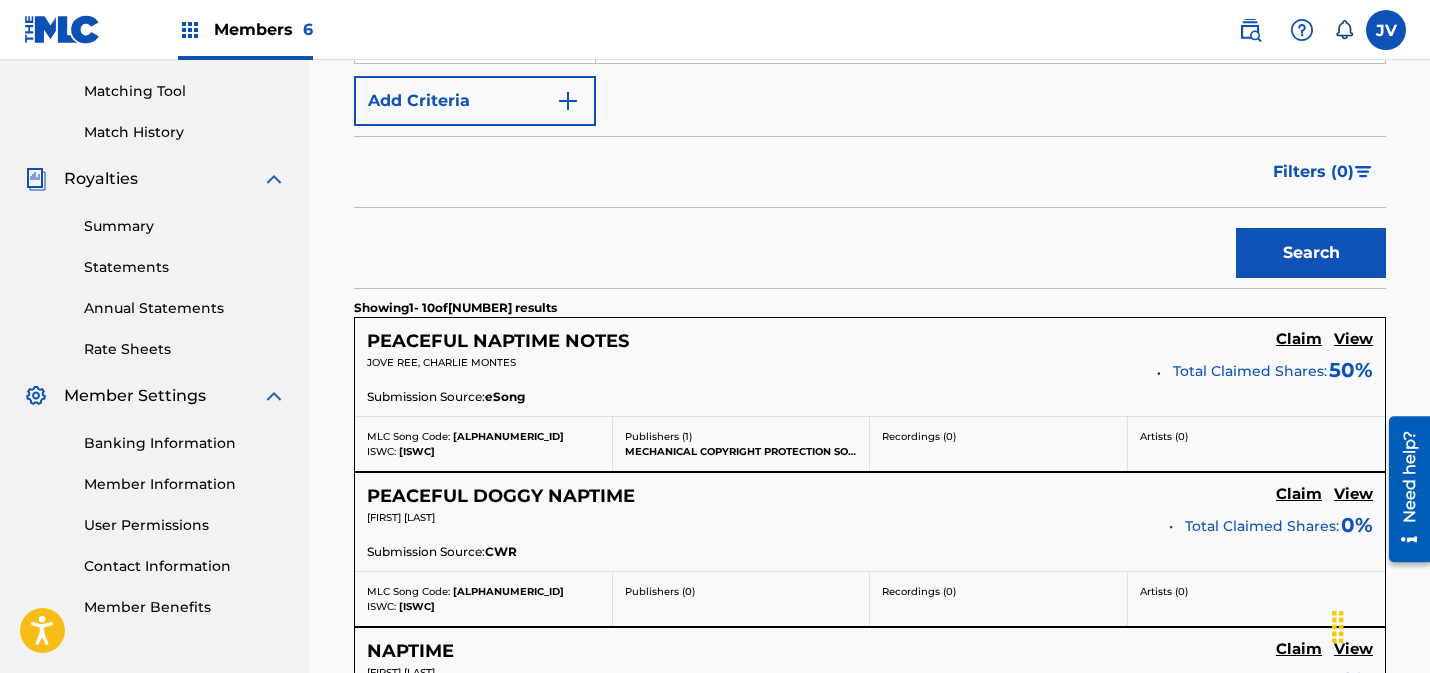 scroll, scrollTop: 496, scrollLeft: 0, axis: vertical 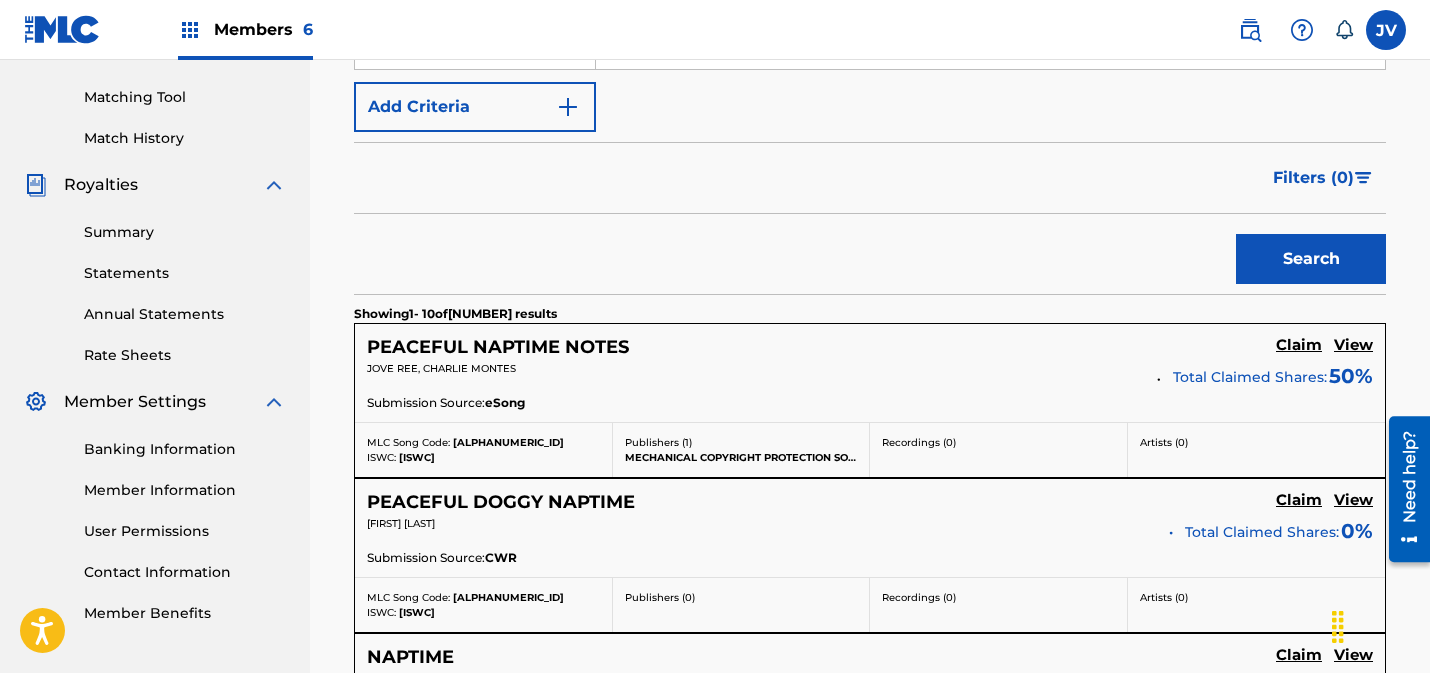 drag, startPoint x: 401, startPoint y: 457, endPoint x: 465, endPoint y: 456, distance: 64.00781 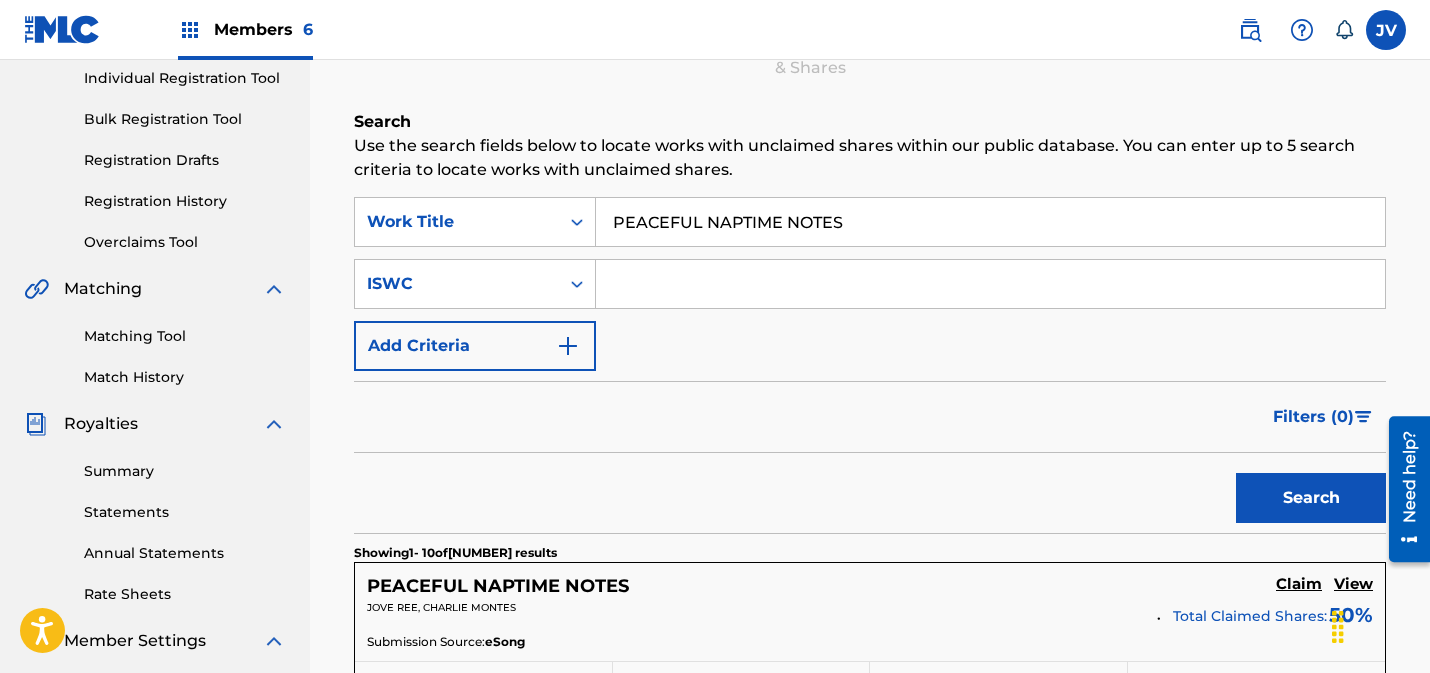 scroll, scrollTop: 0, scrollLeft: 0, axis: both 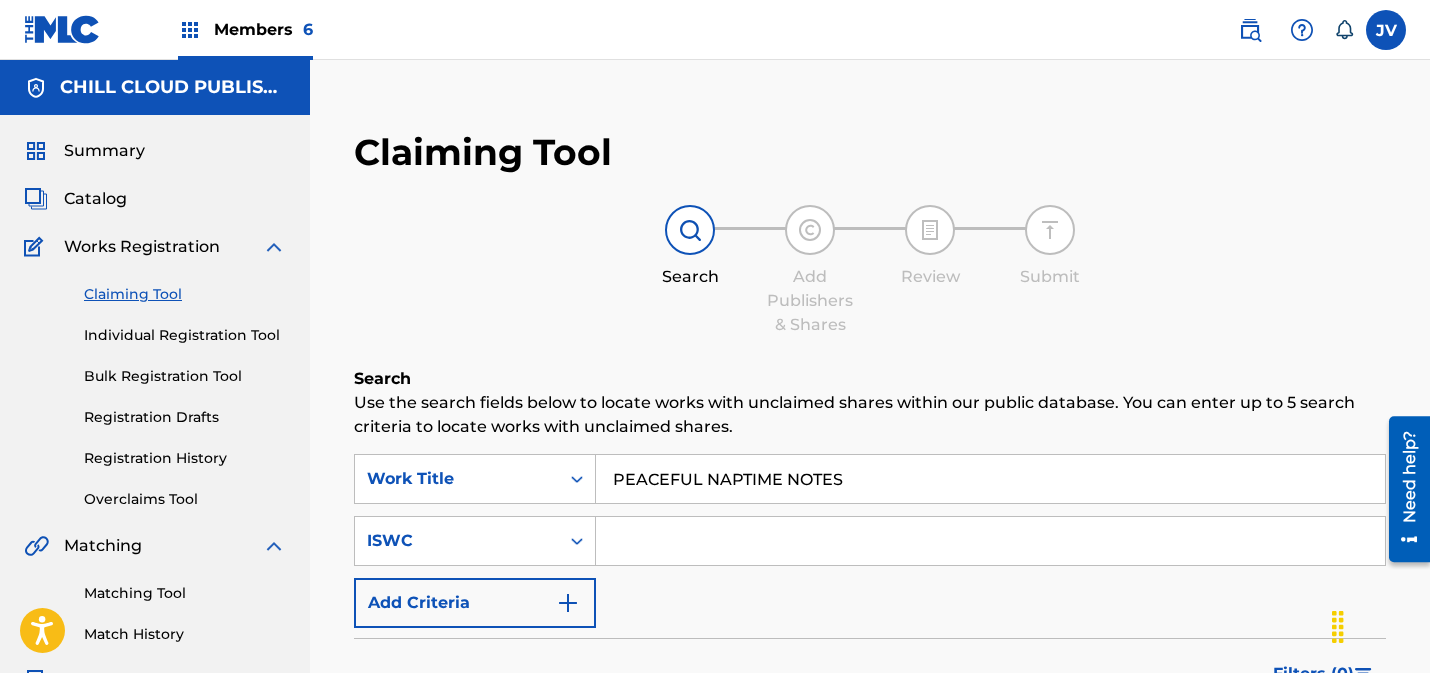 click at bounding box center [190, 30] 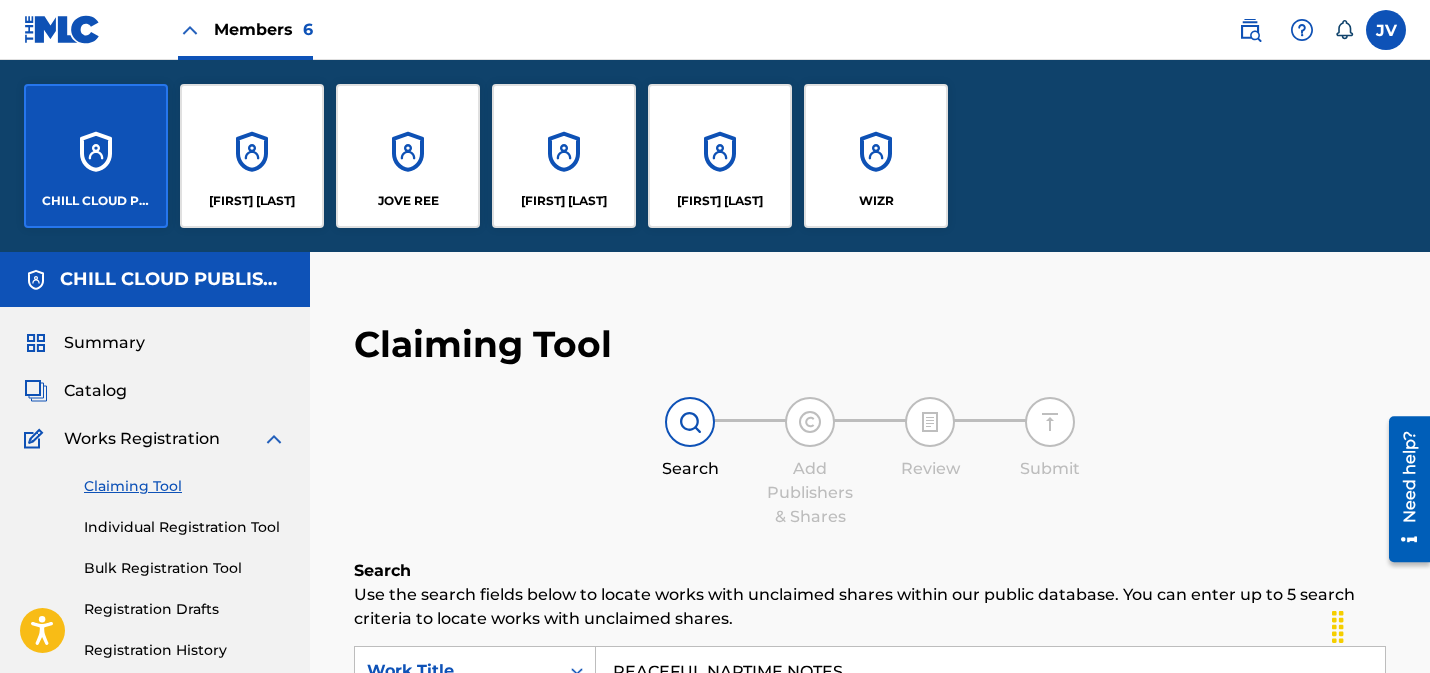 click on "JOVE REE" at bounding box center (408, 156) 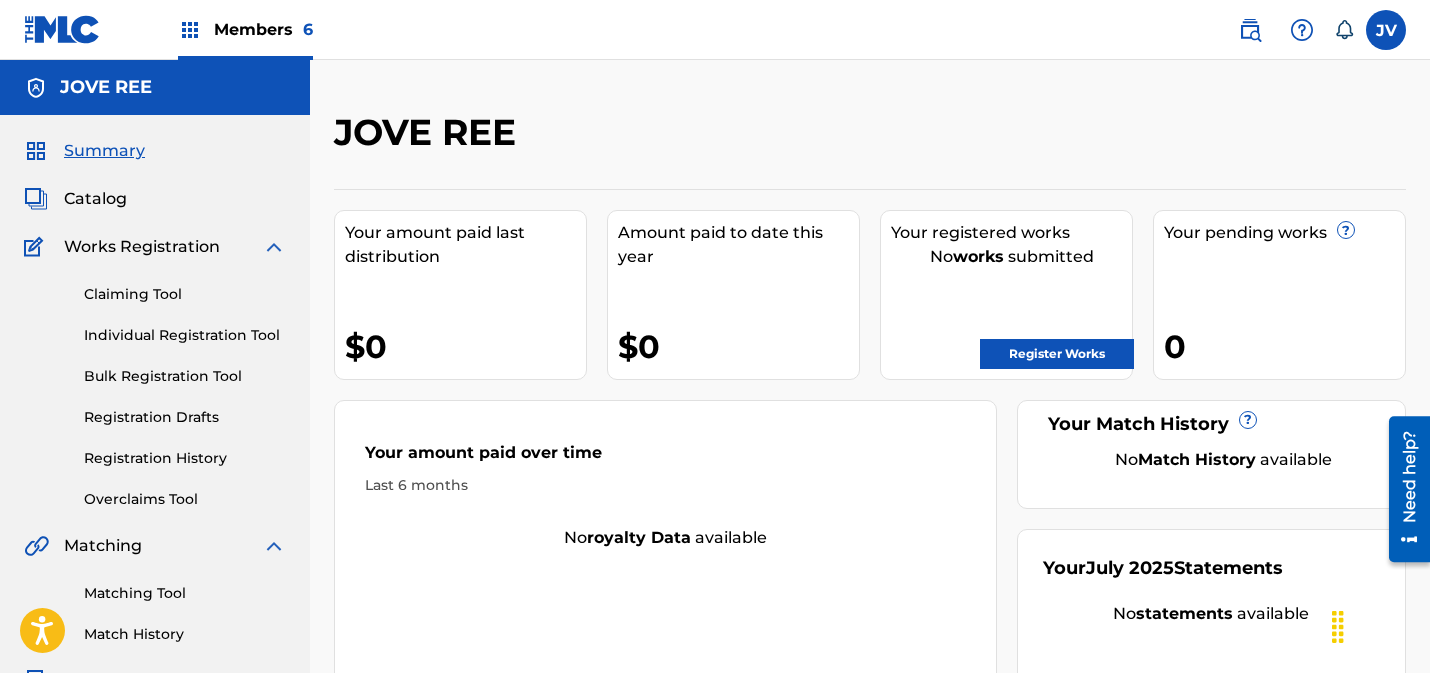 click on "Claiming Tool" at bounding box center (185, 294) 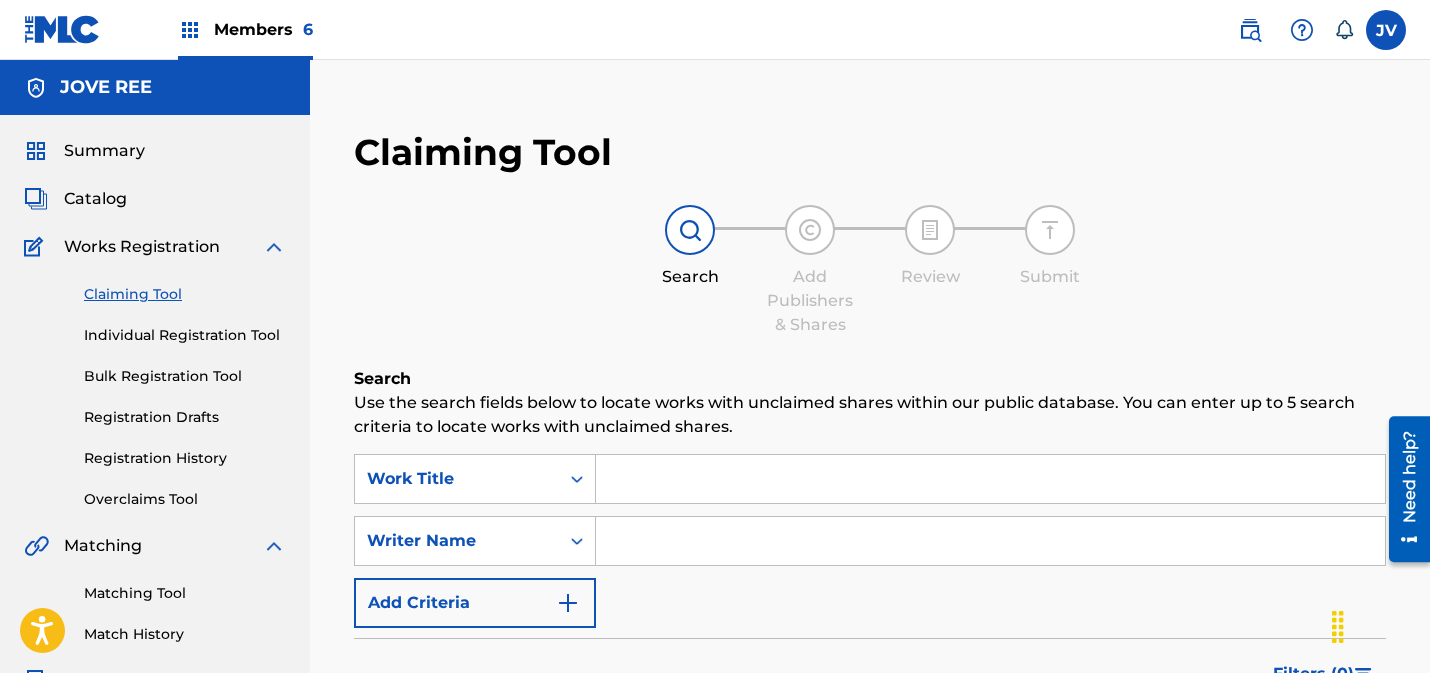 click on "Add Criteria" at bounding box center (475, 603) 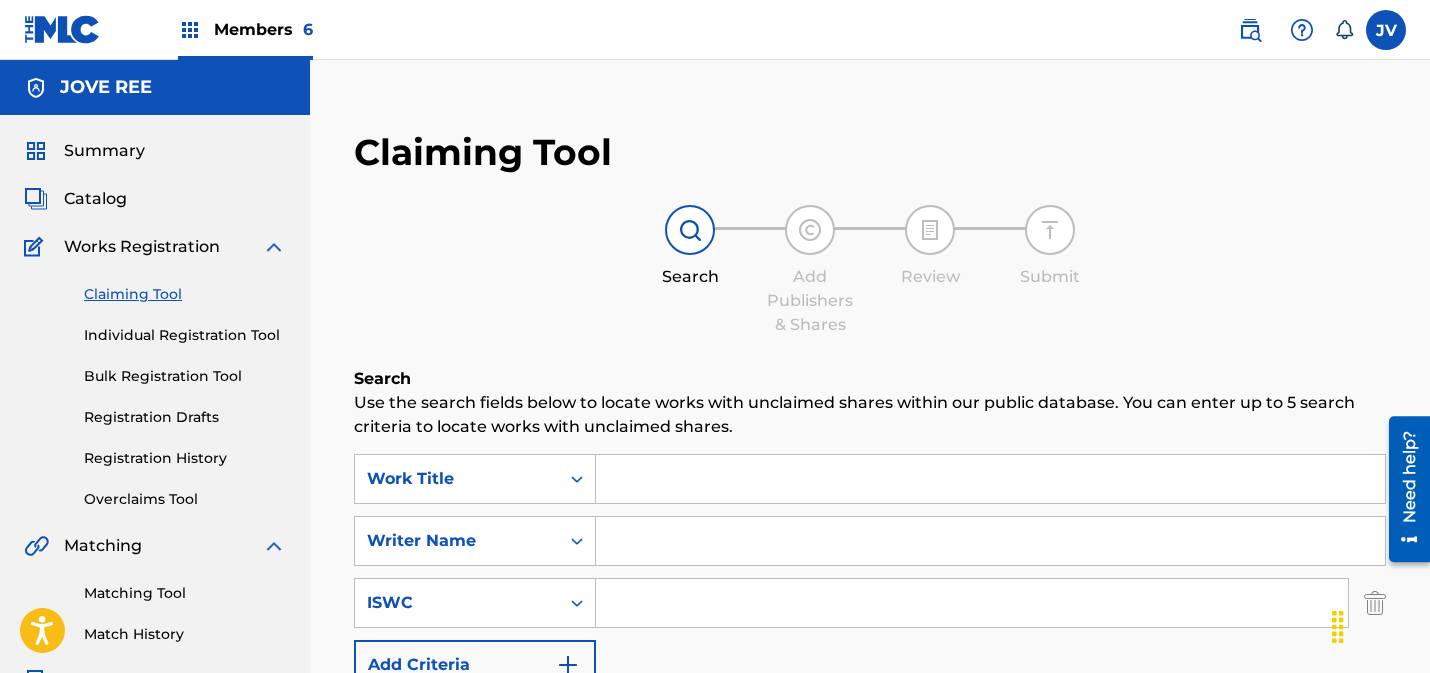 drag, startPoint x: 660, startPoint y: 585, endPoint x: 679, endPoint y: 589, distance: 19.416489 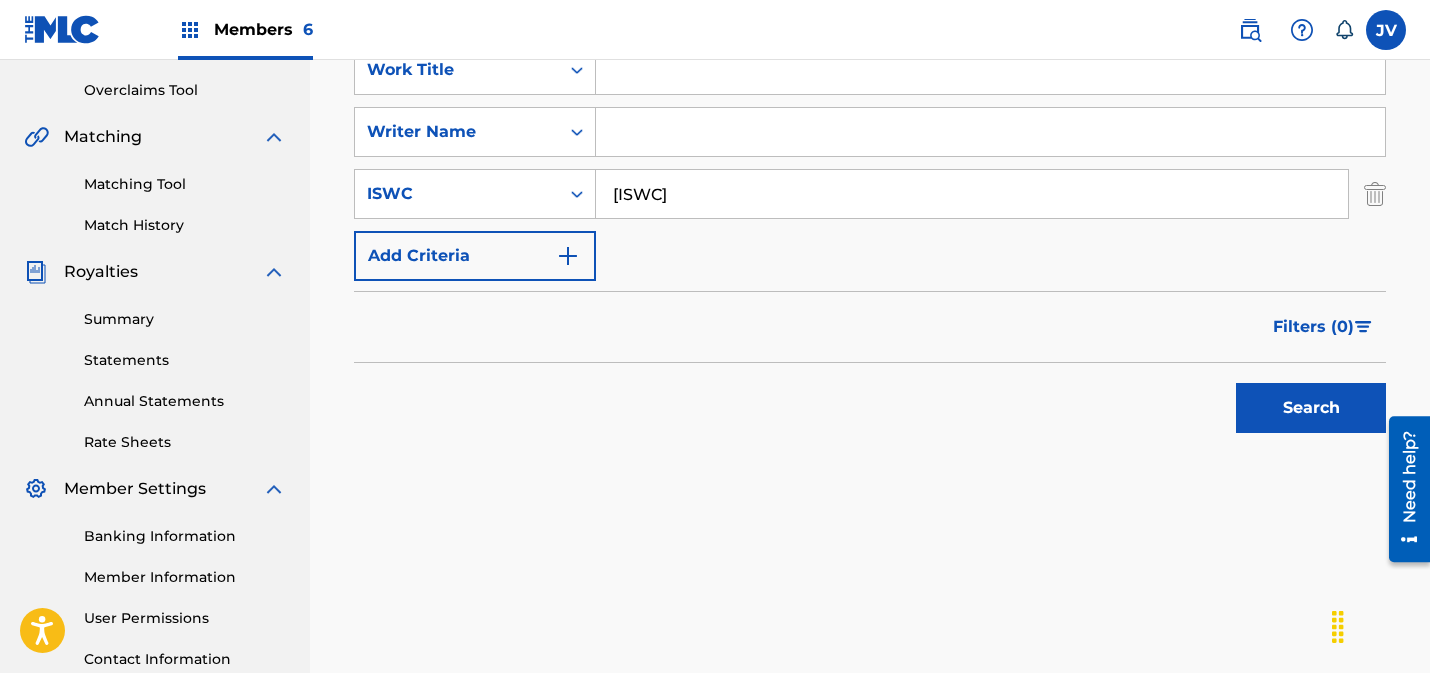 scroll, scrollTop: 424, scrollLeft: 0, axis: vertical 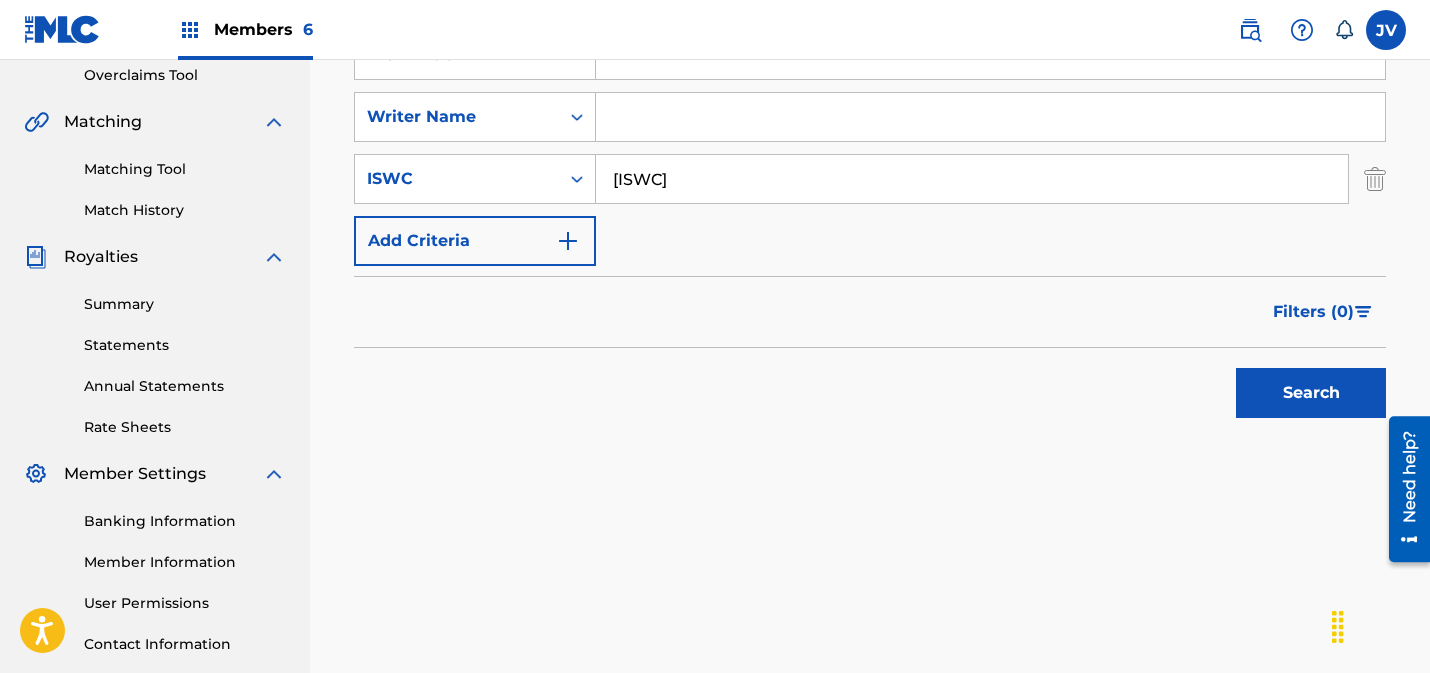 type on "[ISWC]" 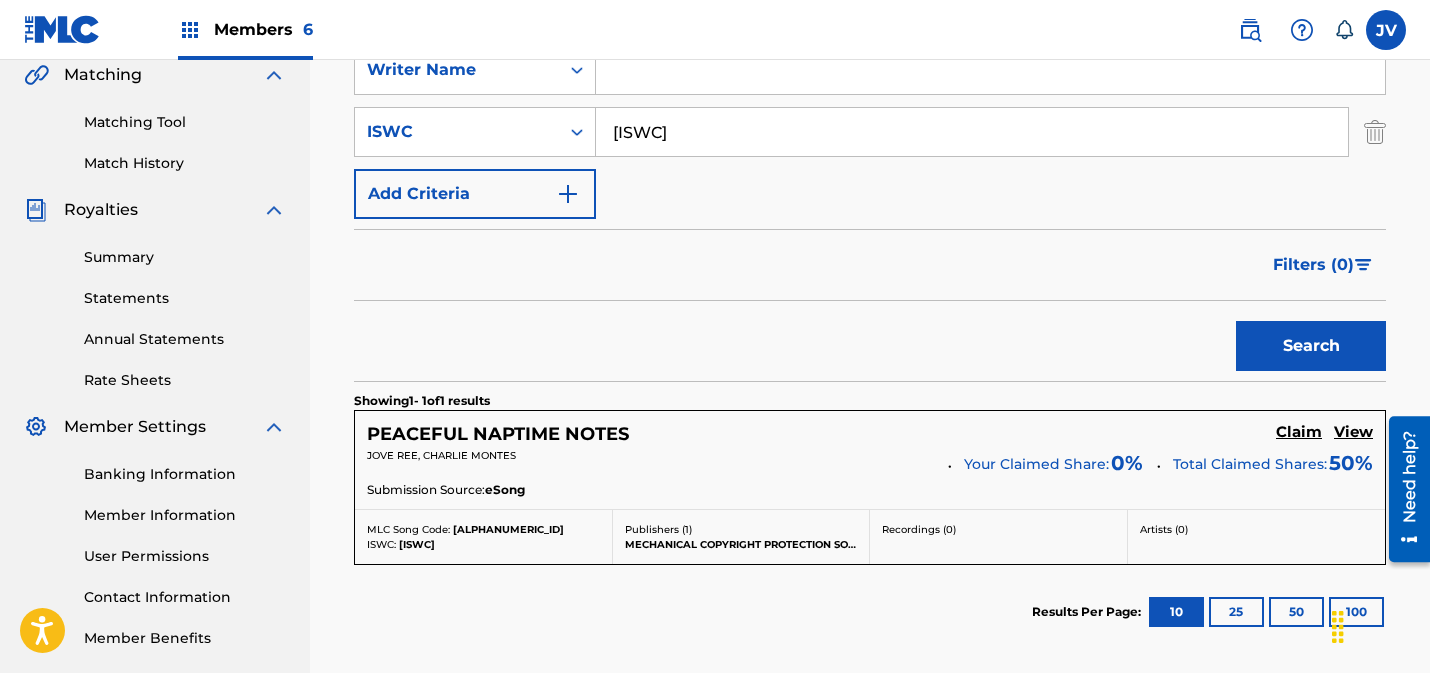 scroll, scrollTop: 473, scrollLeft: 0, axis: vertical 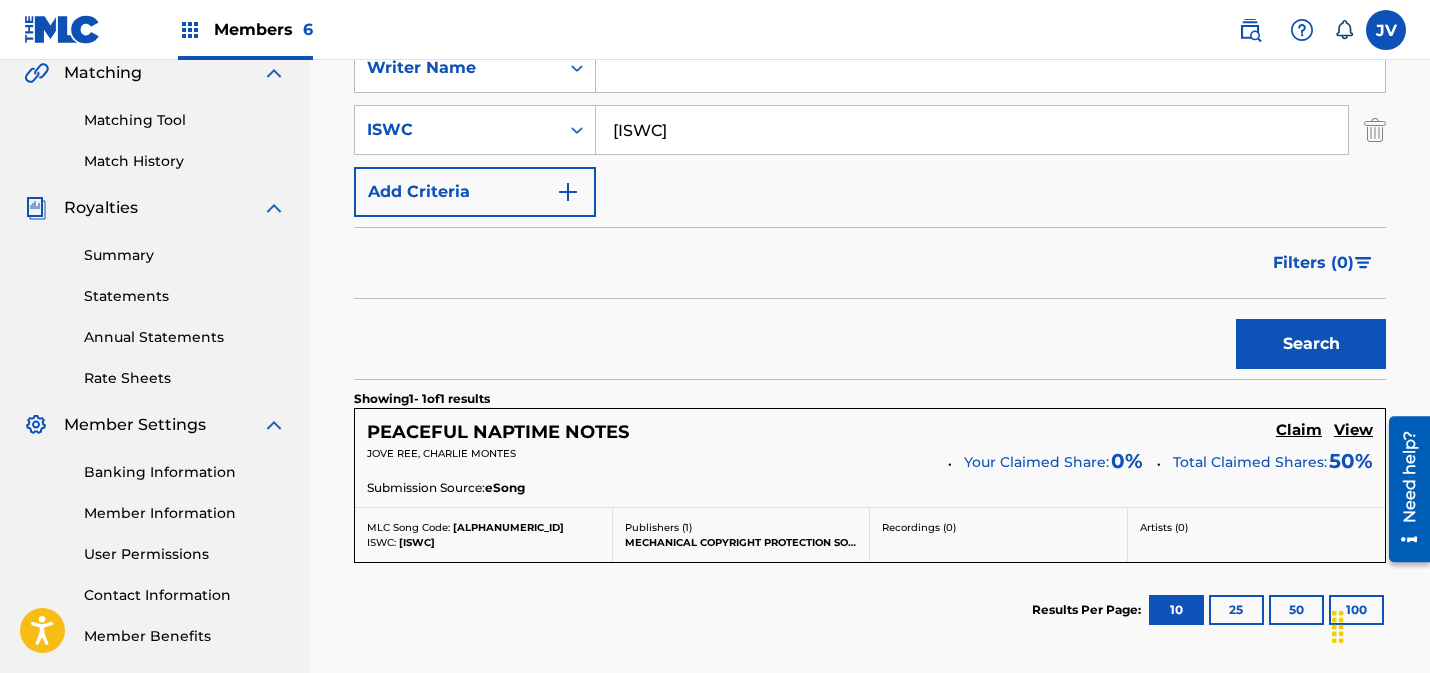 click on "Claim" at bounding box center (1299, 430) 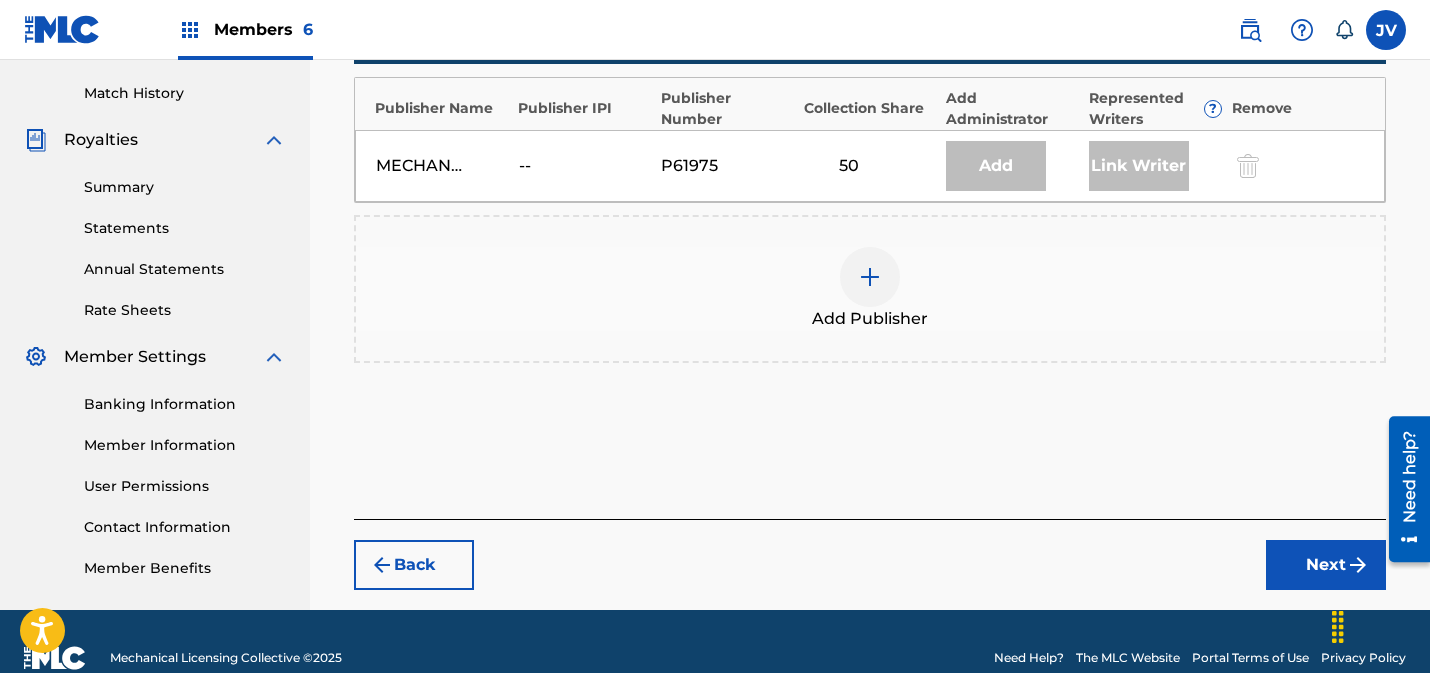 scroll, scrollTop: 574, scrollLeft: 0, axis: vertical 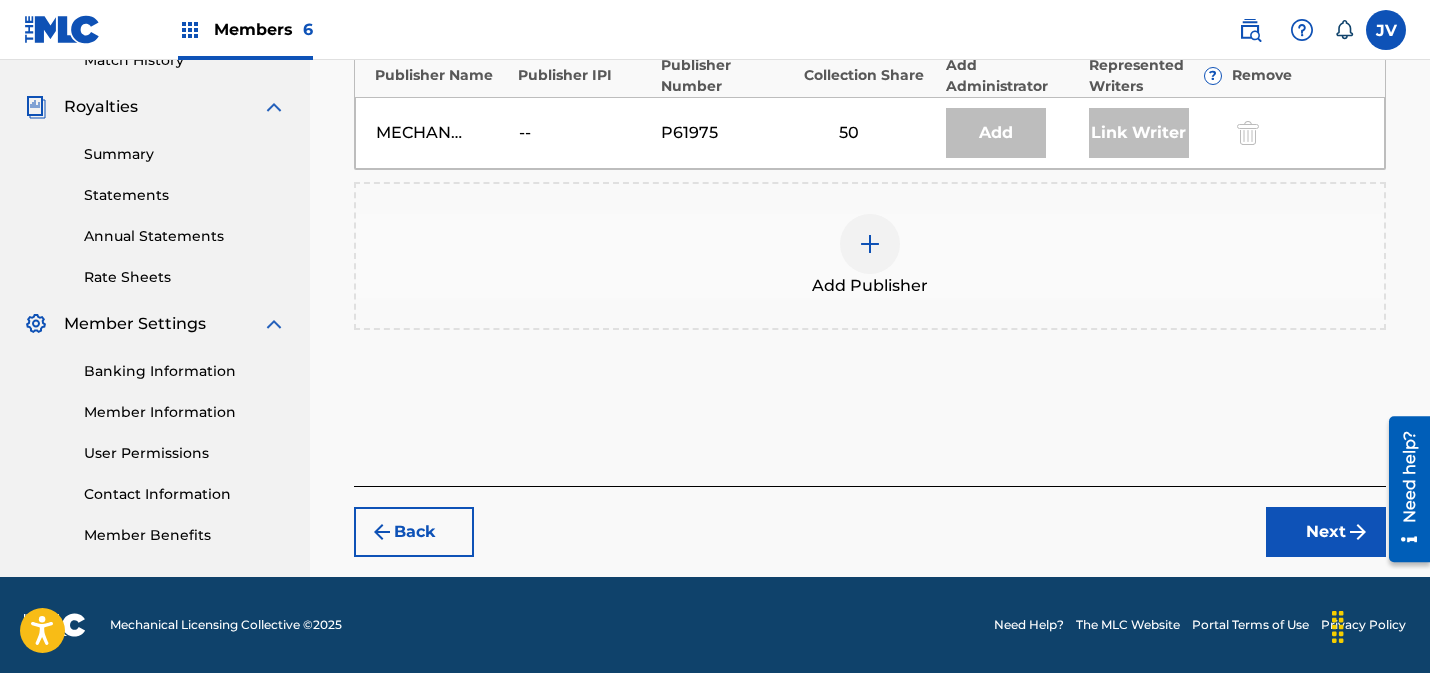 click at bounding box center (870, 244) 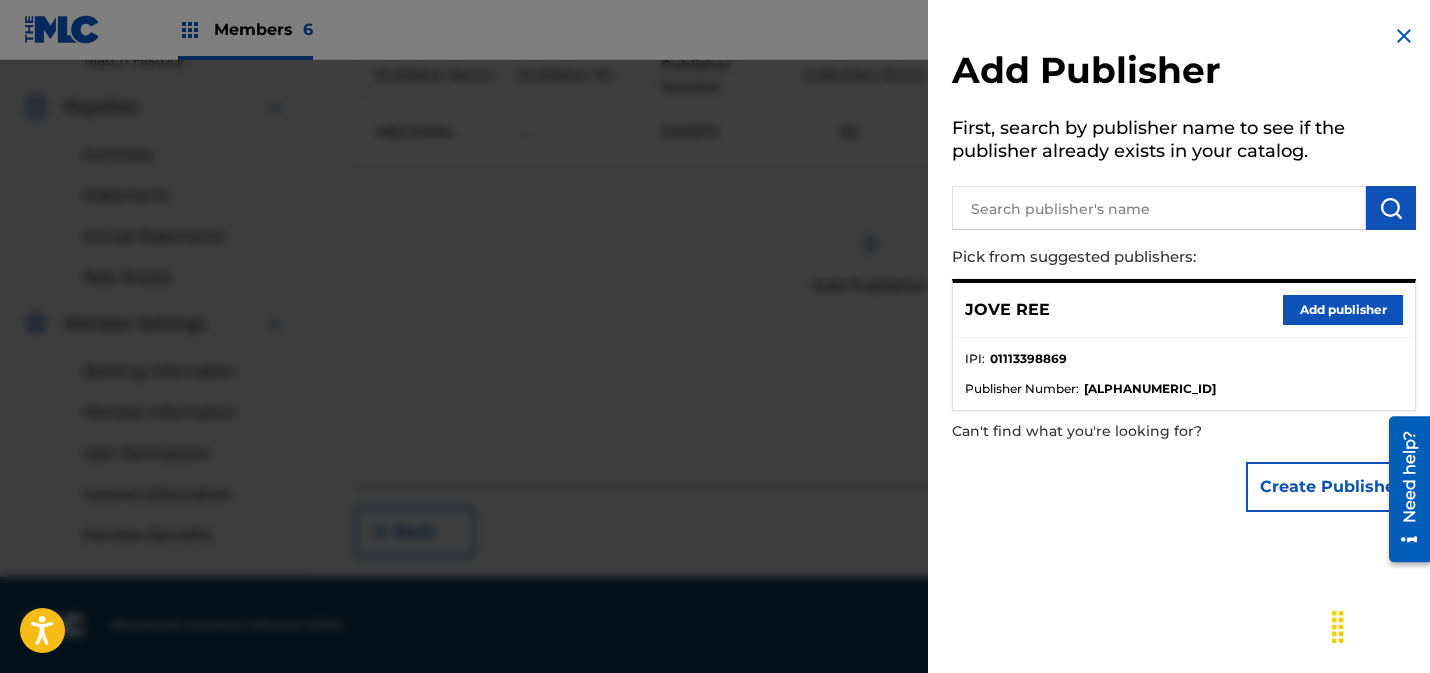click on "Add publisher" at bounding box center (1343, 310) 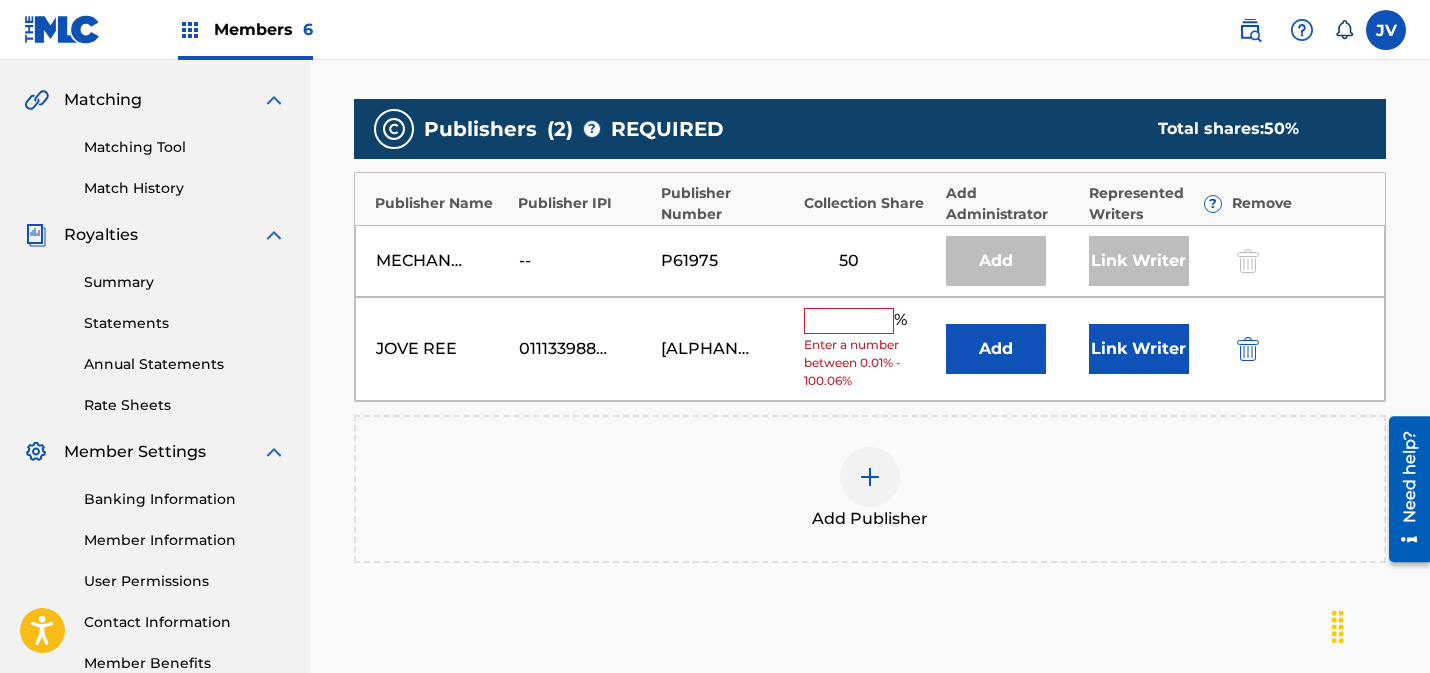 scroll, scrollTop: 437, scrollLeft: 0, axis: vertical 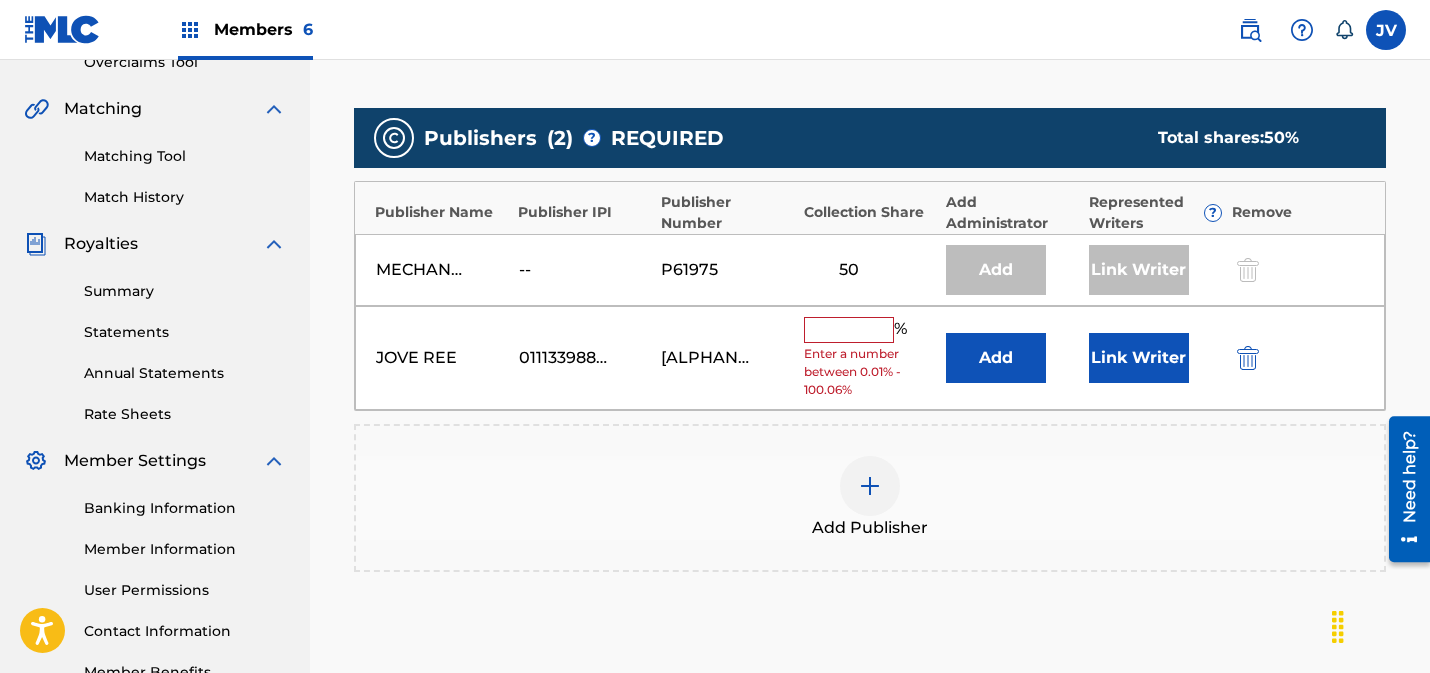 click on "Link Writer" at bounding box center (1139, 358) 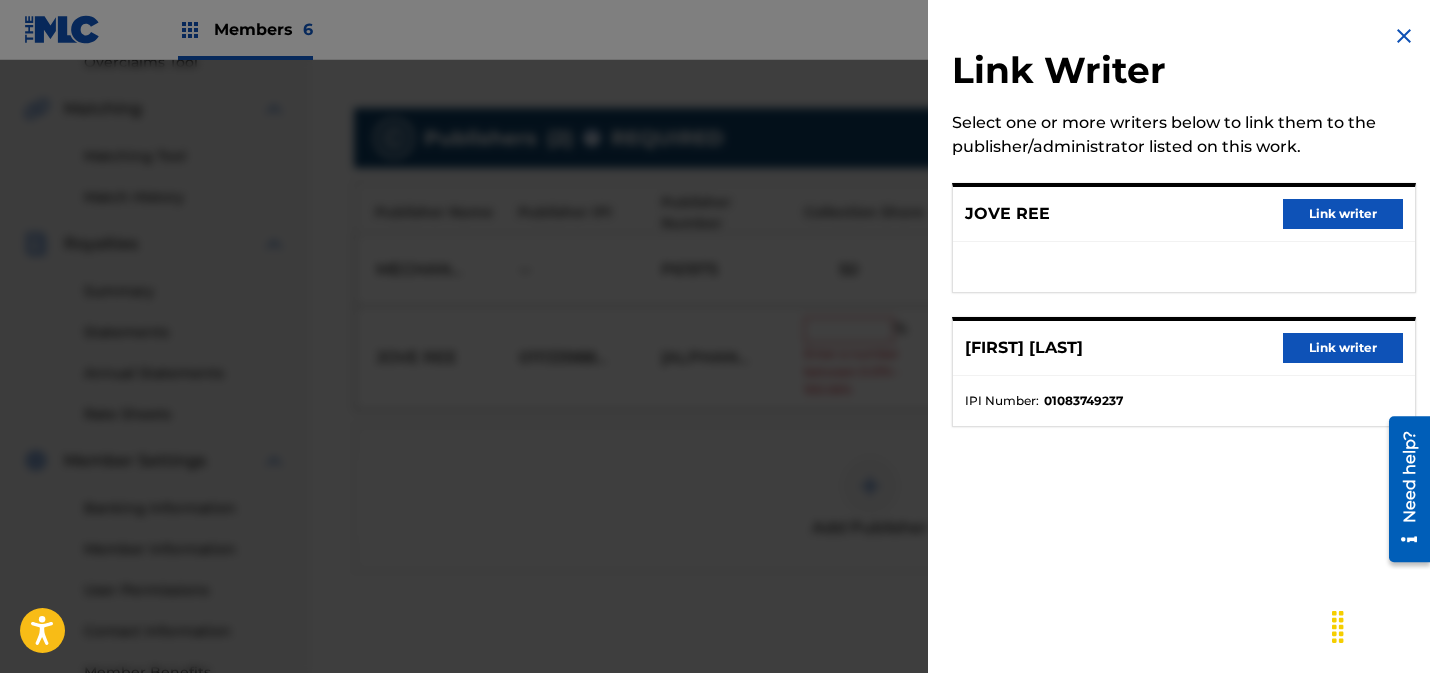 click on "Link writer" at bounding box center [1343, 214] 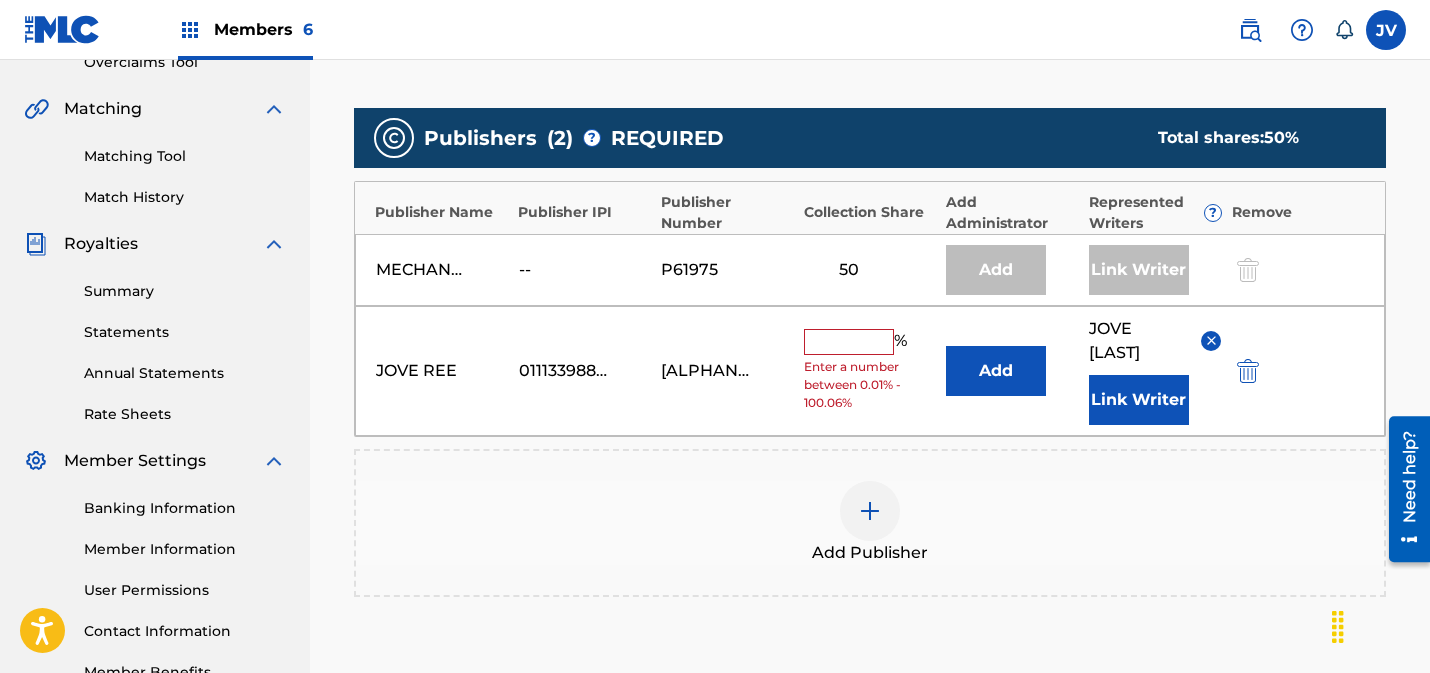 click on "Add" at bounding box center [996, 371] 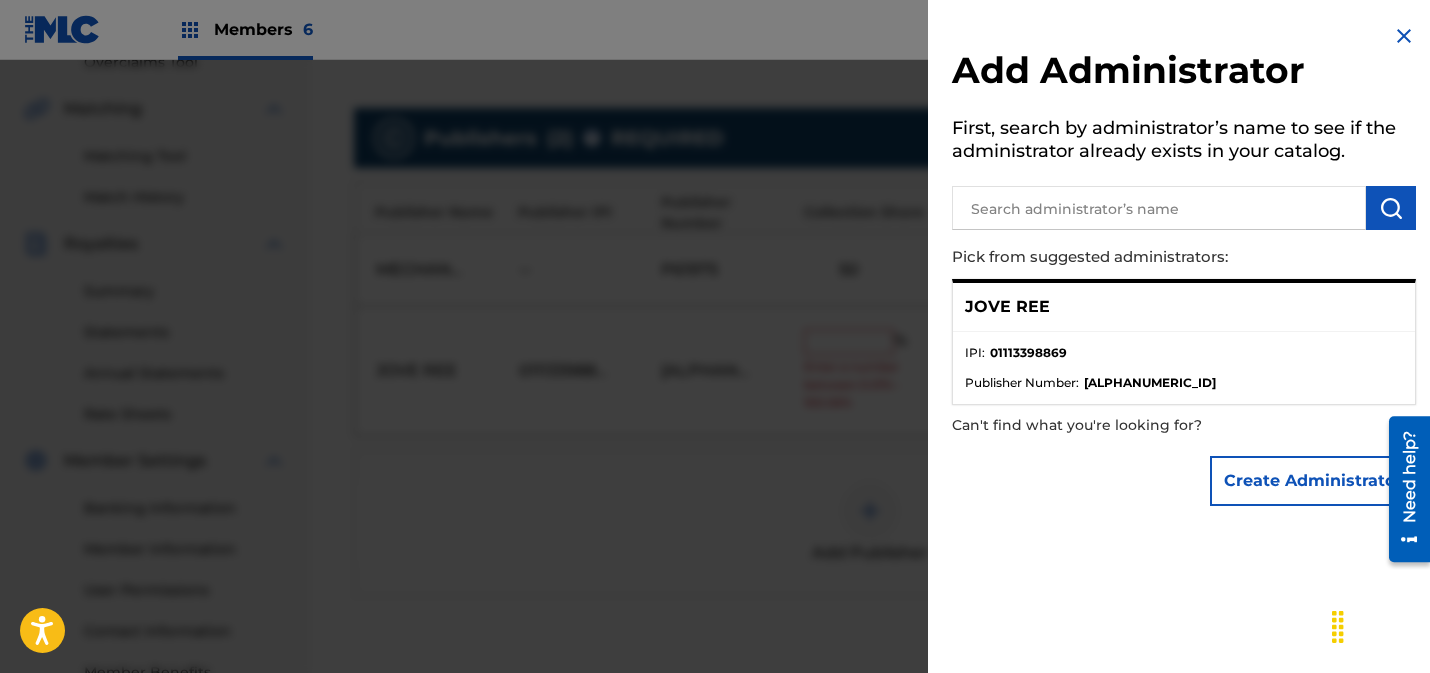 click at bounding box center [1159, 208] 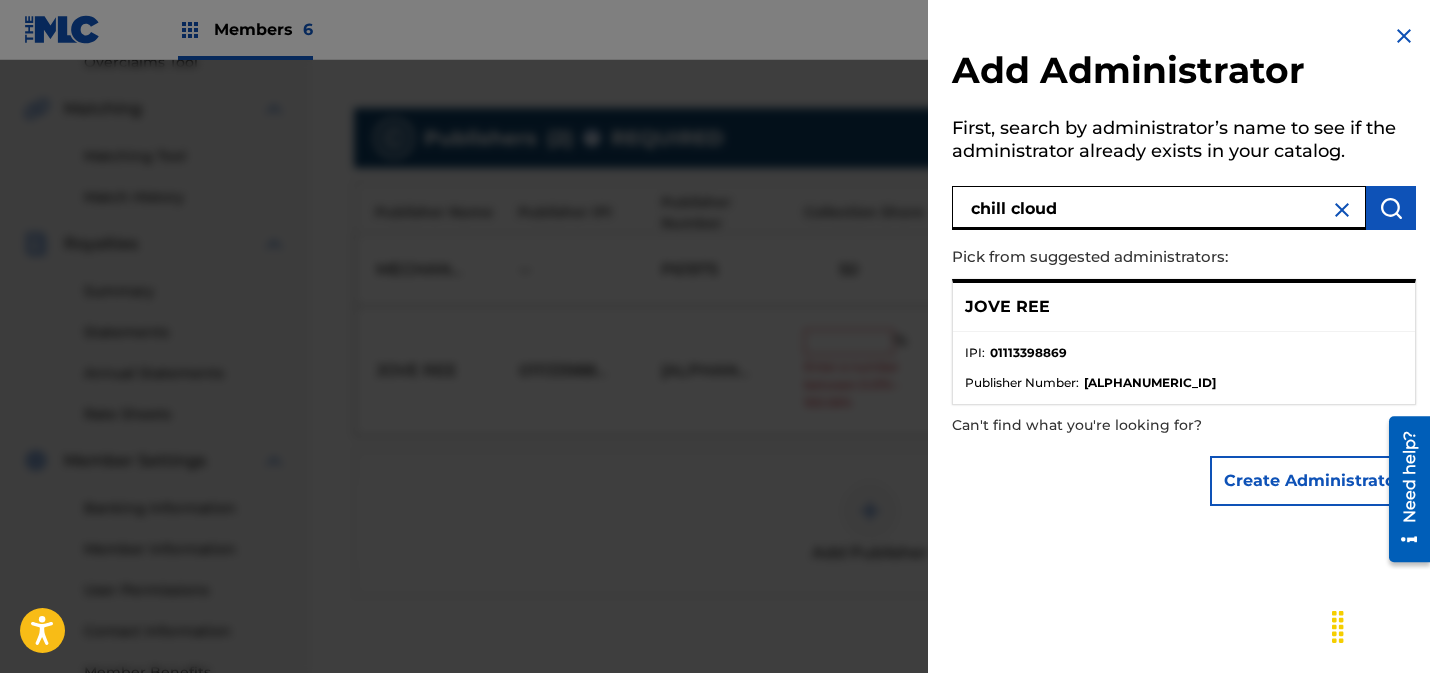 type on "chill cloud" 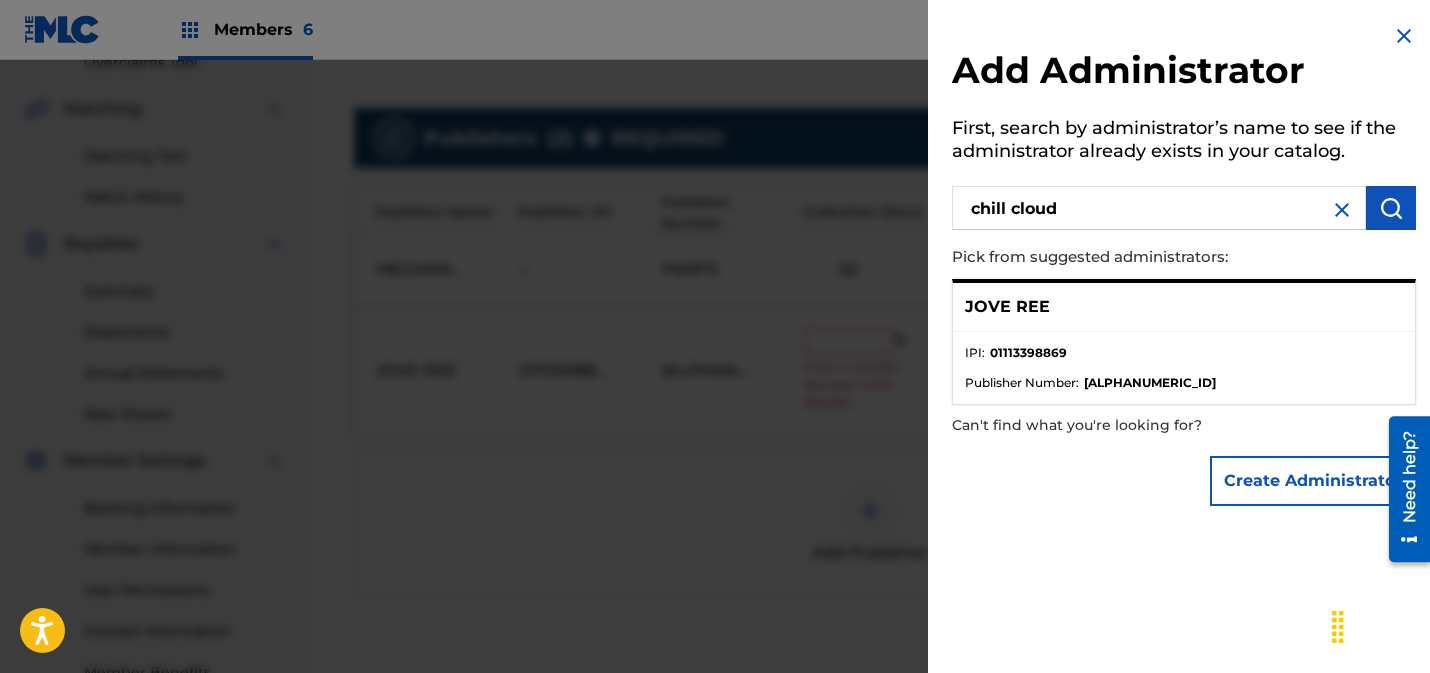 click at bounding box center (1391, 208) 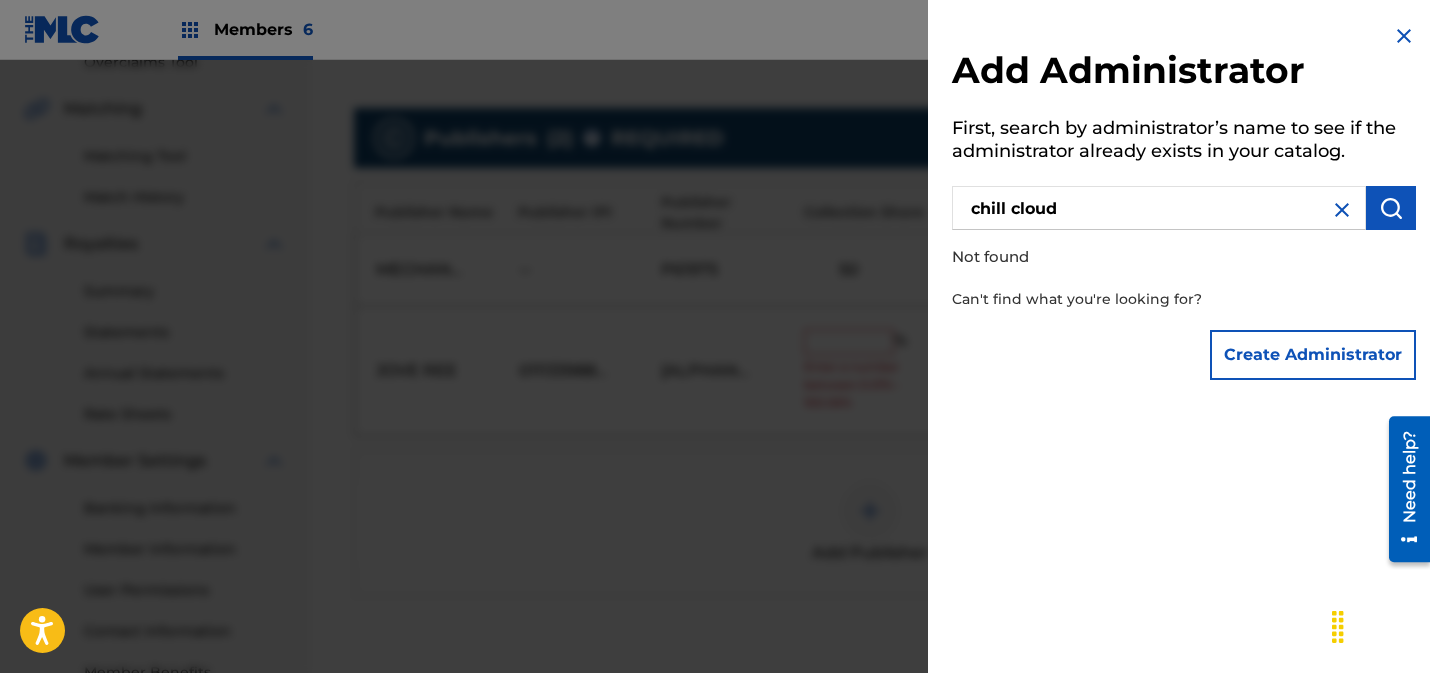 click at bounding box center (1404, 36) 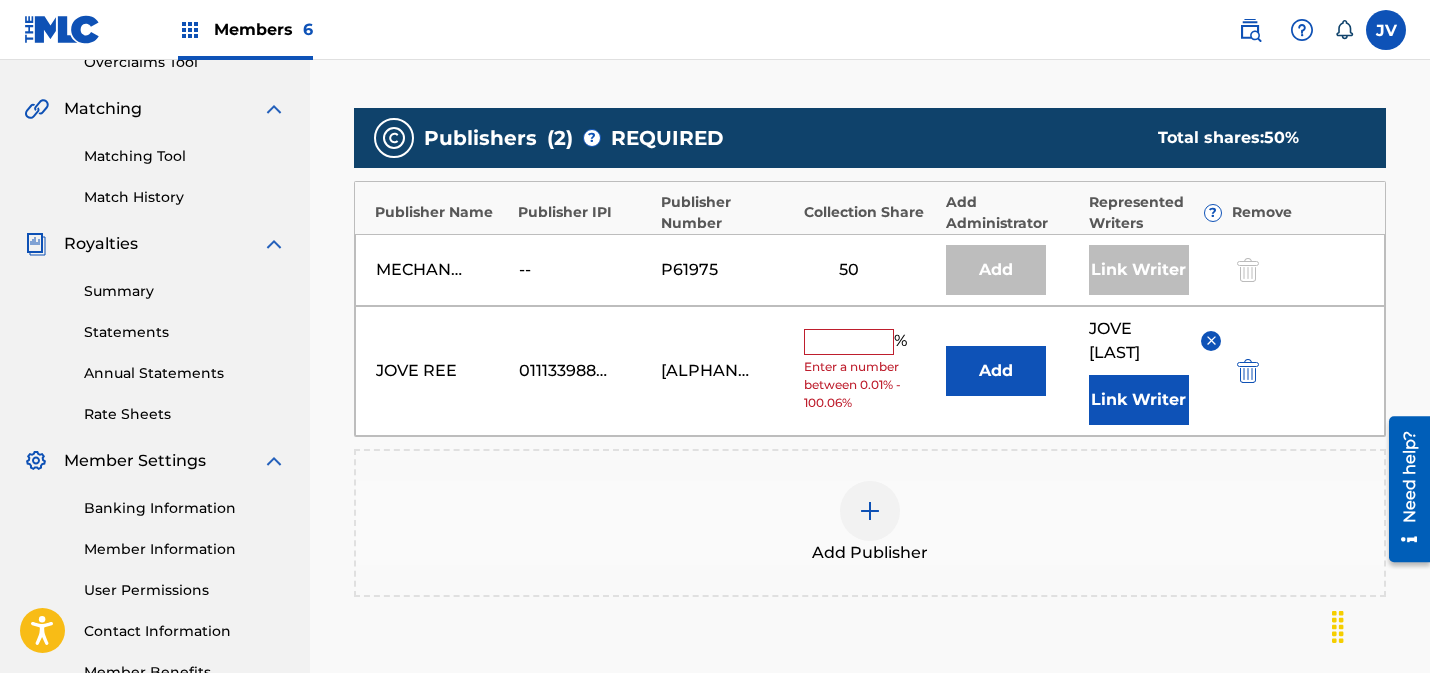 click at bounding box center [849, 342] 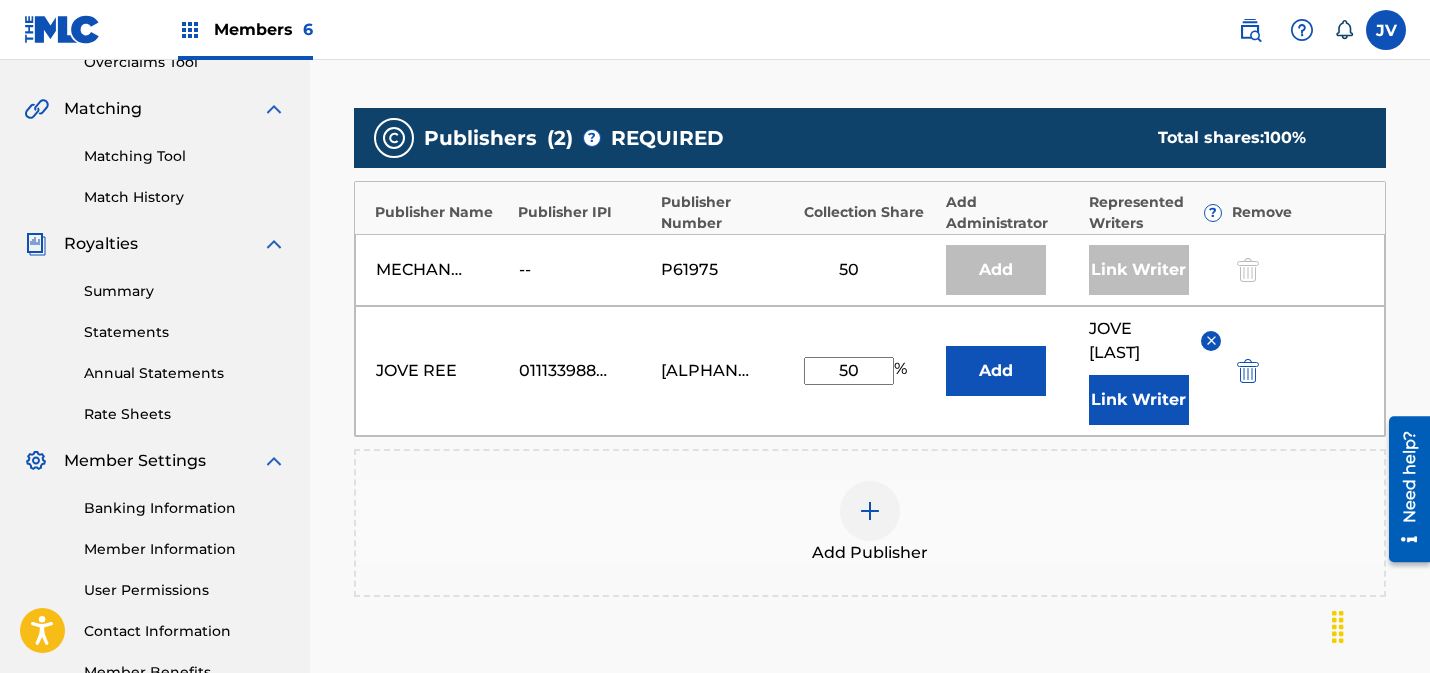 type on "50" 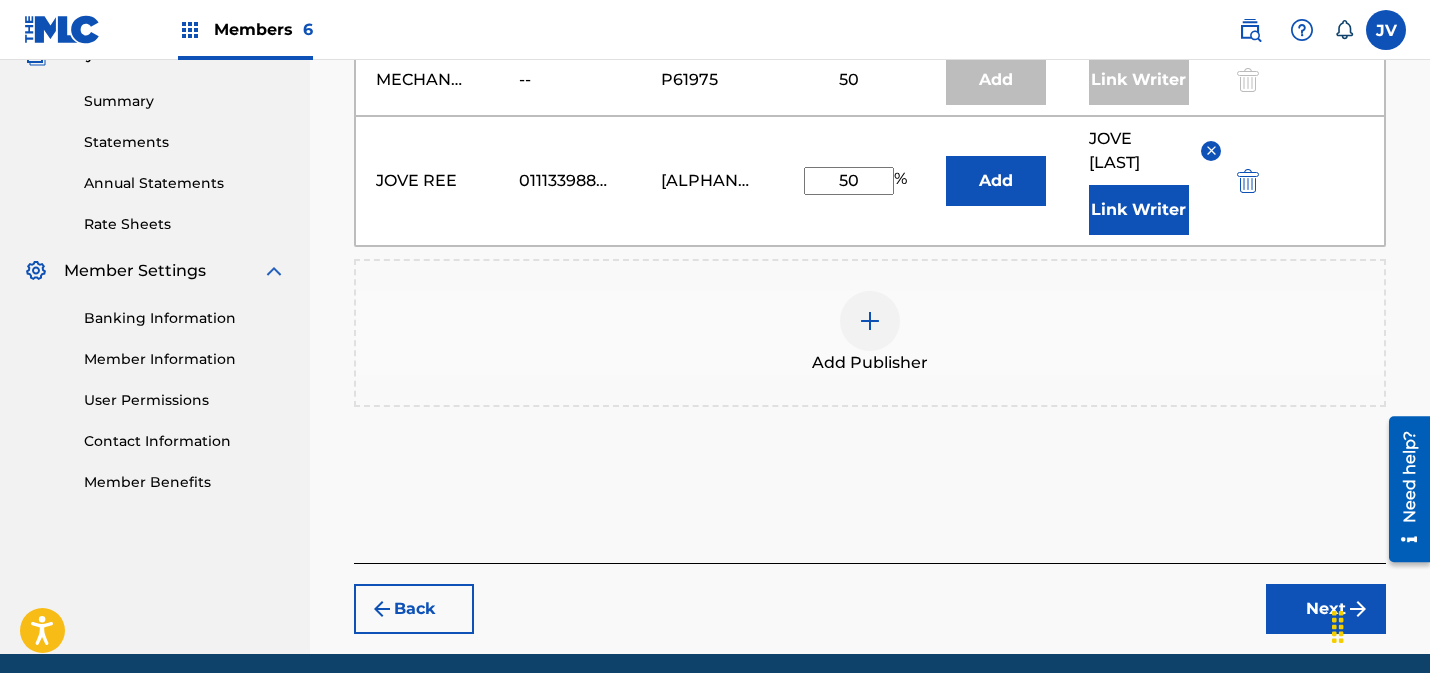scroll, scrollTop: 652, scrollLeft: 0, axis: vertical 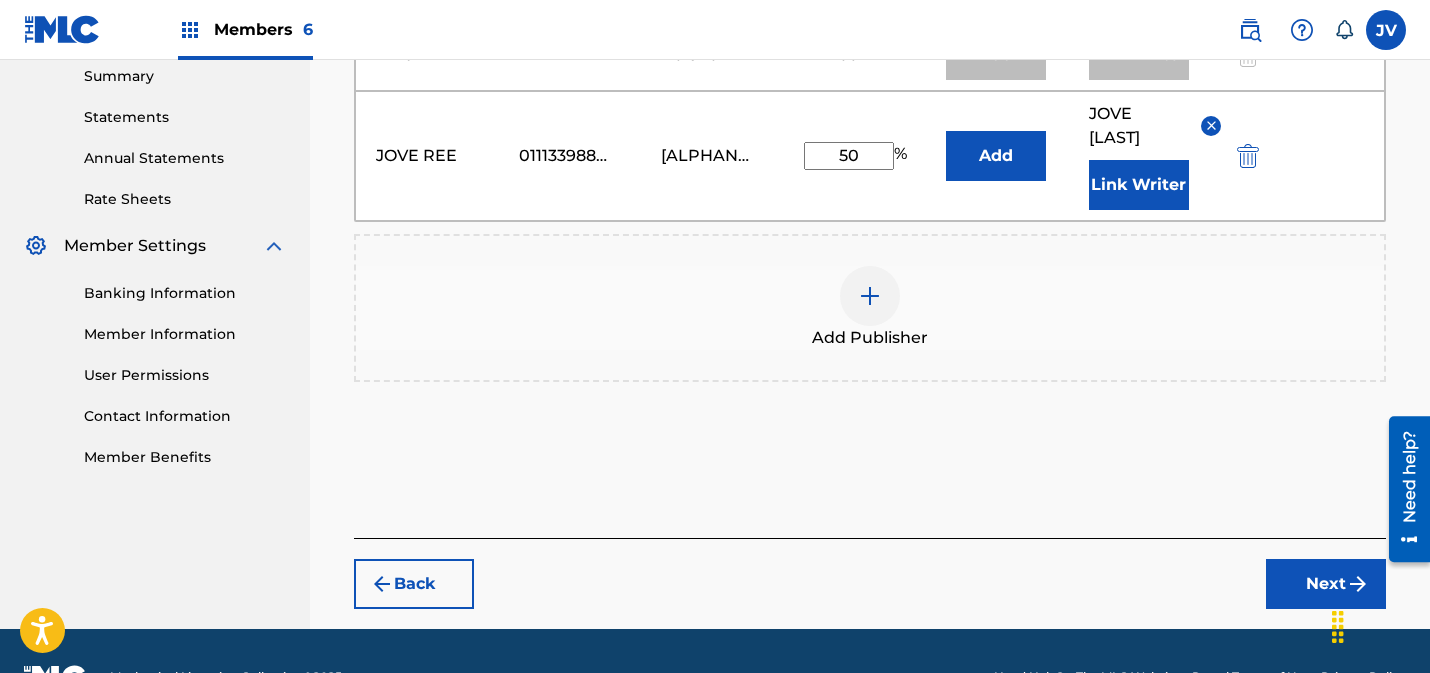 click on "Banking Information" at bounding box center [185, 293] 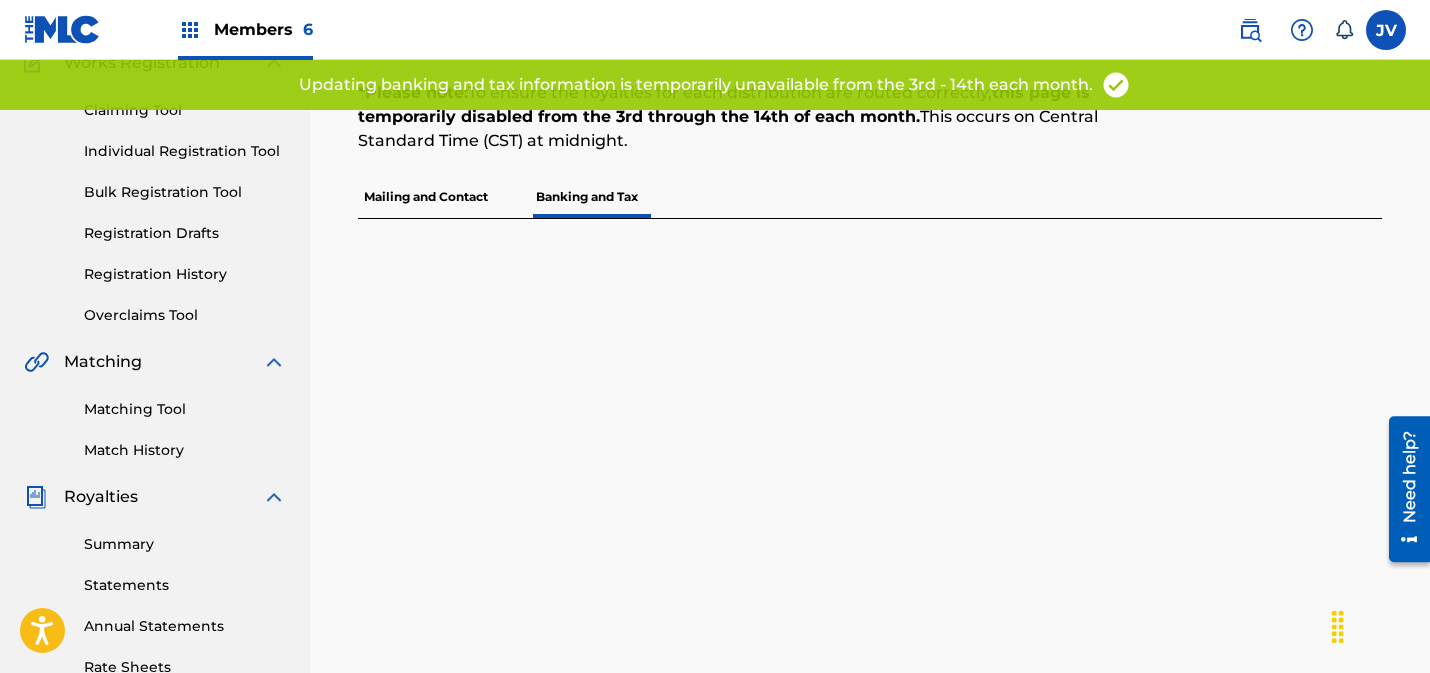 scroll, scrollTop: 49, scrollLeft: 0, axis: vertical 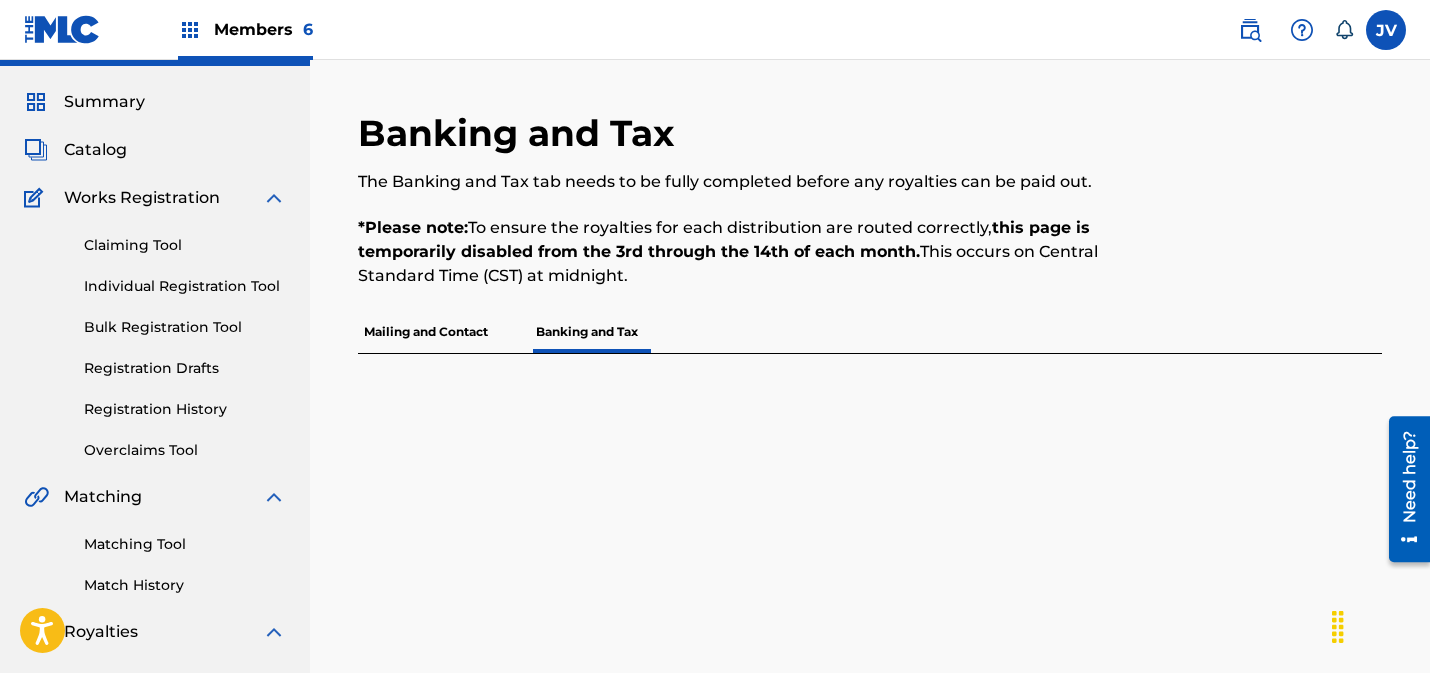 click on "Mailing and Contact" at bounding box center [426, 332] 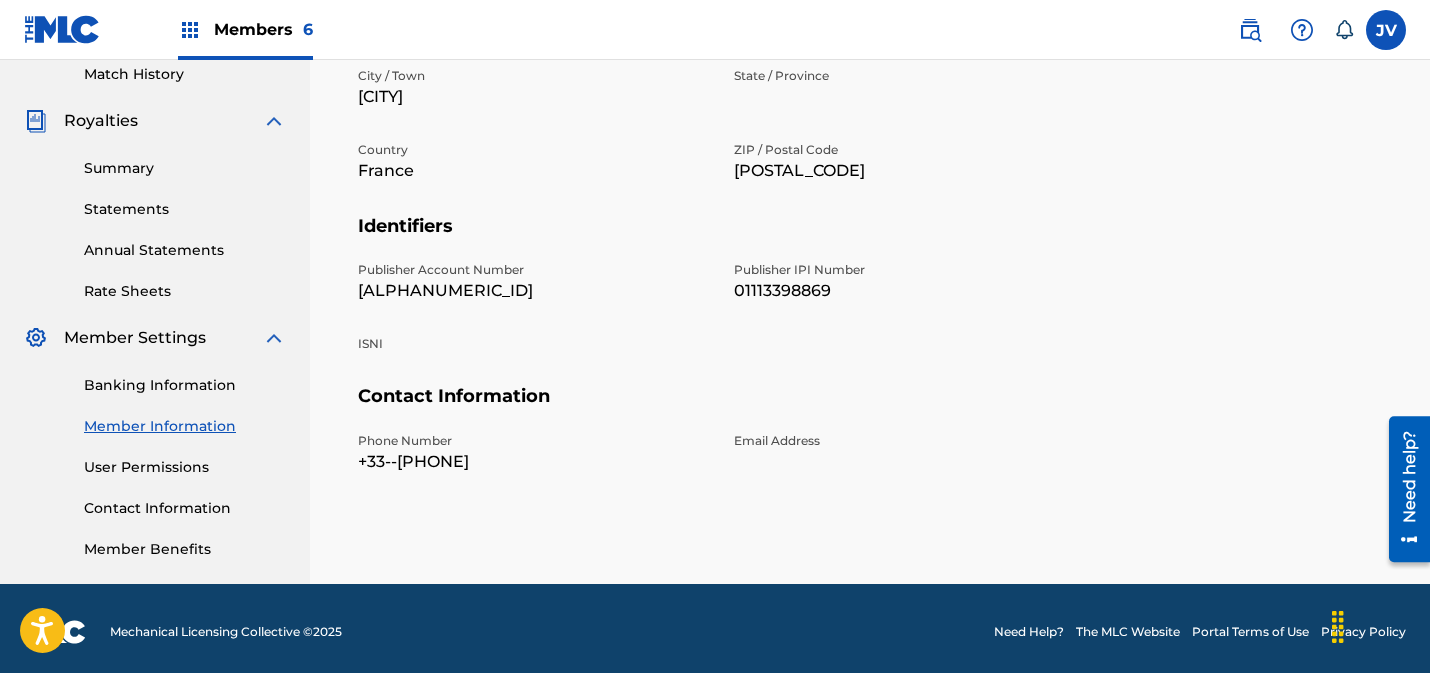 scroll, scrollTop: 567, scrollLeft: 0, axis: vertical 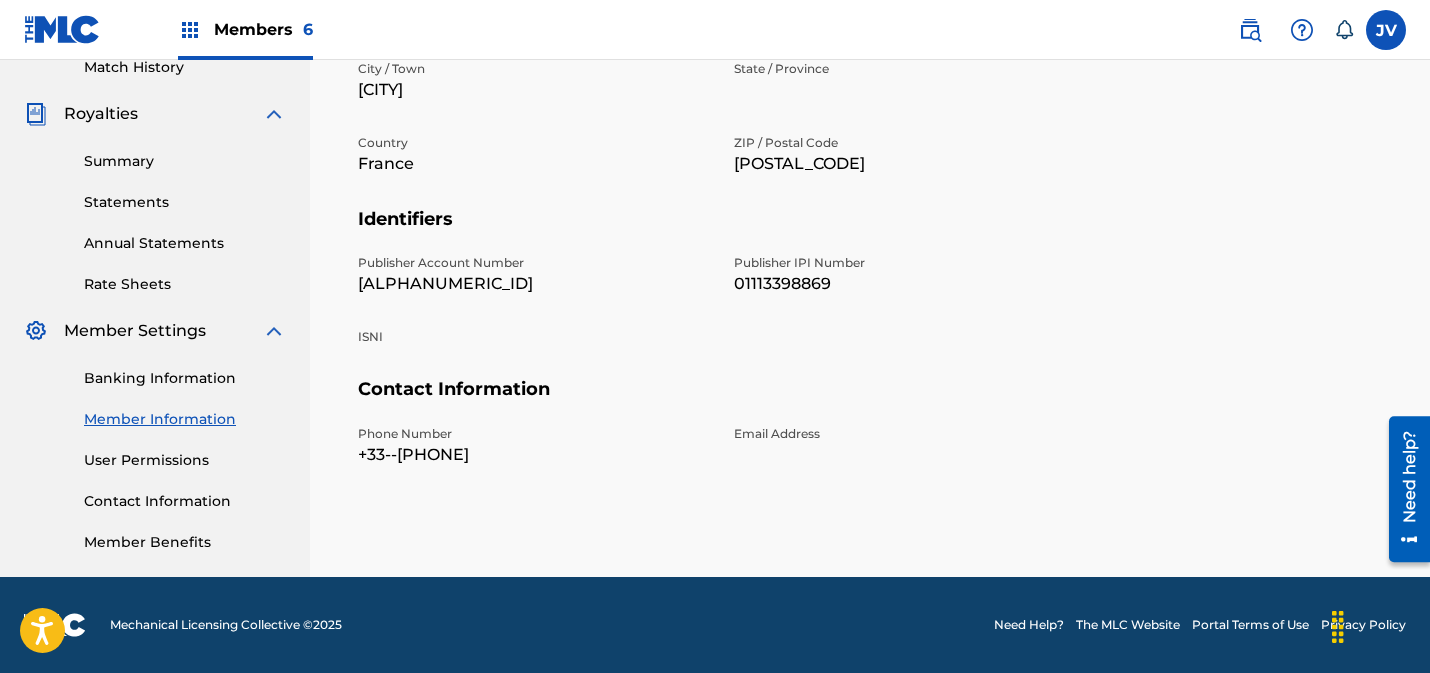 click on "Contact Information" at bounding box center (185, 501) 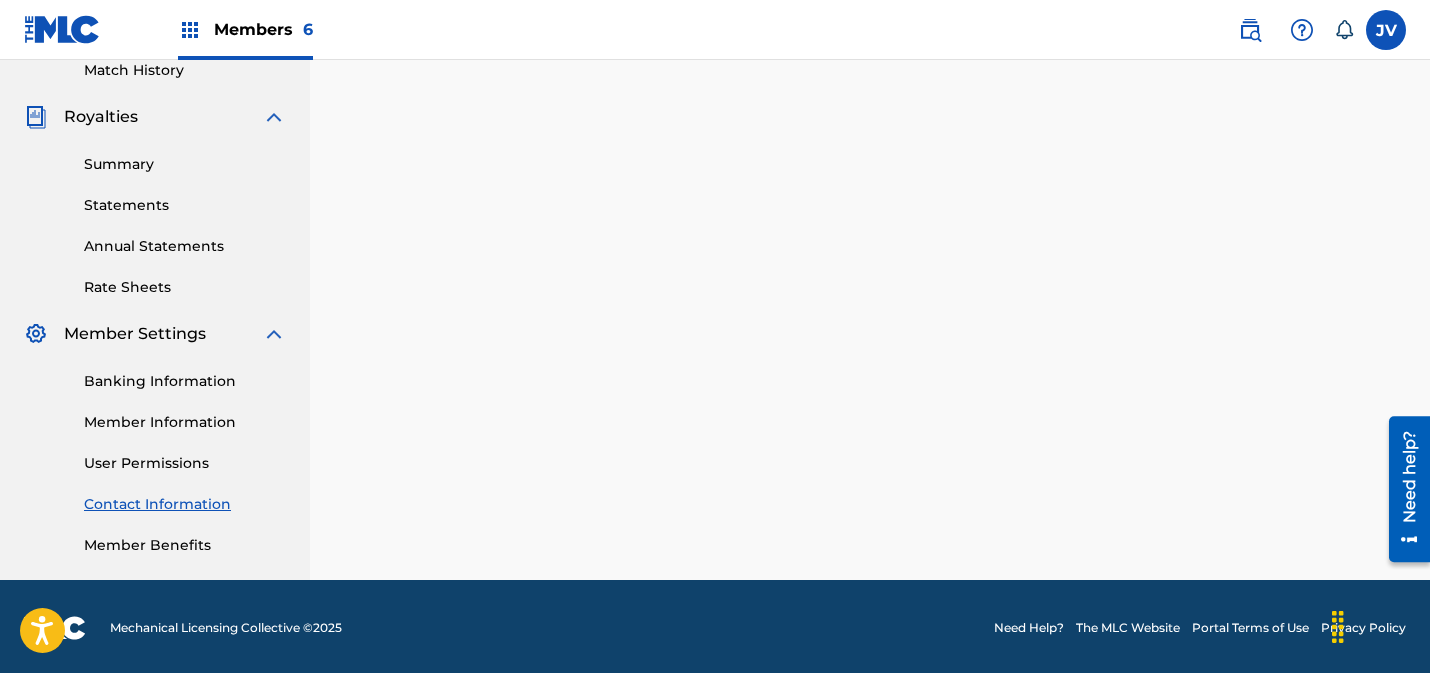 scroll, scrollTop: 567, scrollLeft: 0, axis: vertical 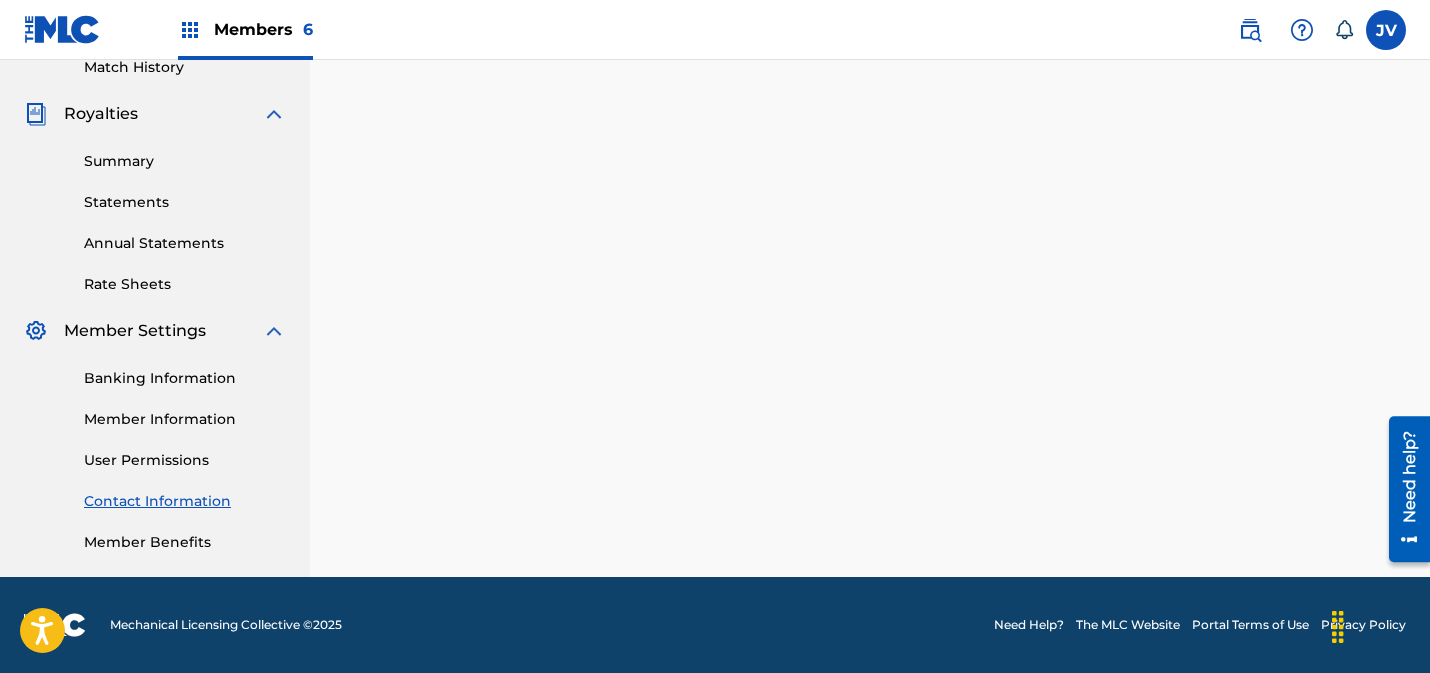 click on "Member Information" at bounding box center (185, 419) 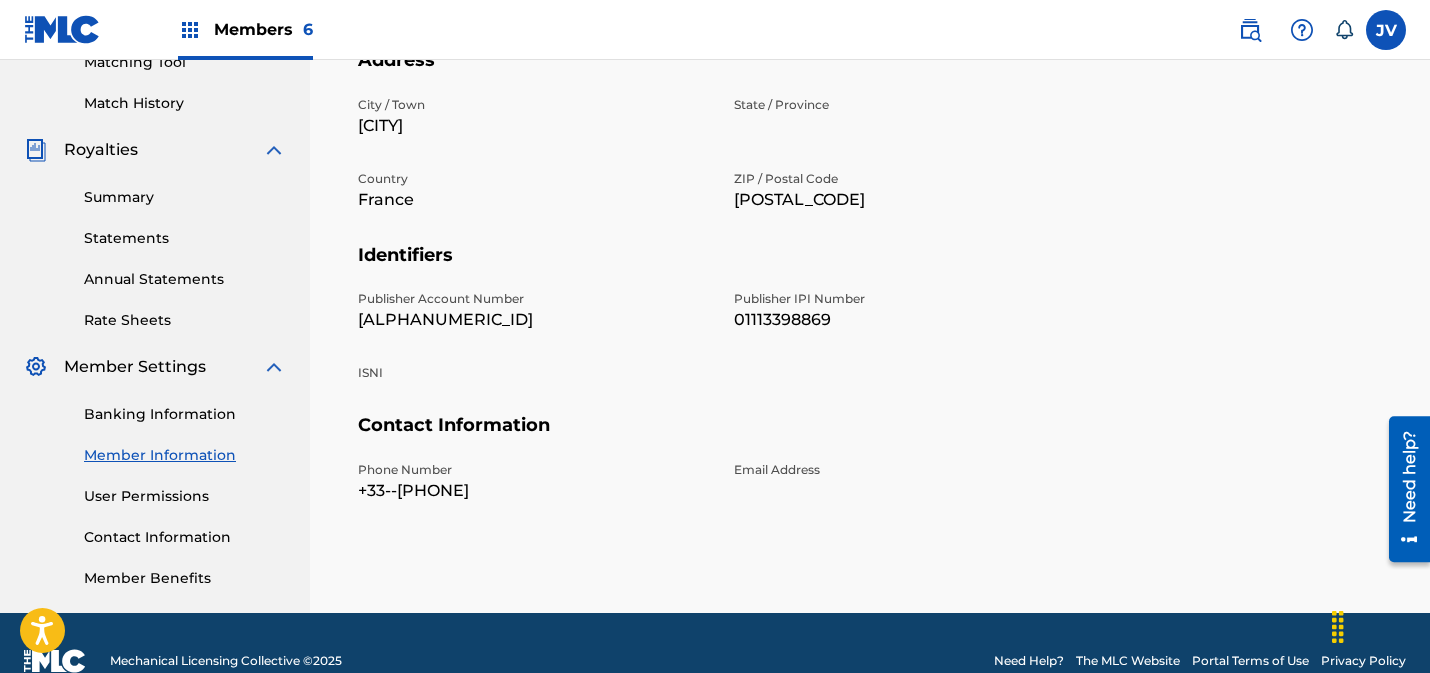 scroll, scrollTop: 532, scrollLeft: 0, axis: vertical 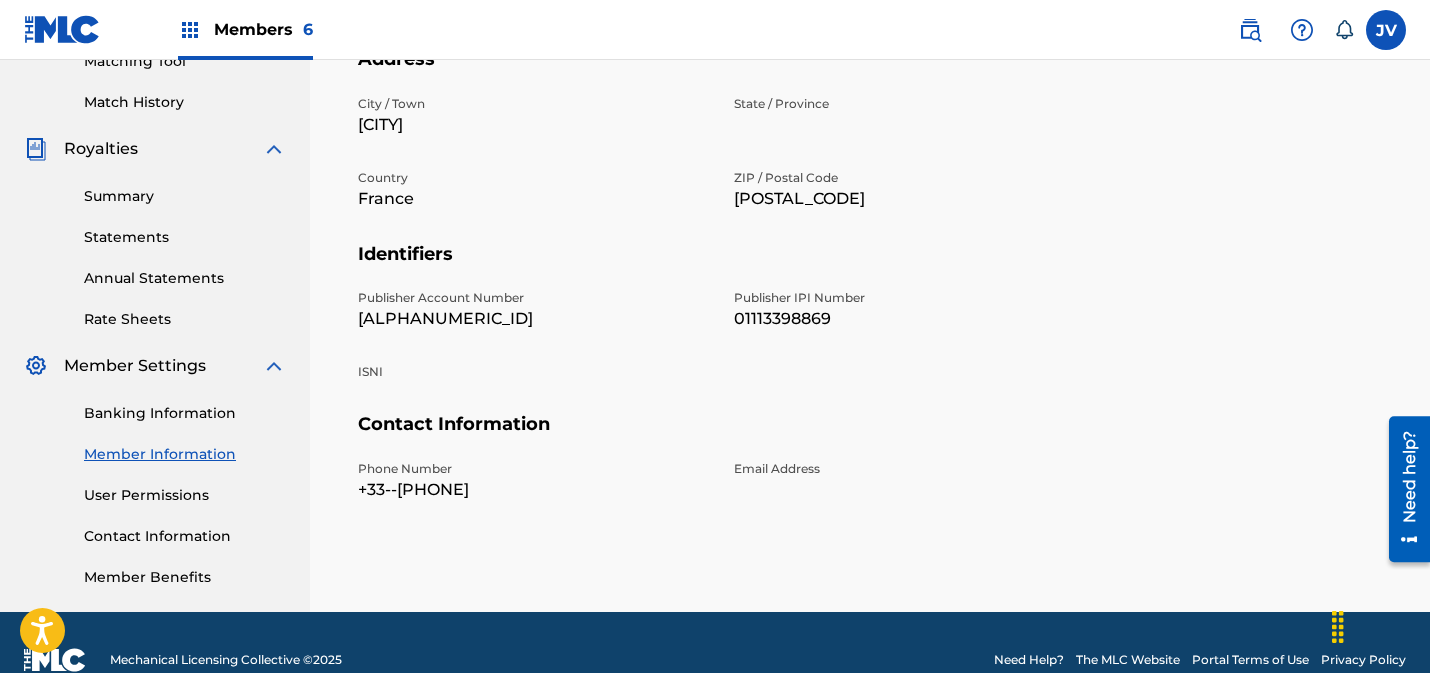 click on "Member Benefits" at bounding box center [185, 577] 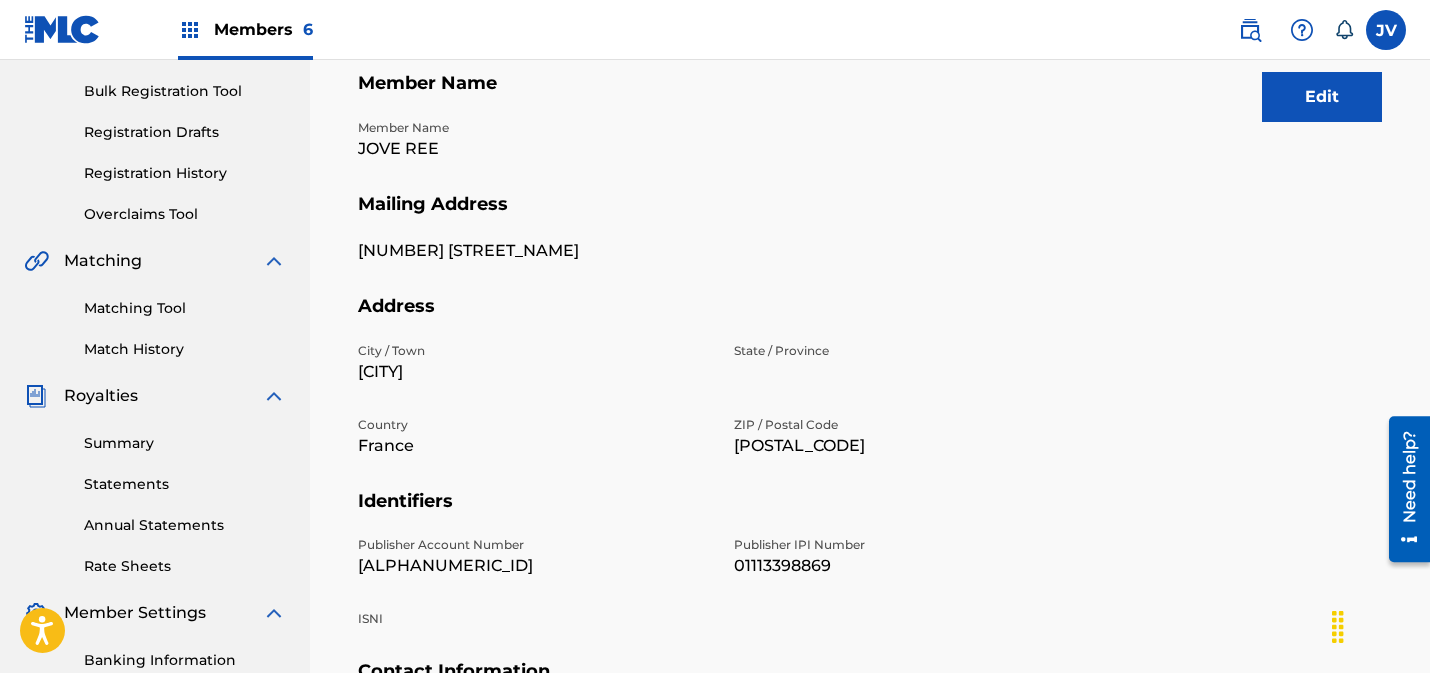 scroll, scrollTop: 0, scrollLeft: 0, axis: both 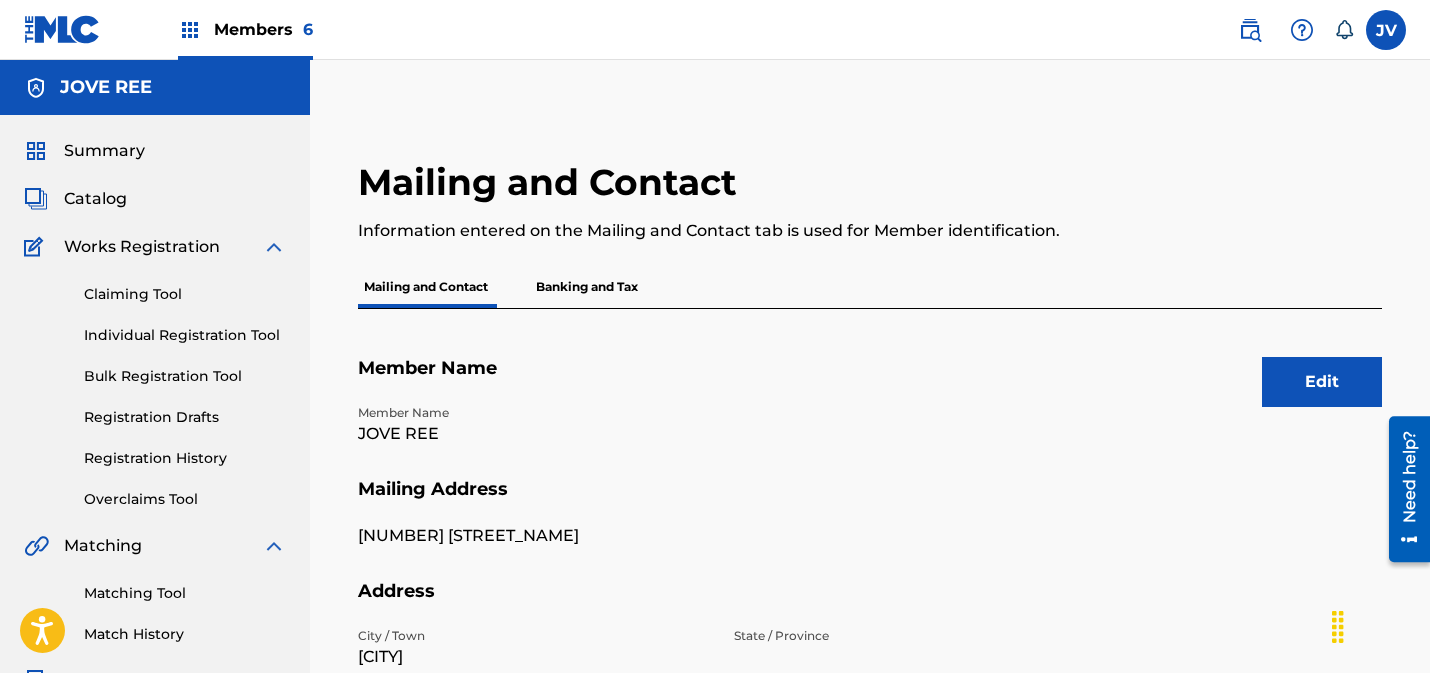 click at bounding box center [190, 30] 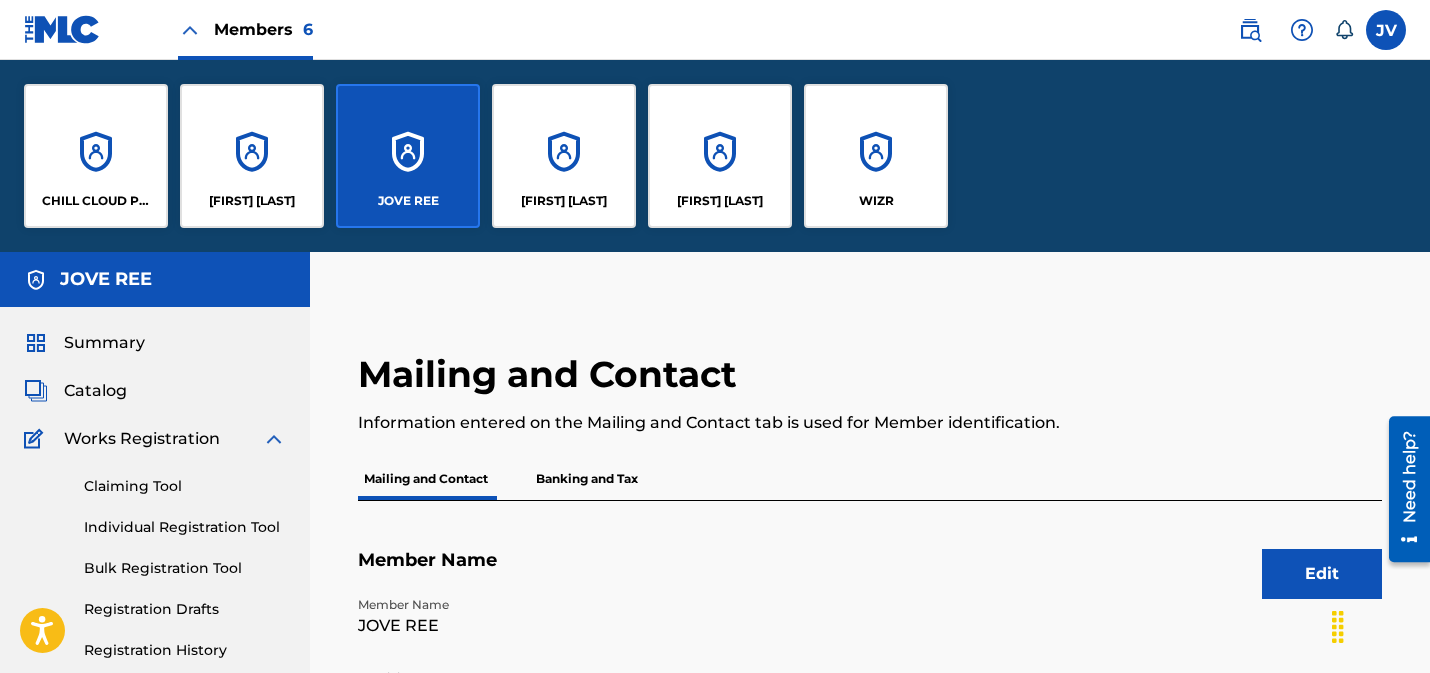 click at bounding box center [1386, 30] 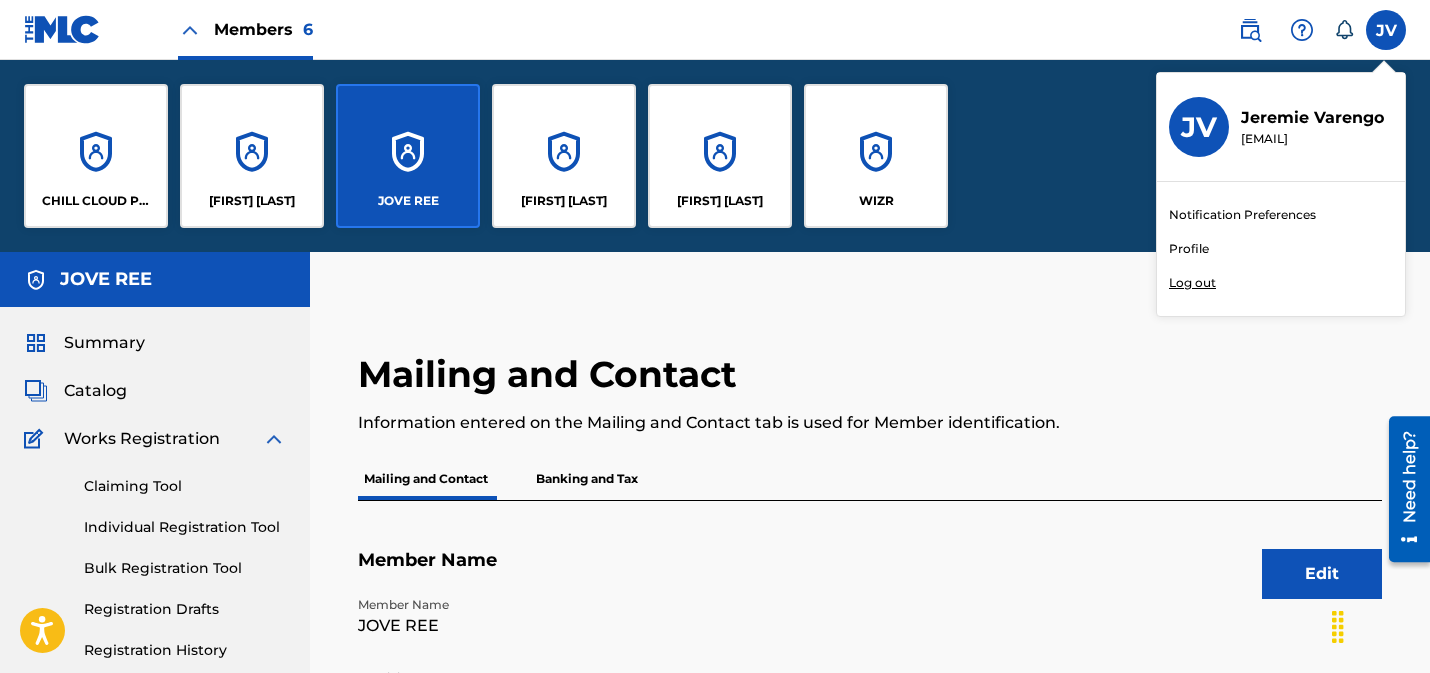 click on "Profile" at bounding box center [1189, 249] 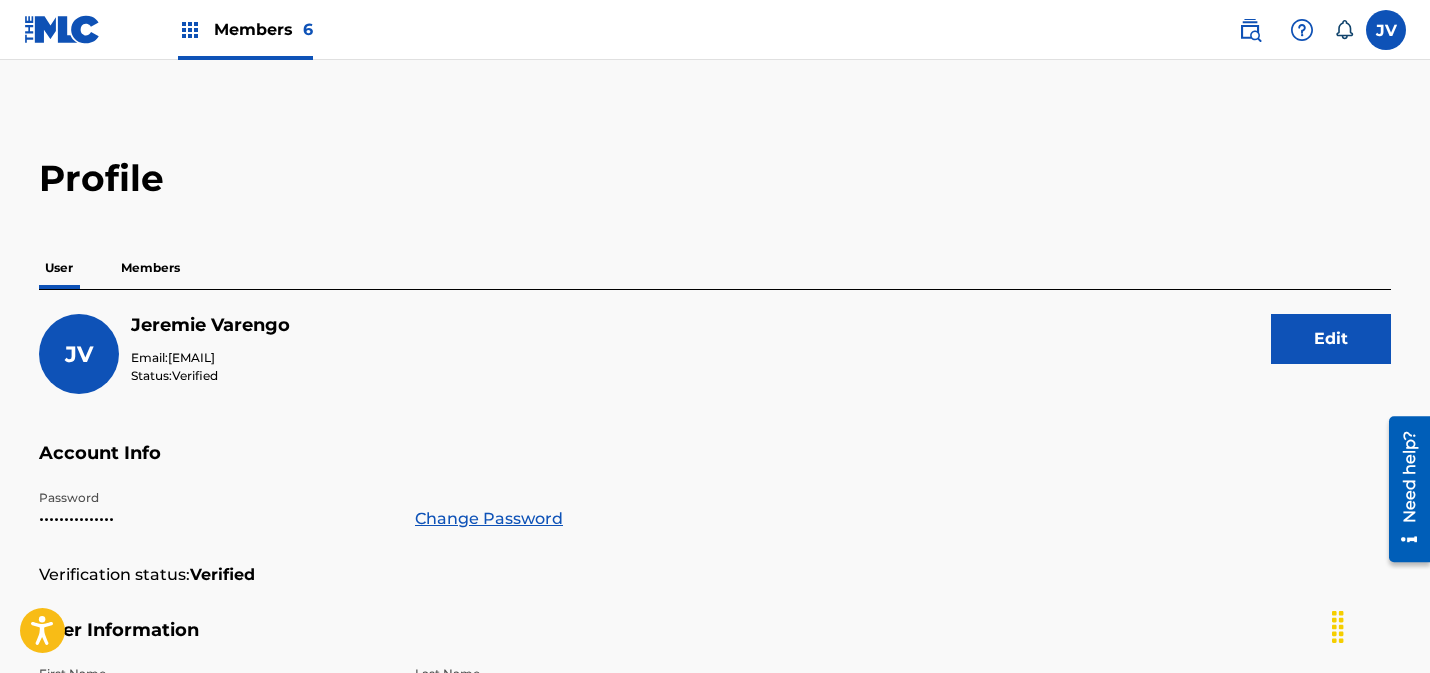 click on "Members" at bounding box center [150, 268] 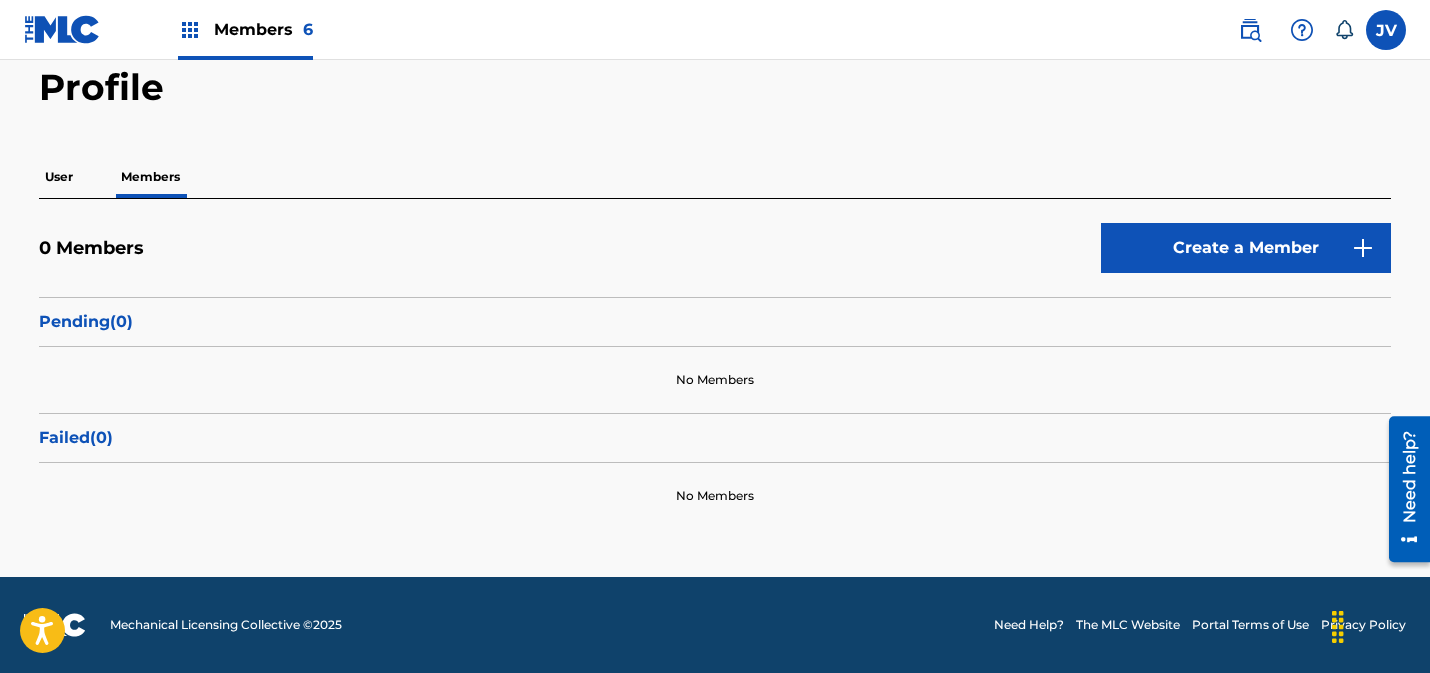 scroll, scrollTop: 0, scrollLeft: 0, axis: both 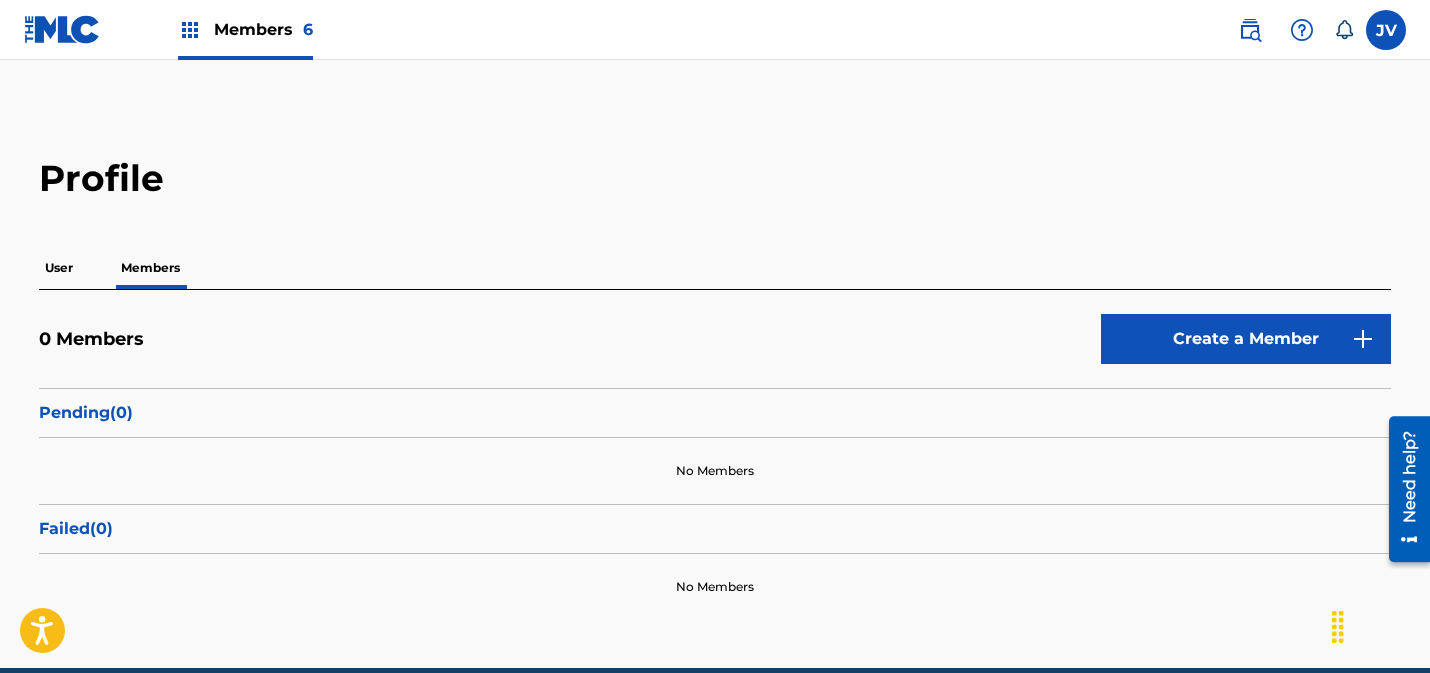 click on "Create a Member" at bounding box center (1246, 339) 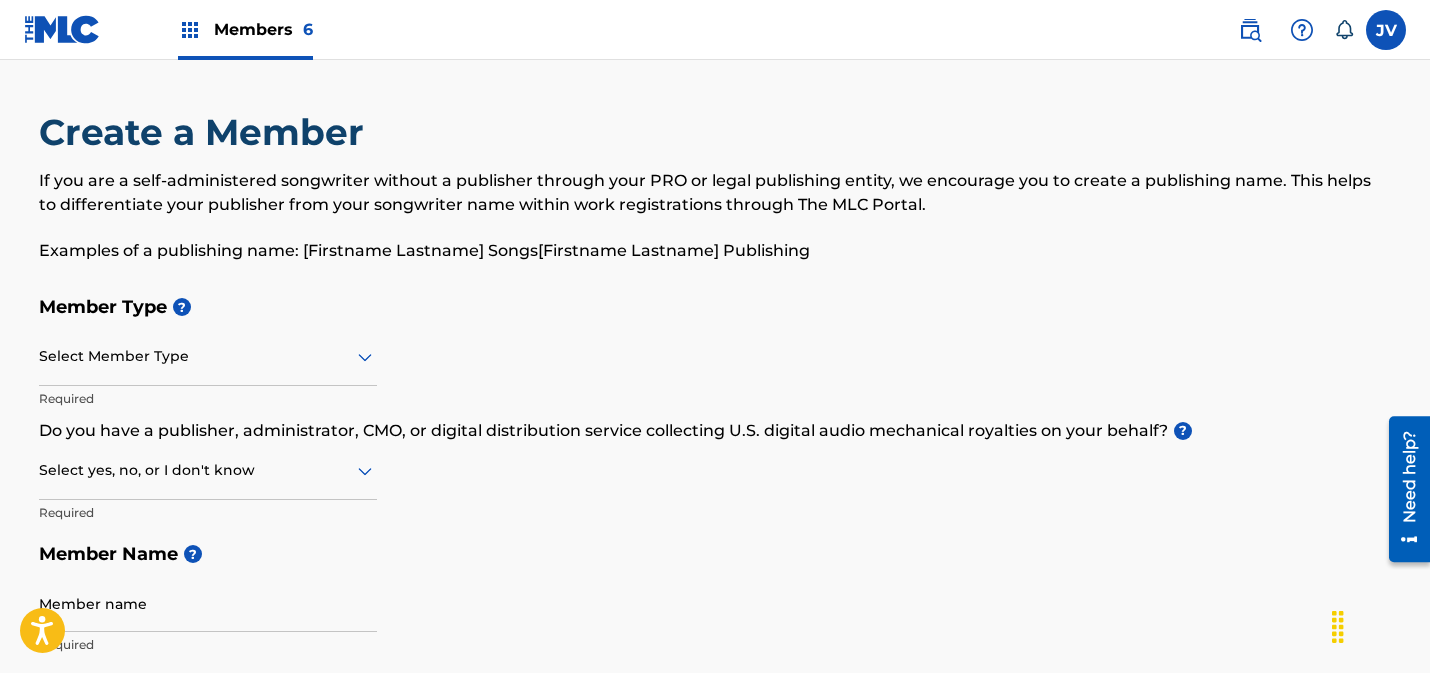 click at bounding box center (208, 356) 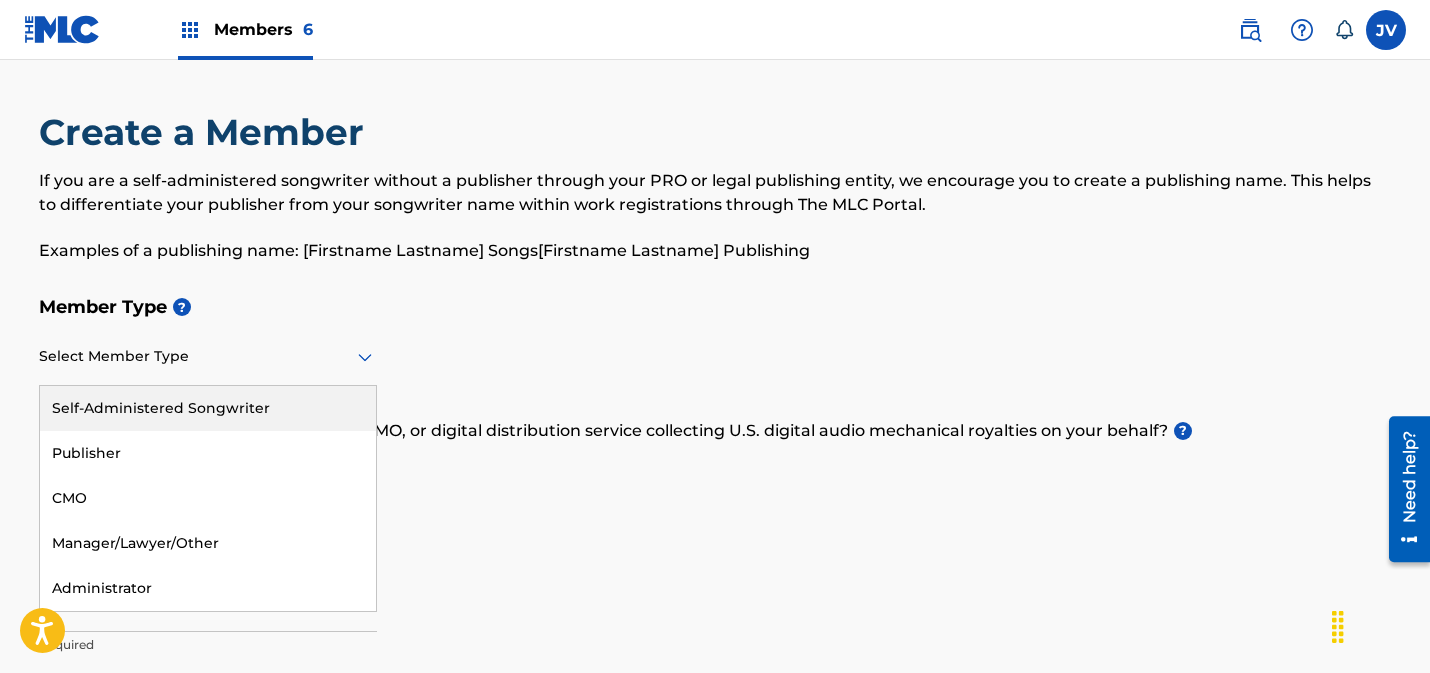 click on "If you are a [SELF_ADMINISTERED] [SONGWRITER] without a [PUBLISHER] through your [PRO] or legal [PUBLISHING_ENTITY], we encourage you to create a [PUBLISHING_NAME]. This helps to differentiate your [PUBLISHER] from your [SONGWRITER] name within [WORK_REGISTRATIONS] through The [MLC_PORTAL]. Examples of a [PUBLISHING_NAME]: [FIRSTNAME] [LASTNAME] [SONGS][FIRSTNAME] [LASTNAME] [PUBLISHING]" at bounding box center [715, 216] 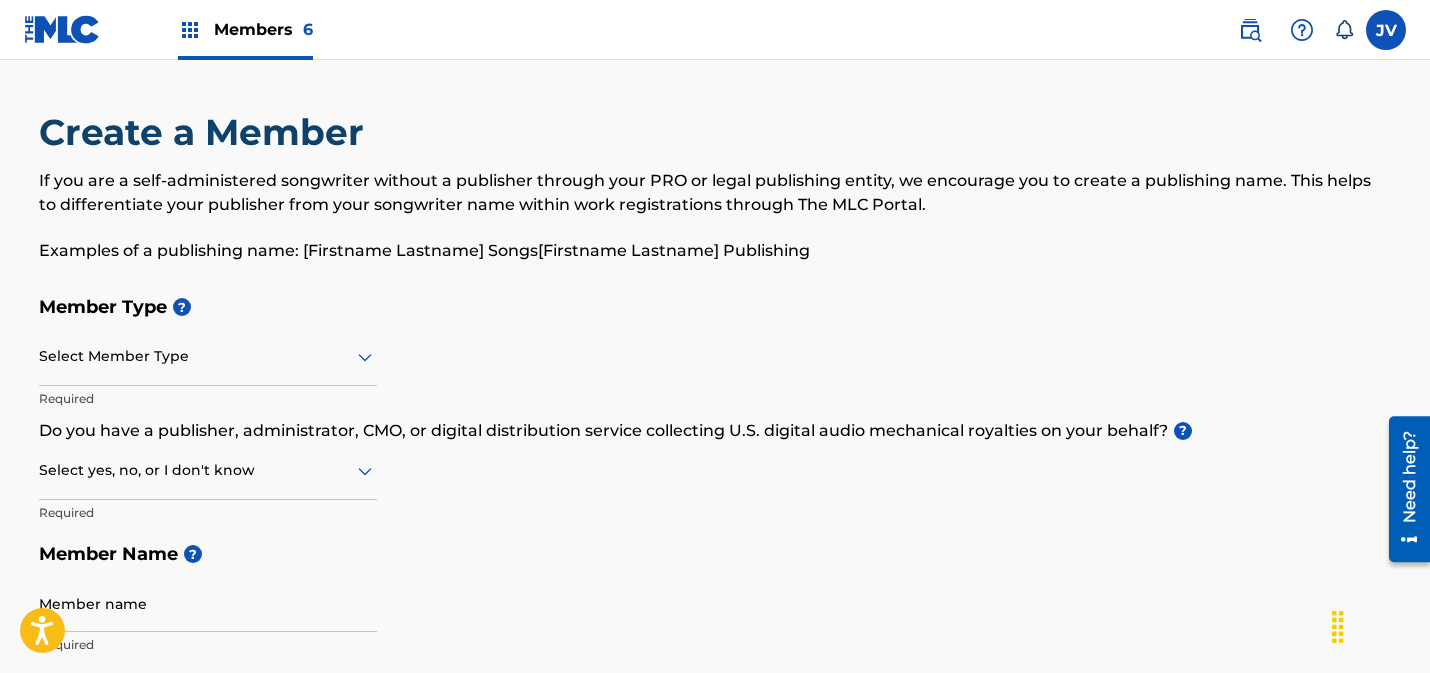 click 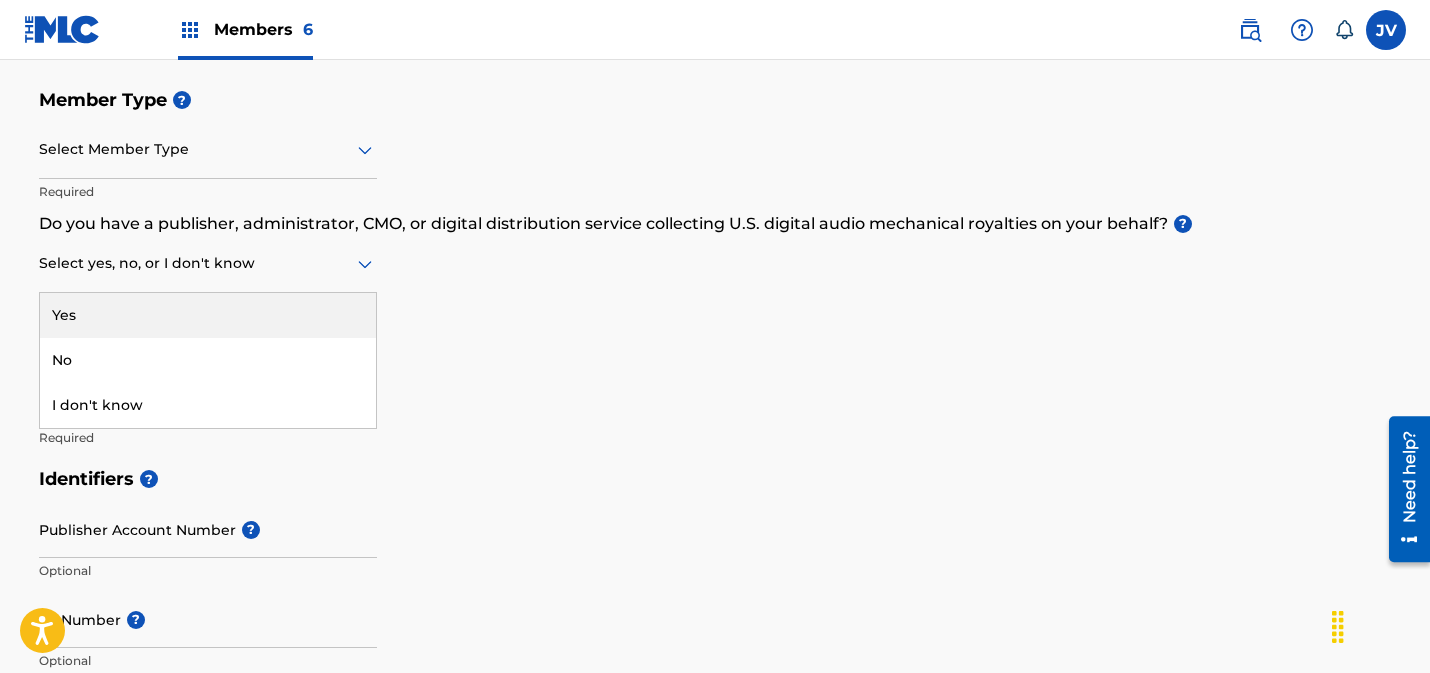 scroll, scrollTop: 210, scrollLeft: 0, axis: vertical 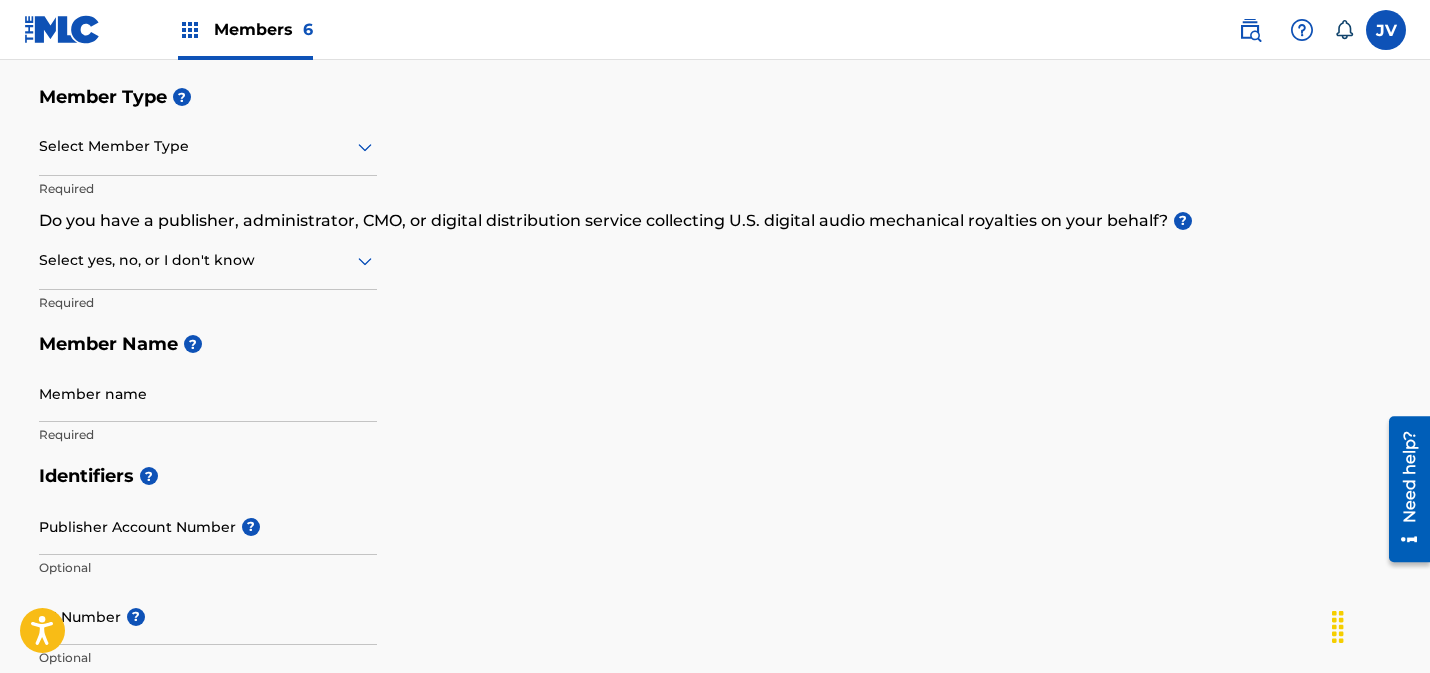 click on "Member Type ? Select Member Type Required Do you have a publisher, administrator, CMO, or digital distribution service collecting U.S. digital audio mechanical royalties on your behalf? ? Select yes, no, or I don't know Required Member Name ? Member name Required" at bounding box center (715, 265) 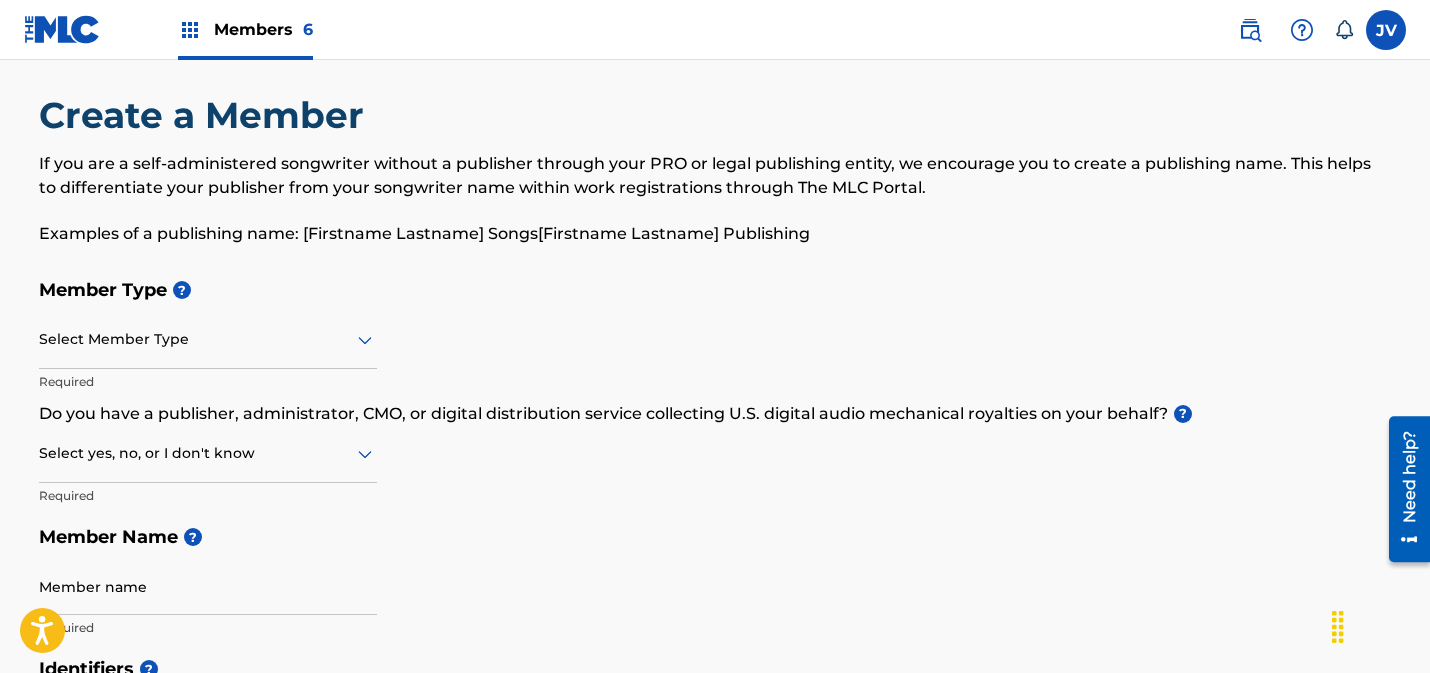 scroll, scrollTop: 0, scrollLeft: 0, axis: both 